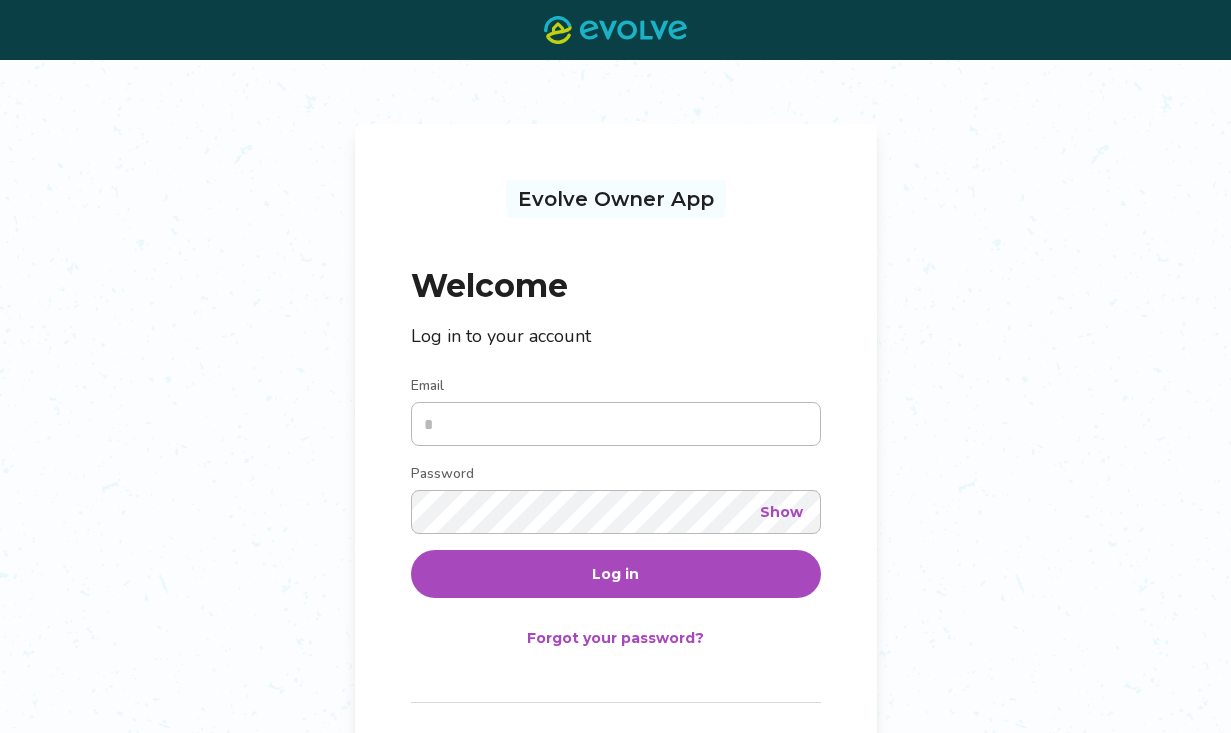 scroll, scrollTop: 0, scrollLeft: 0, axis: both 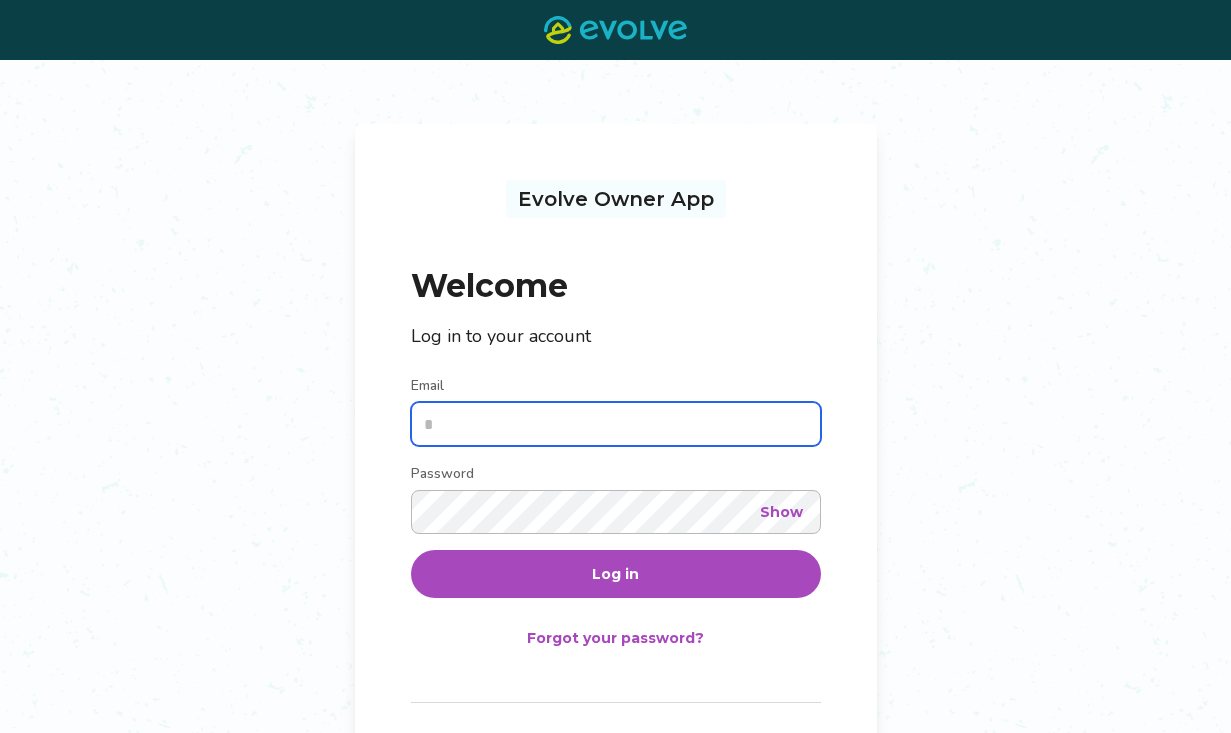 type on "**********" 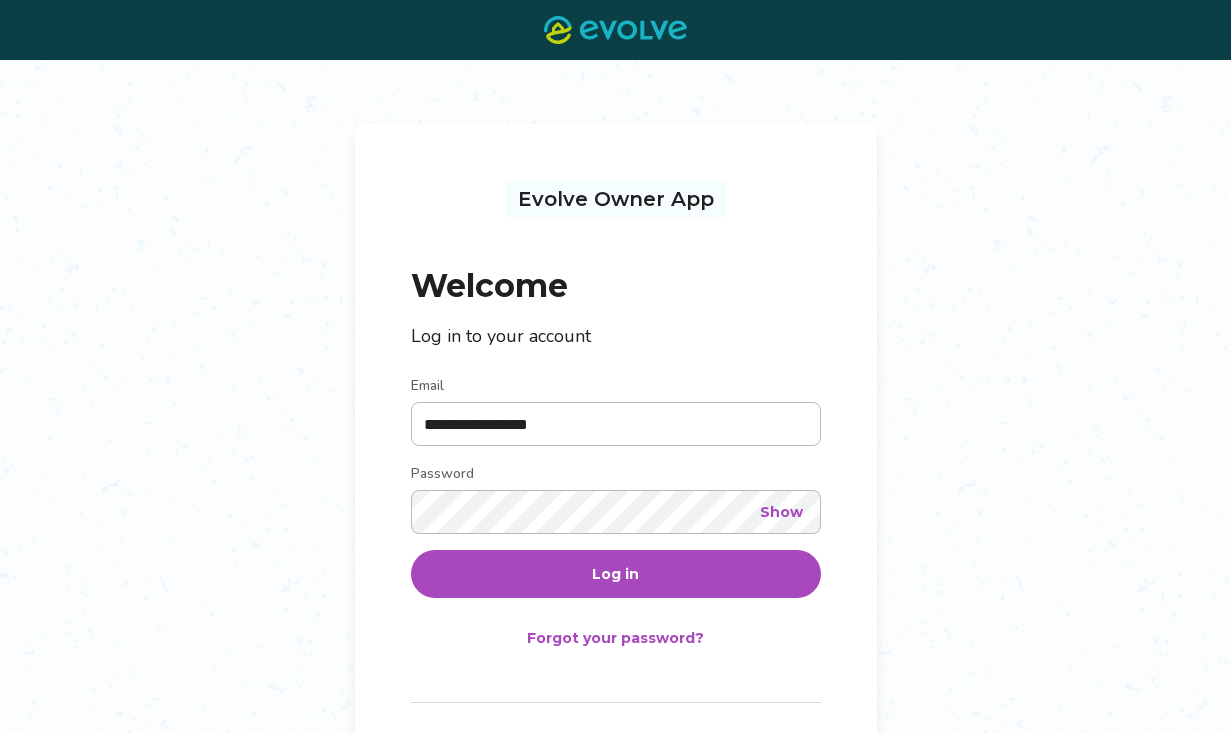 click on "Show" at bounding box center (781, 512) 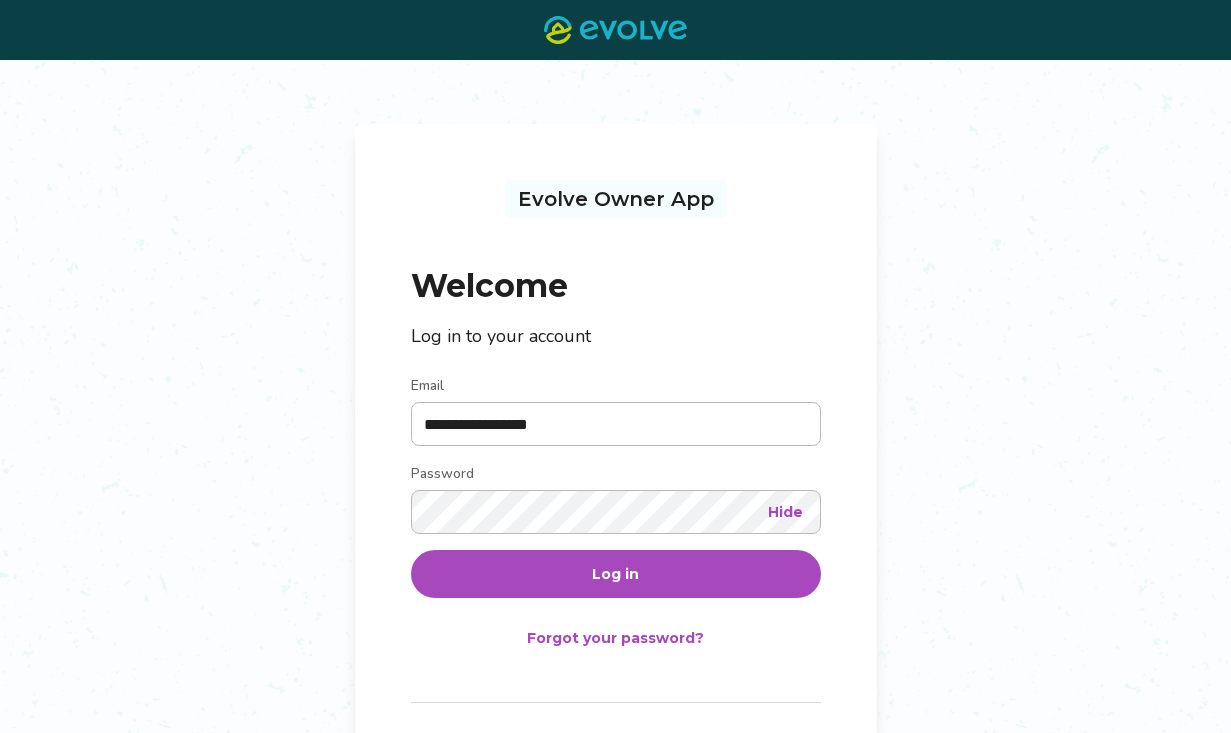 click on "Log in" at bounding box center (616, 574) 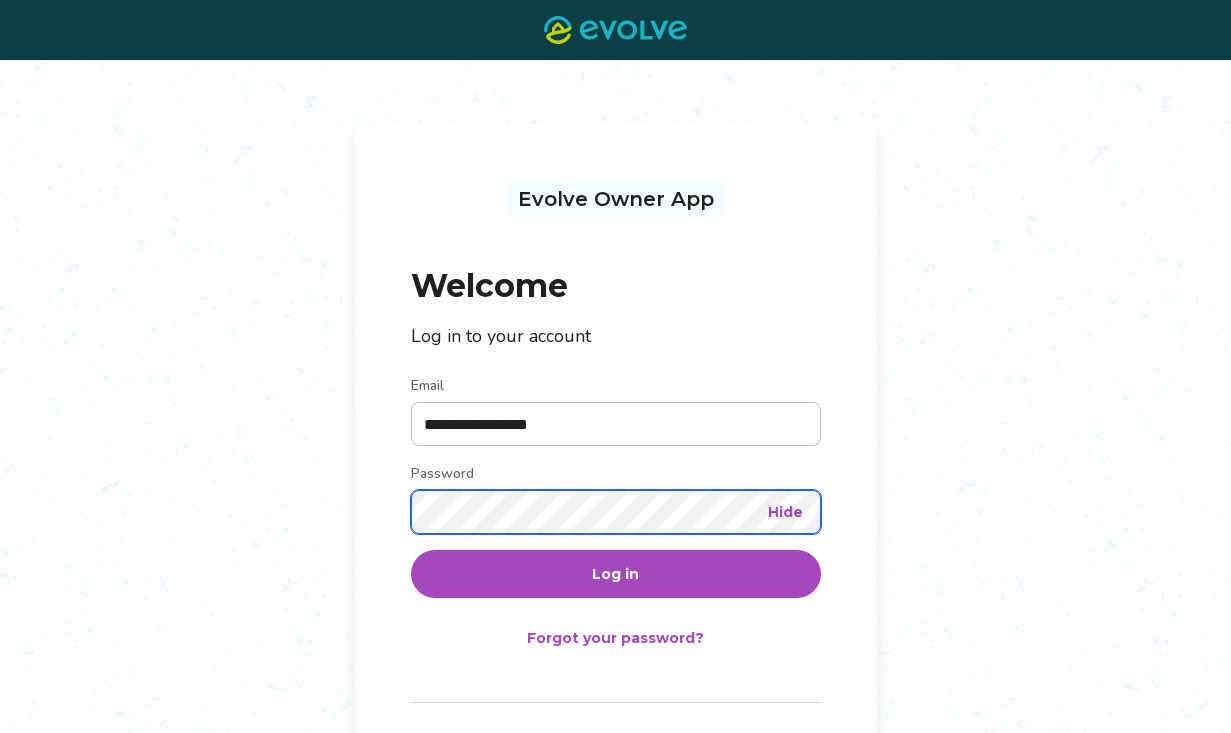 click on "Log in" at bounding box center [616, 574] 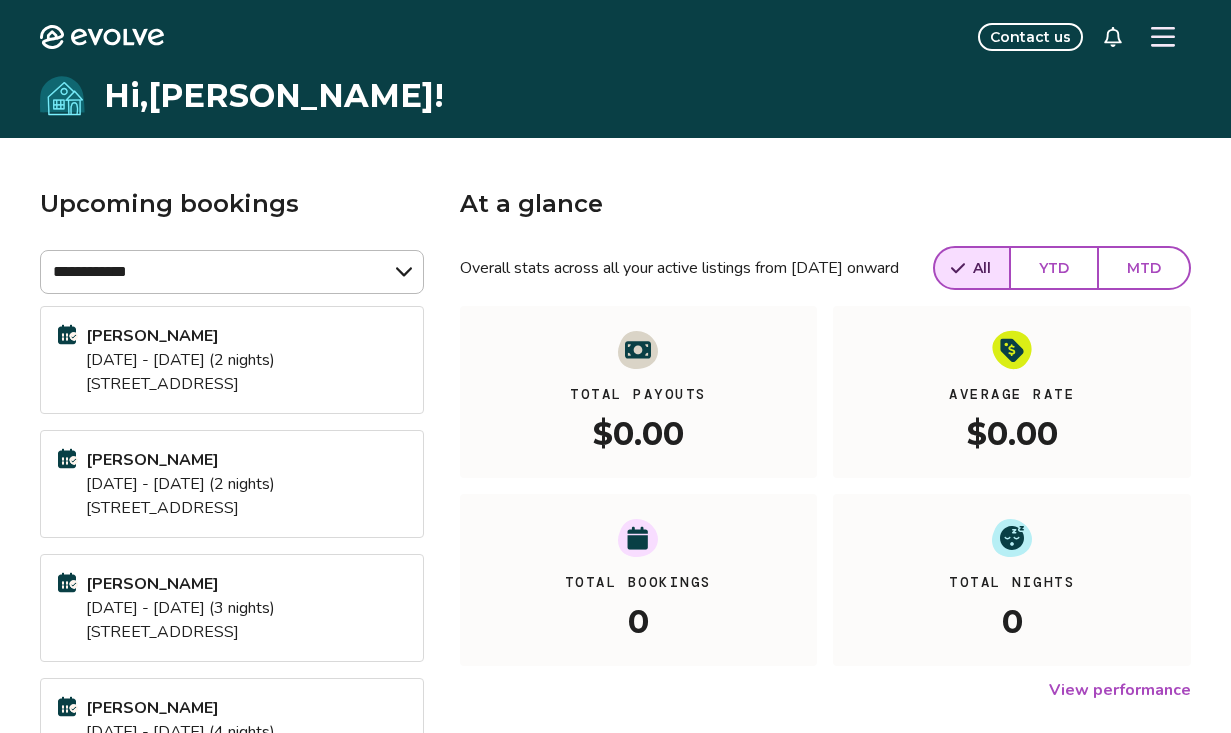 click 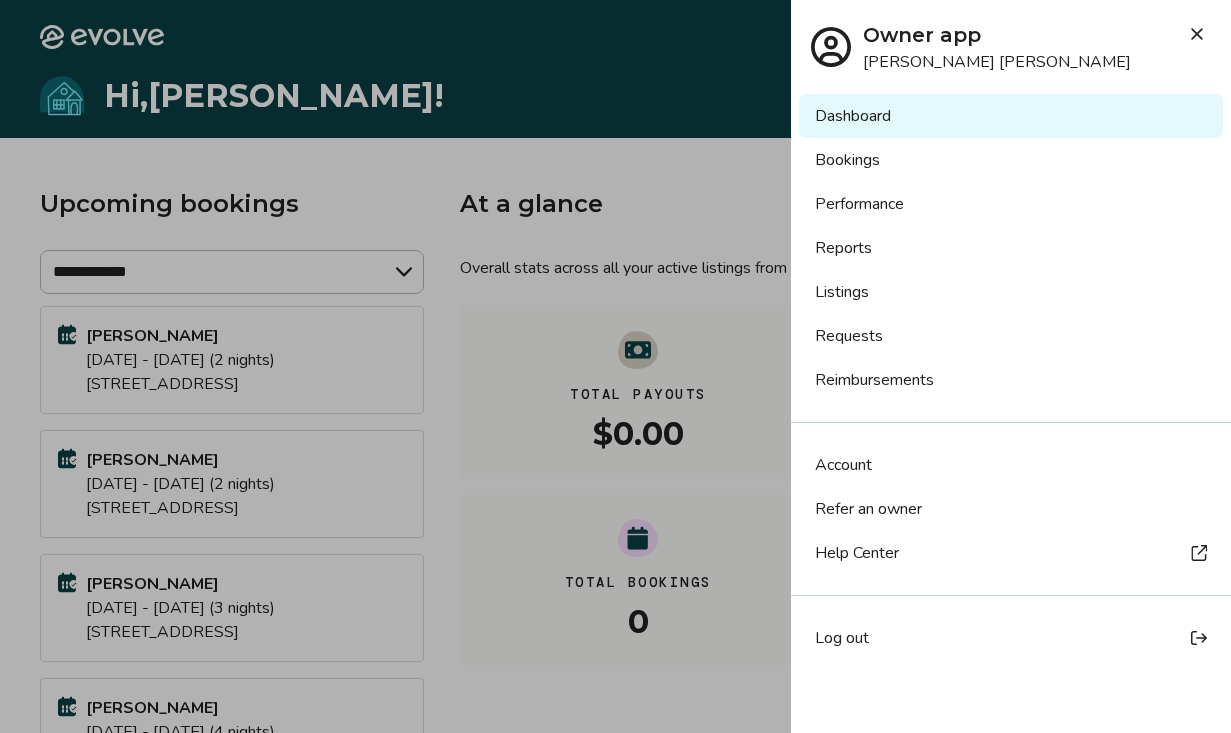 click on "Reports" at bounding box center [1011, 248] 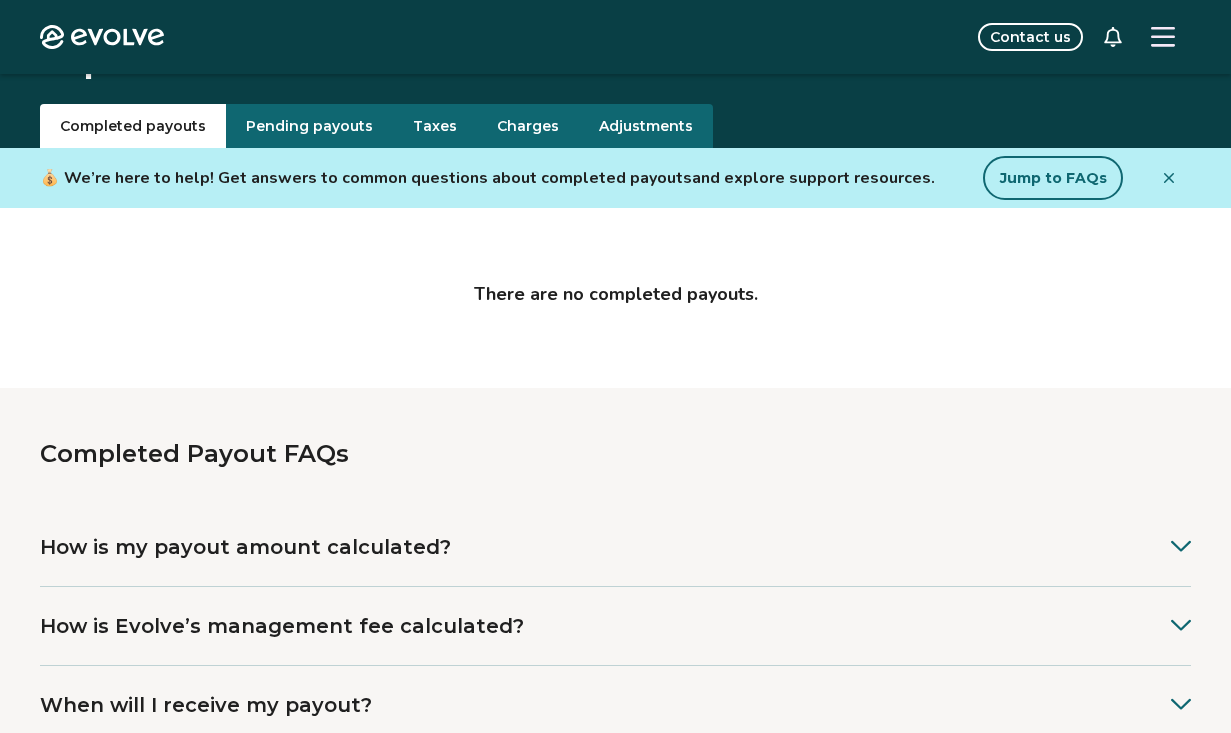 scroll, scrollTop: 0, scrollLeft: 0, axis: both 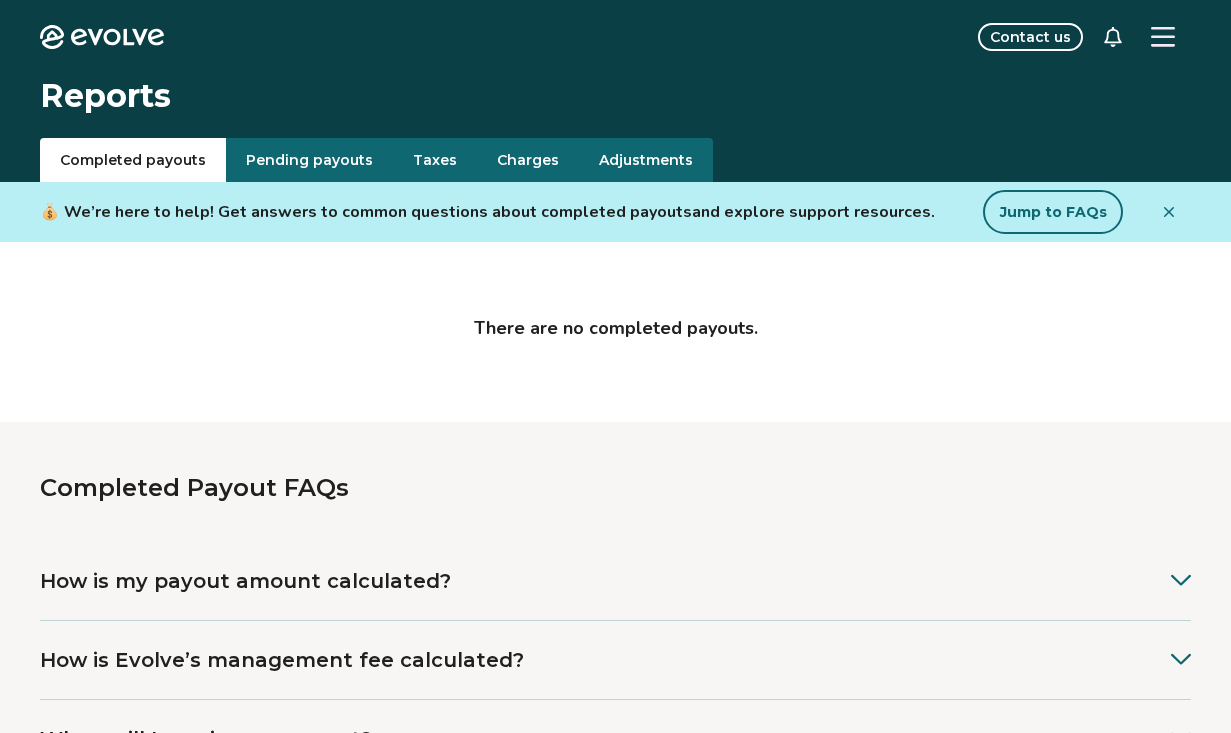 click on "Taxes" at bounding box center [435, 160] 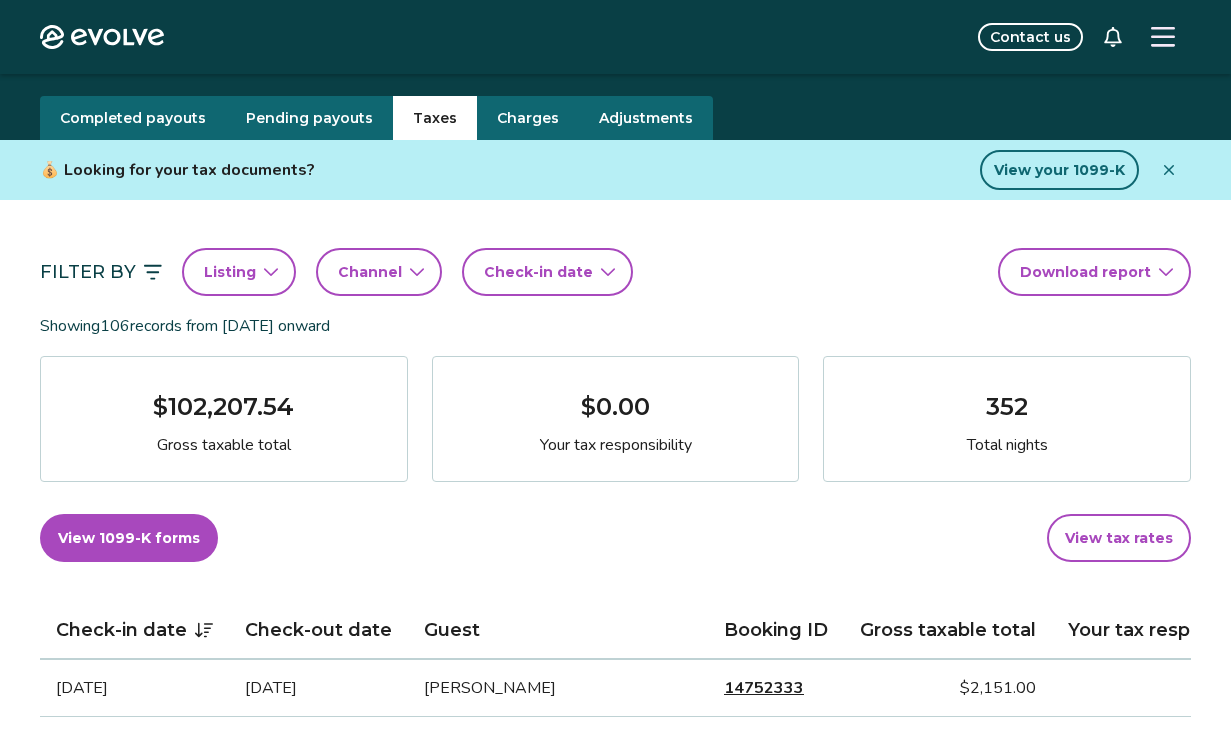 scroll, scrollTop: 0, scrollLeft: 0, axis: both 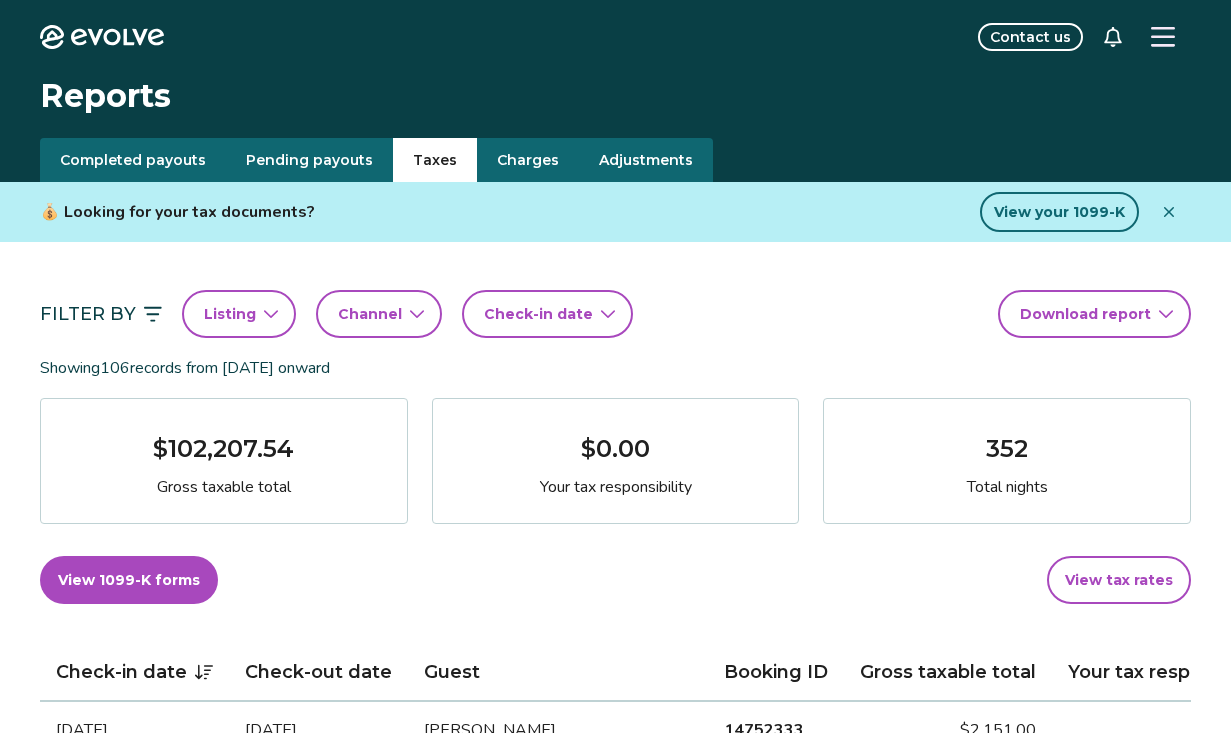 click on "Evolve Contact us Reports Completed payouts Pending payouts Taxes Charges Adjustments 💰 Looking for your tax documents? View your 1099-K Filter By  Listing Channel Check-in date Download   report Showing  106  records    from May 1st, 2020 onward $102,207.54 Gross taxable total $0.00 Your tax responsibility 352 Total nights View 1099-K forms View tax rates Check-in date Check-out date Guest Booking ID Gross taxable total Your tax responsibility May 2, 2026 May 7, 2026 Dawn Kirsten Cipri 14752333 $2,151.00 $0.00 Oct 15, 2025 Oct 19, 2025 Havalee Henry 14477701 $2,084.00 $0.00 Oct 2, 2025 Oct 9, 2025 Carlos Cameron 14812629 $1,109.00 $0.00 Aug 30, 2025 Sep 1, 2025 Todd Pollara 14703961 $1,024.00 $0.00 Aug 28, 2025 Aug 31, 2025 Marilyn Cadena 14750972 $0.00 $0.00 Aug 20, 2025 Aug 23, 2025 Shantel Cowling 14602265 $1,061.00 $0.00 Aug 18, 2025 Aug 24, 2025 Joni Elmslie 14728929 $1,060.00 $0.00 Aug 7, 2025 Aug 10, 2025 Laura Villa 14663055 $1,430.01 $0.00 Aug 3, 2025 Aug 7, 2025 Anderson Smith 14712469 $825.61" at bounding box center [615, 1562] 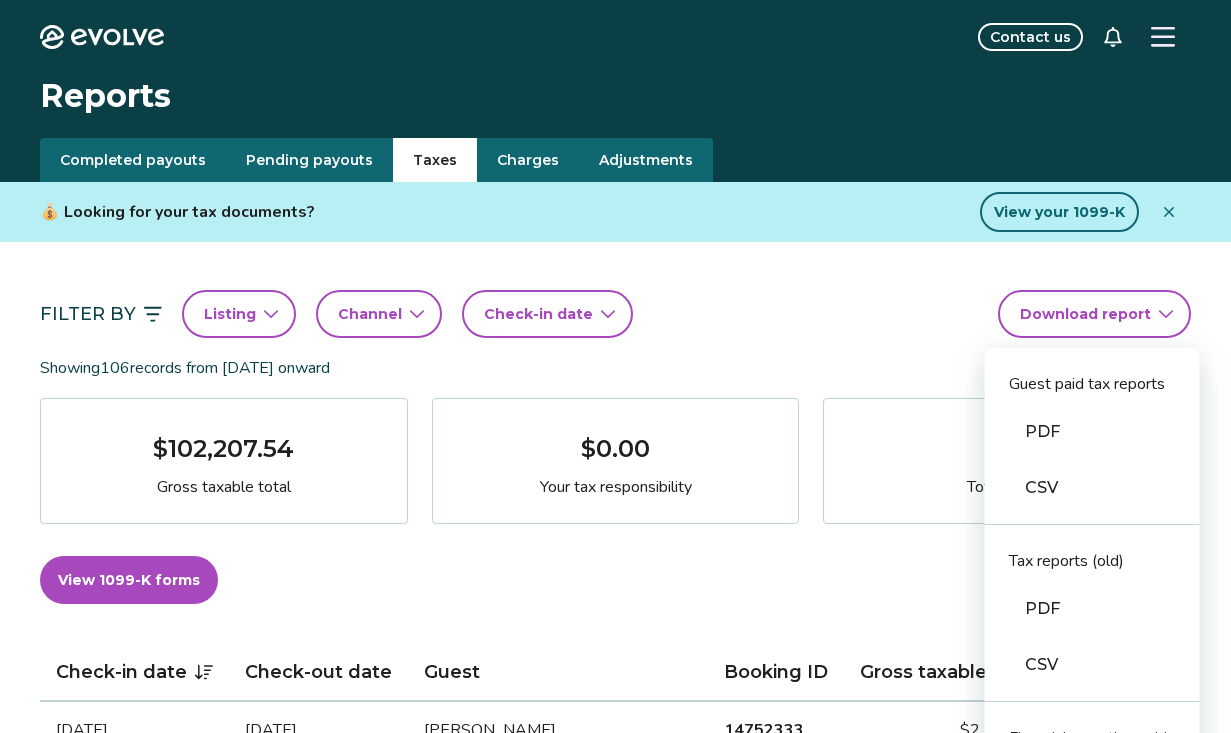click on "CSV" at bounding box center [1092, 488] 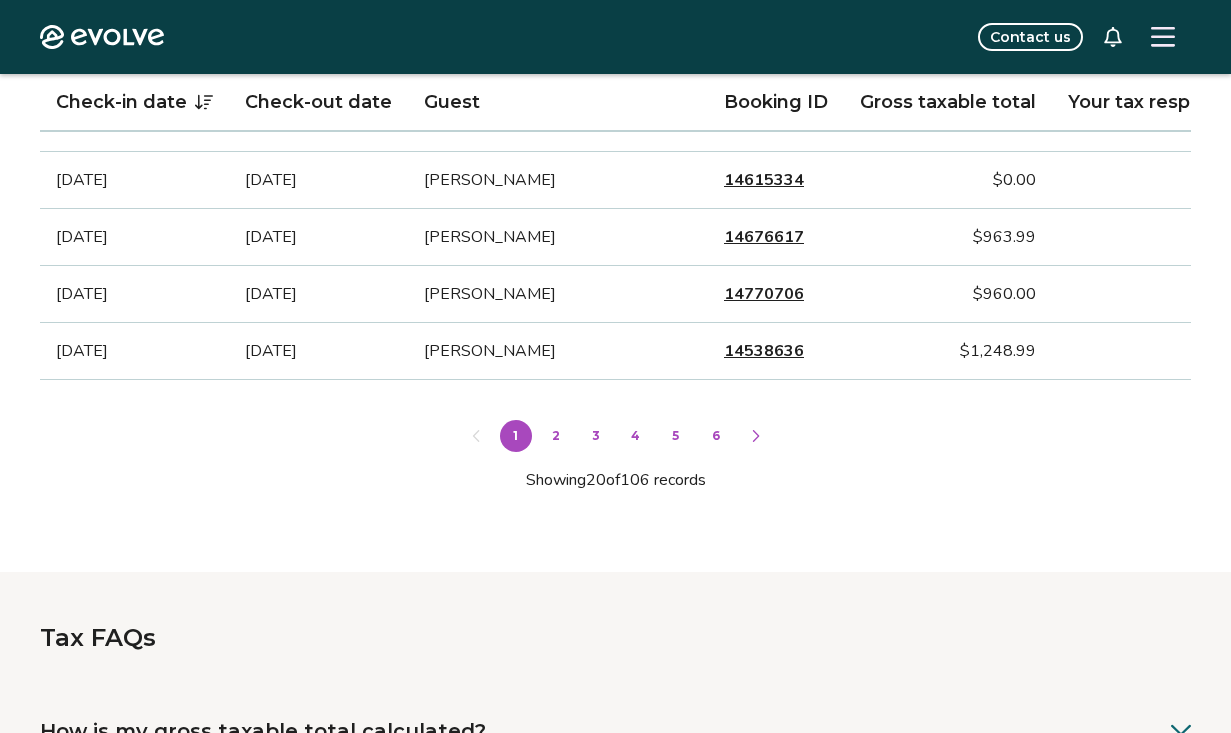 scroll, scrollTop: 1463, scrollLeft: 0, axis: vertical 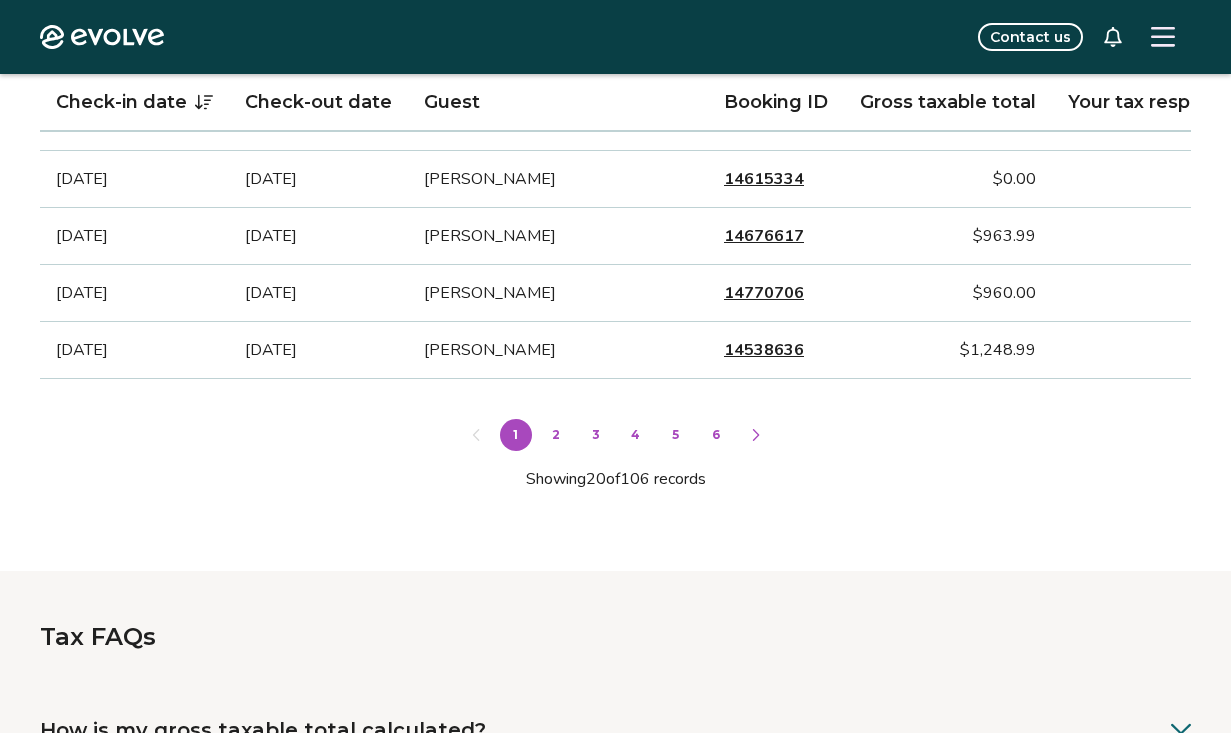 click on "6" at bounding box center [716, 435] 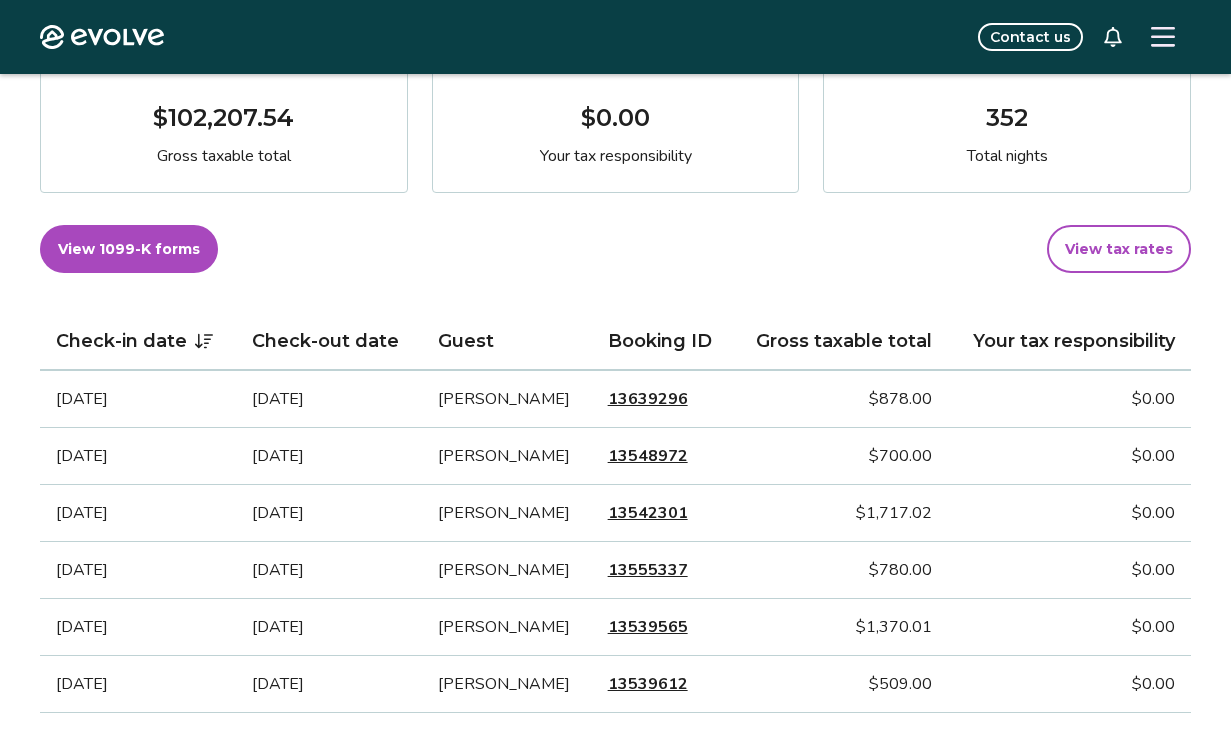 scroll, scrollTop: 334, scrollLeft: 0, axis: vertical 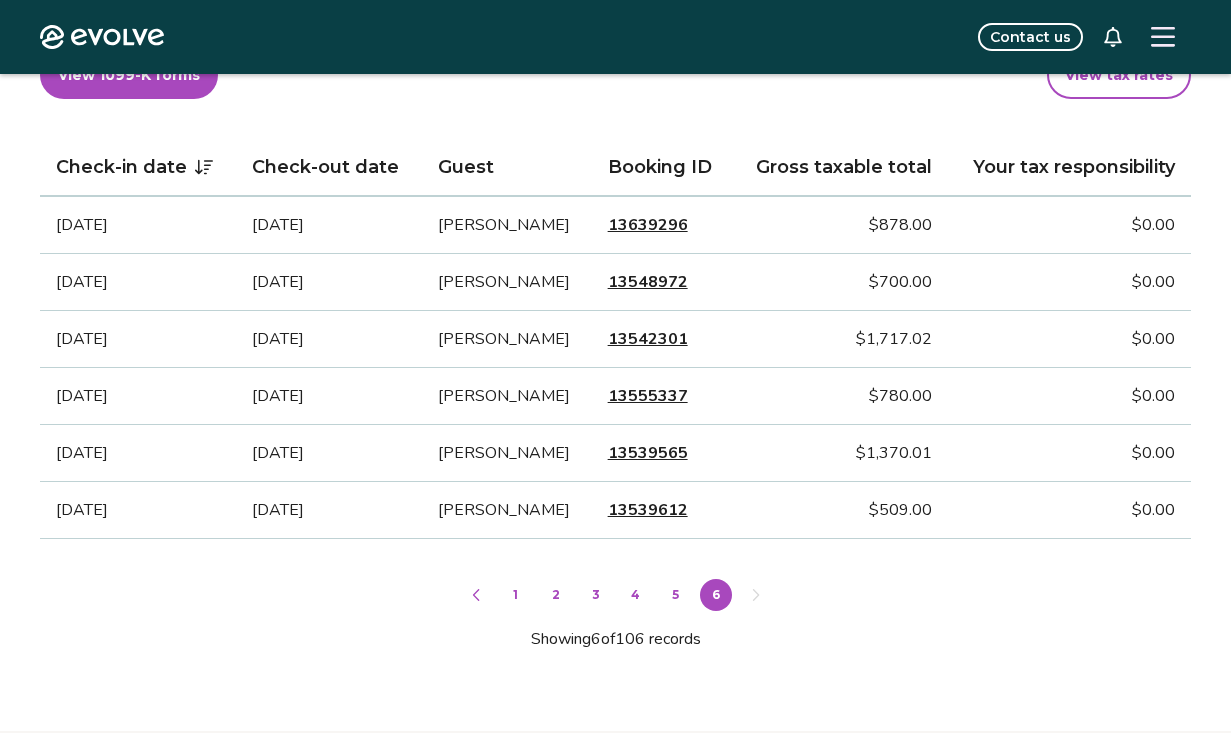 click on "1" at bounding box center (516, 595) 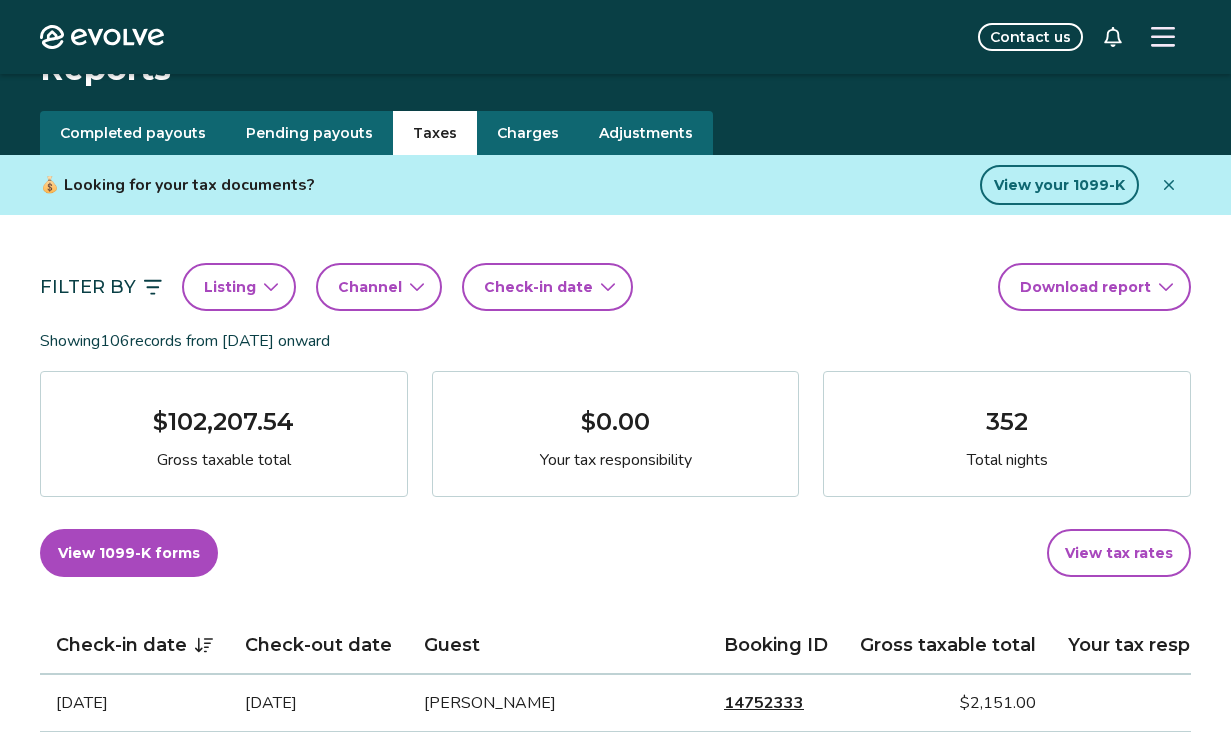 scroll, scrollTop: 0, scrollLeft: 0, axis: both 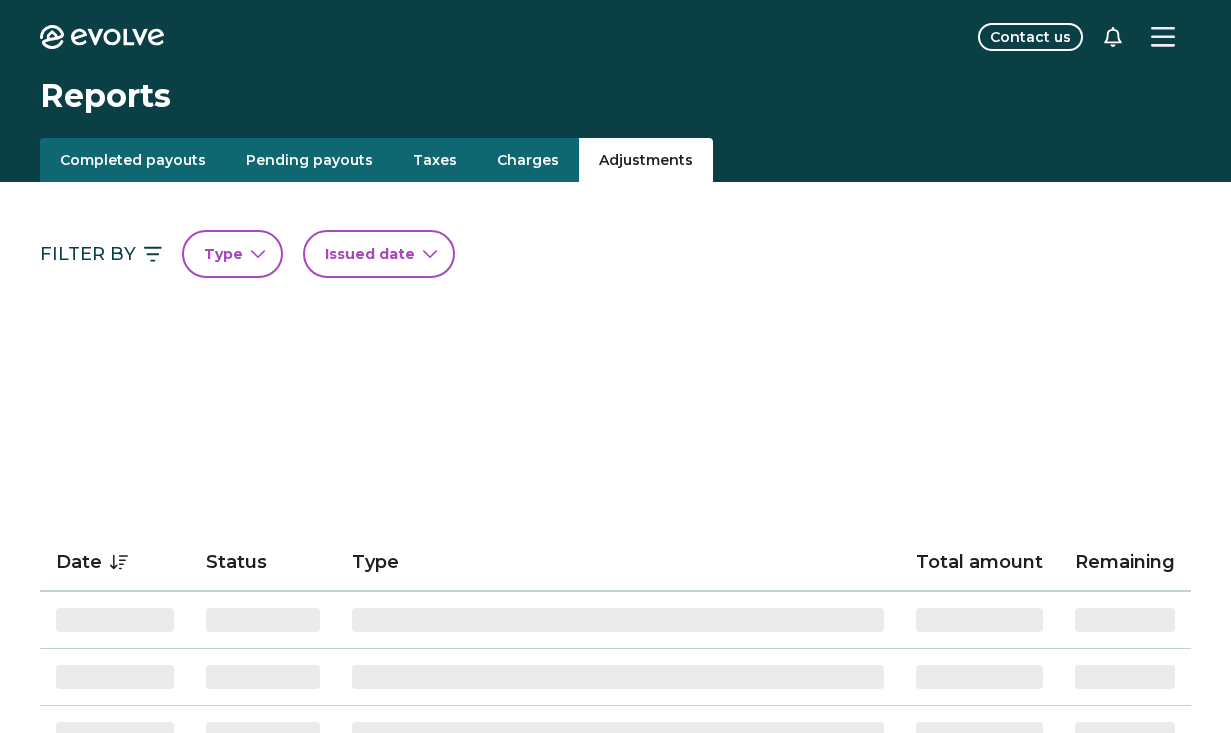 click on "Adjustments" at bounding box center [646, 160] 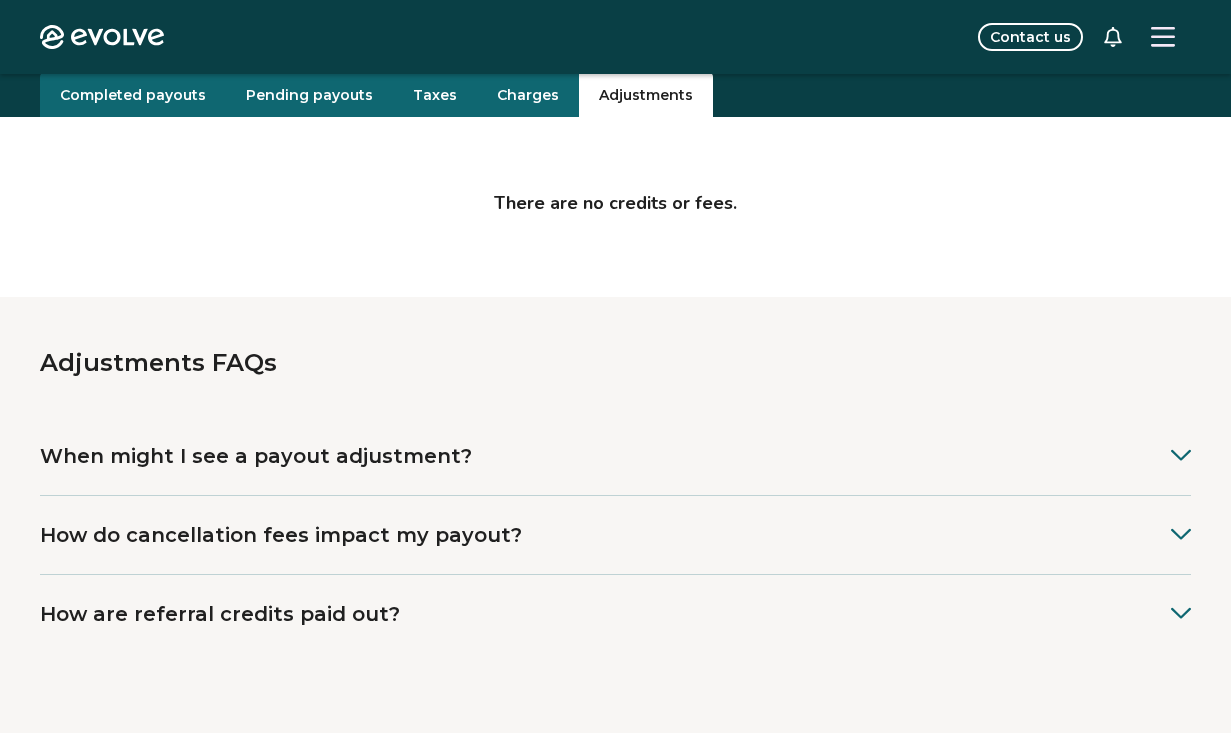 scroll, scrollTop: 0, scrollLeft: 0, axis: both 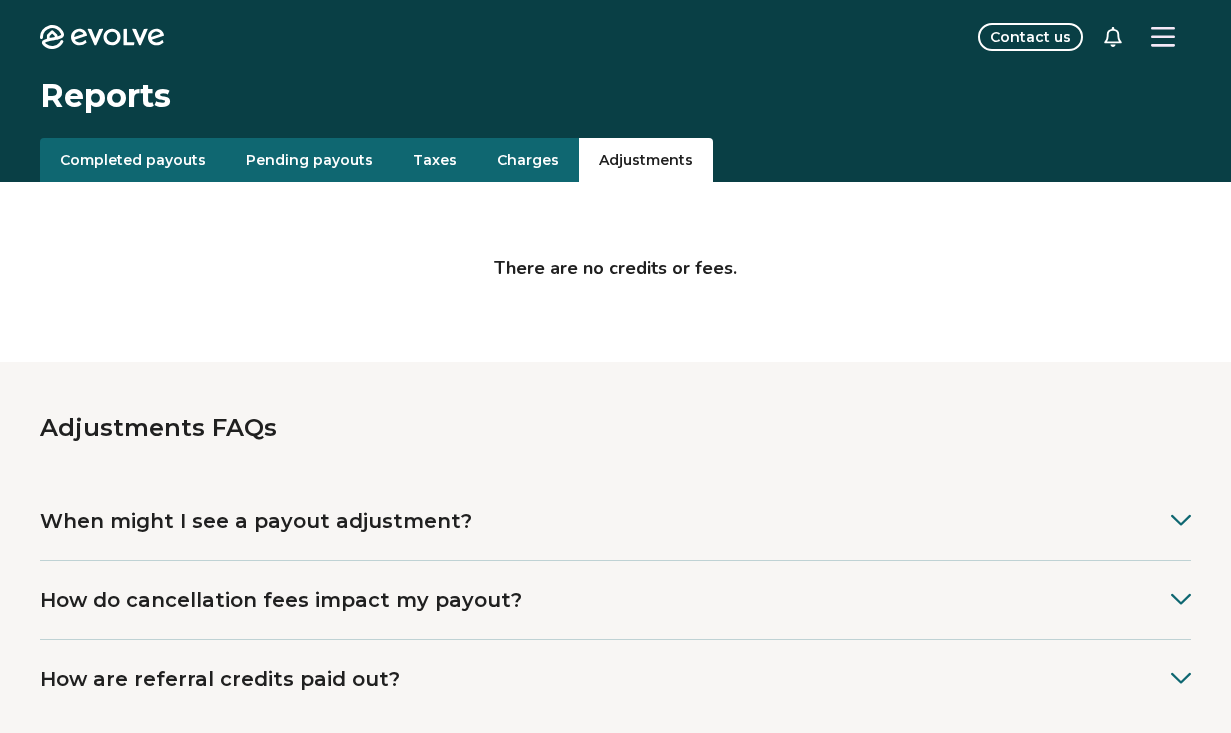 click 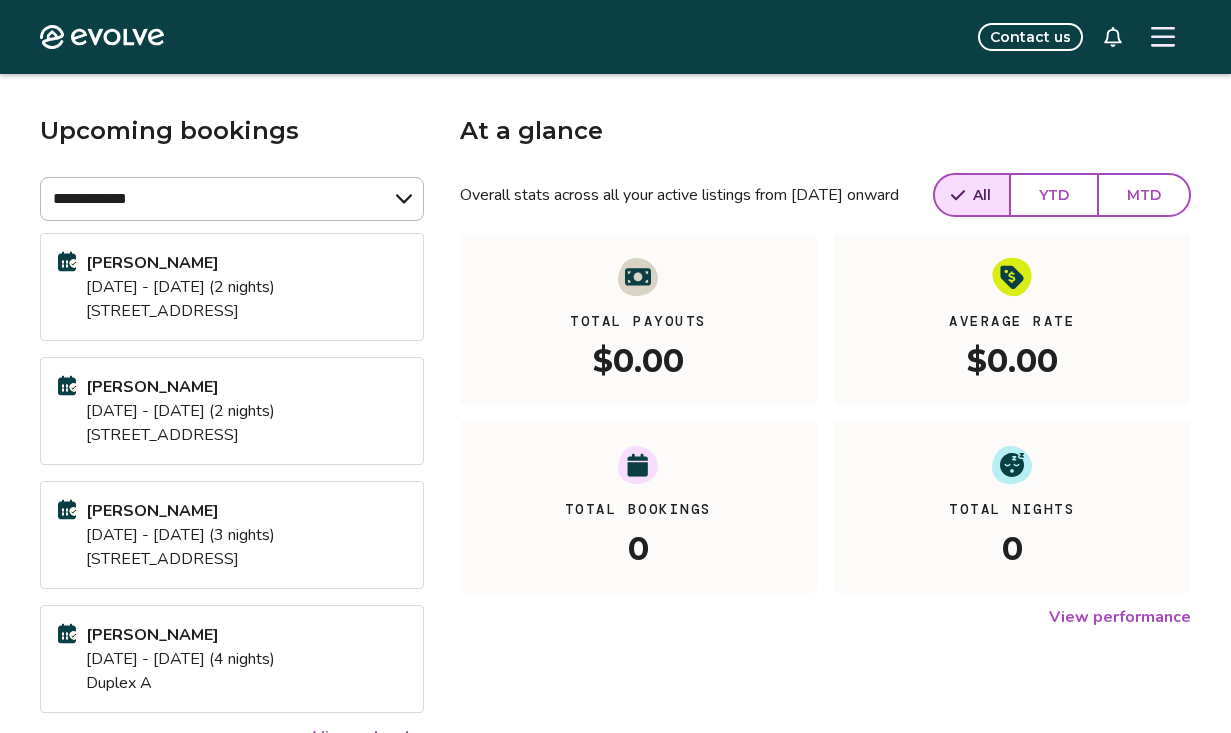 scroll, scrollTop: 0, scrollLeft: 0, axis: both 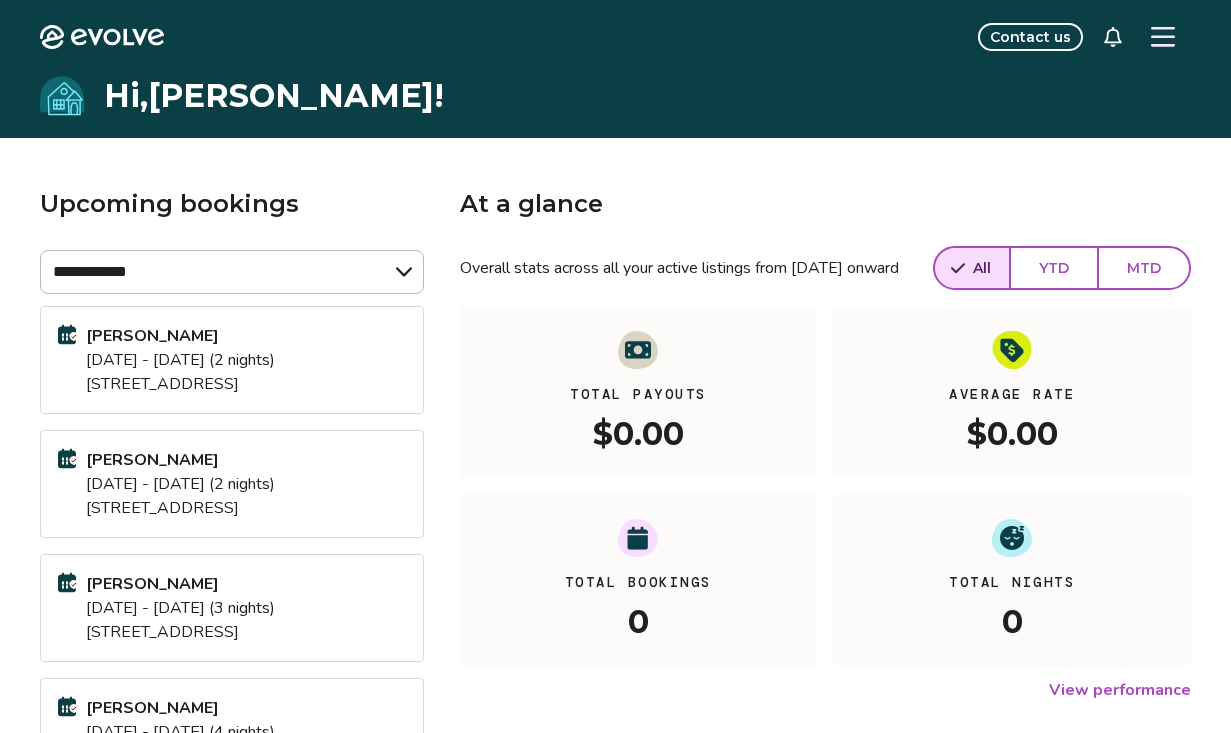 click 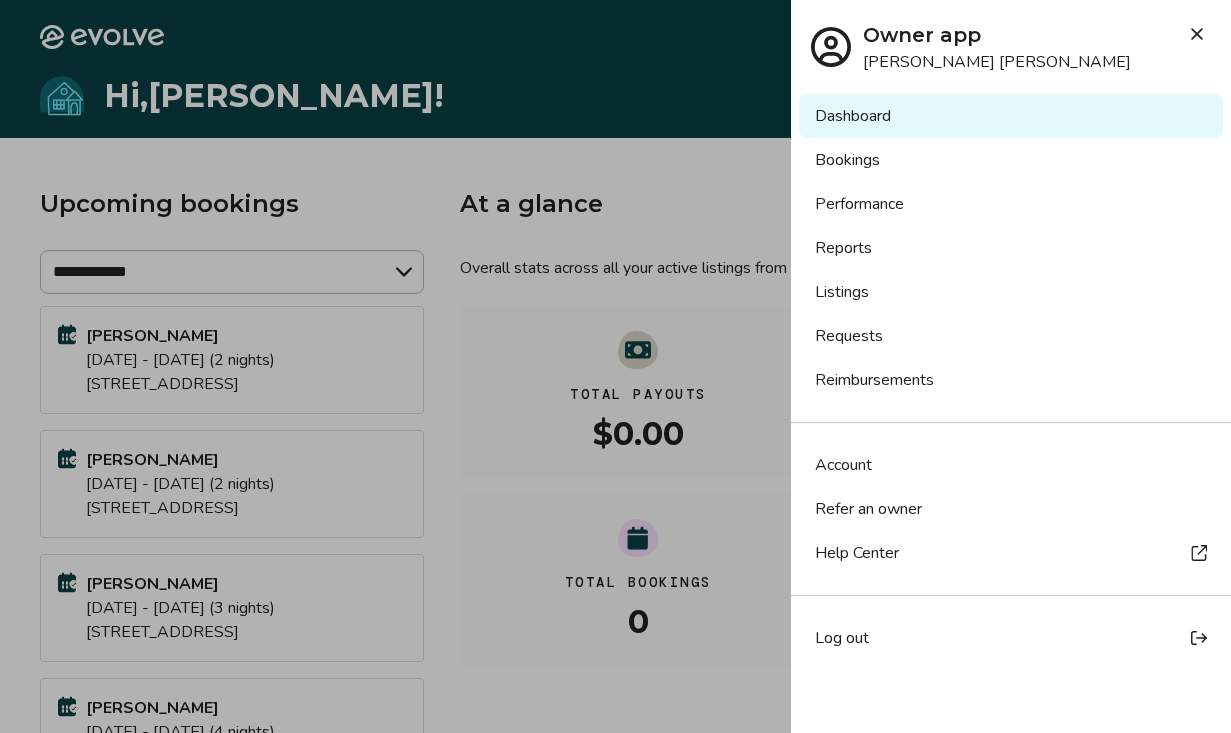 click on "Listings" at bounding box center (1011, 292) 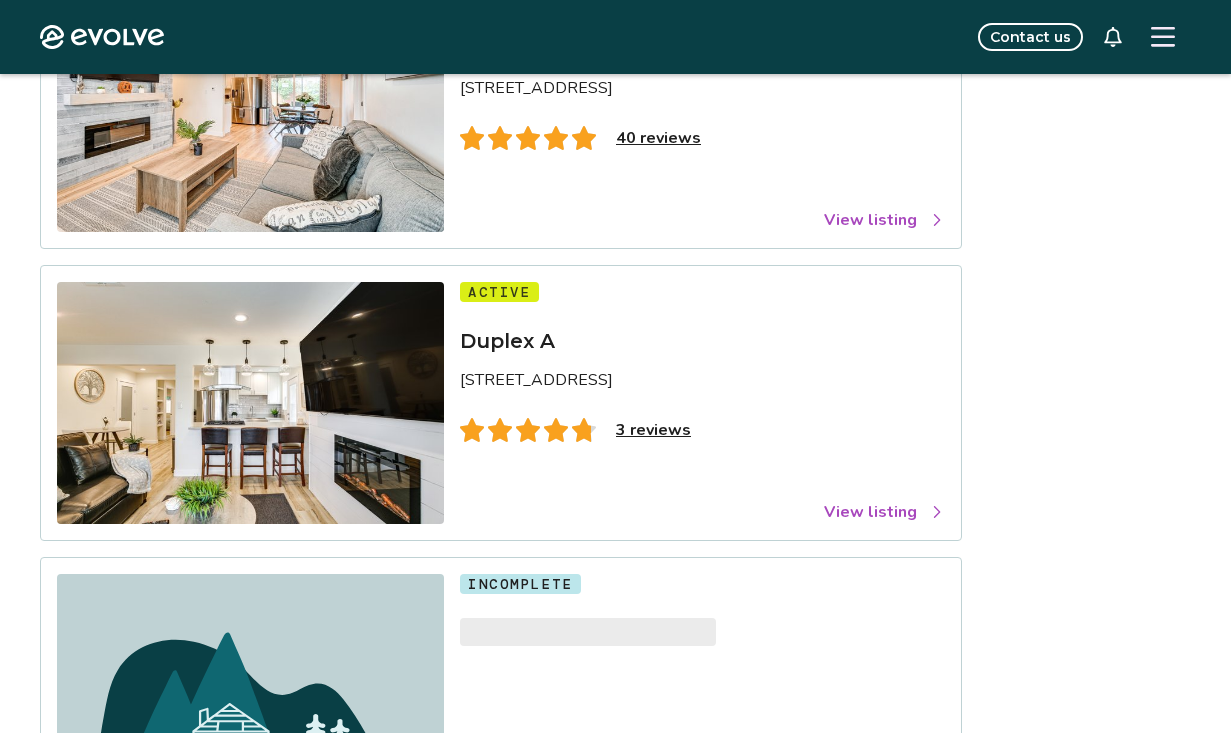 scroll, scrollTop: 287, scrollLeft: 0, axis: vertical 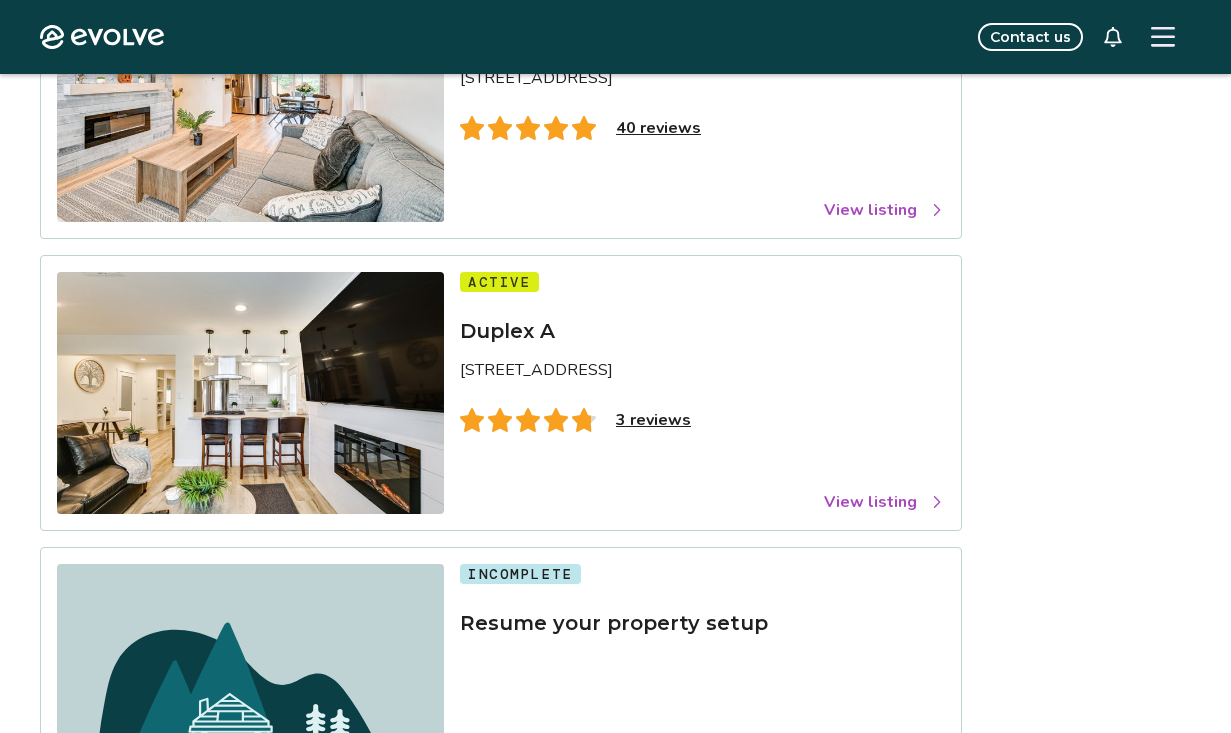 click on "View listing" at bounding box center [884, 502] 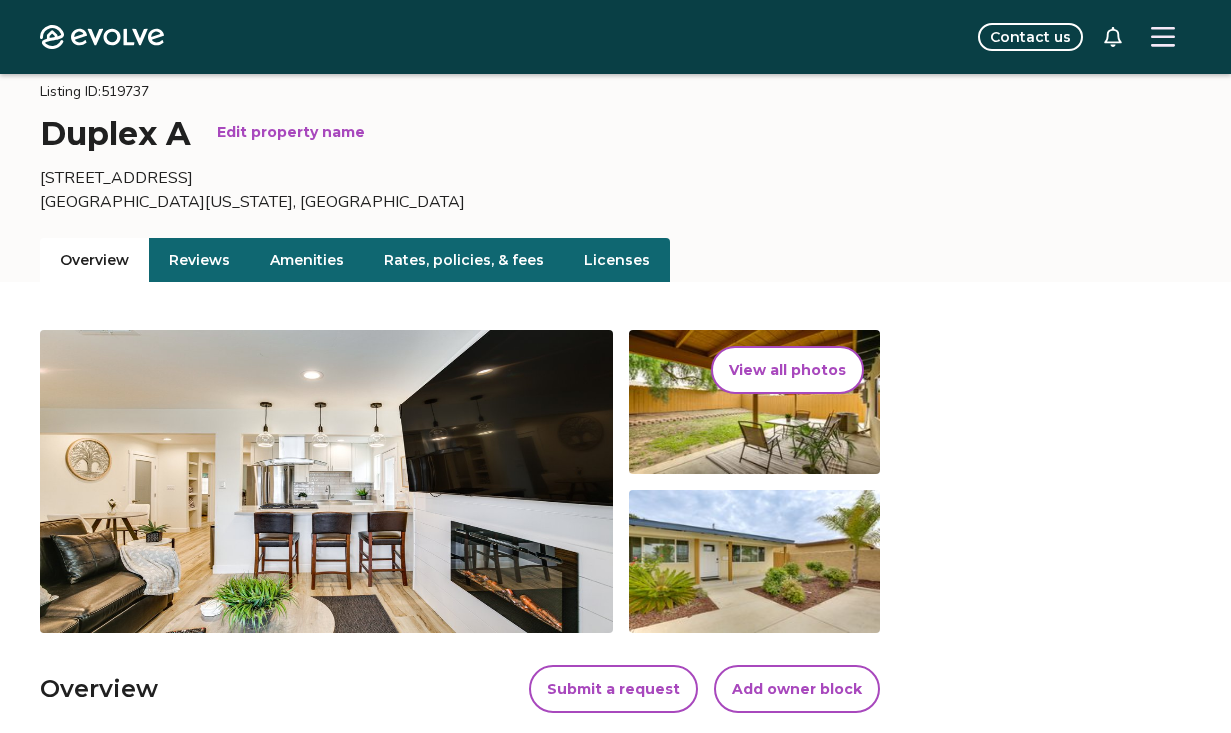 scroll, scrollTop: 63, scrollLeft: 0, axis: vertical 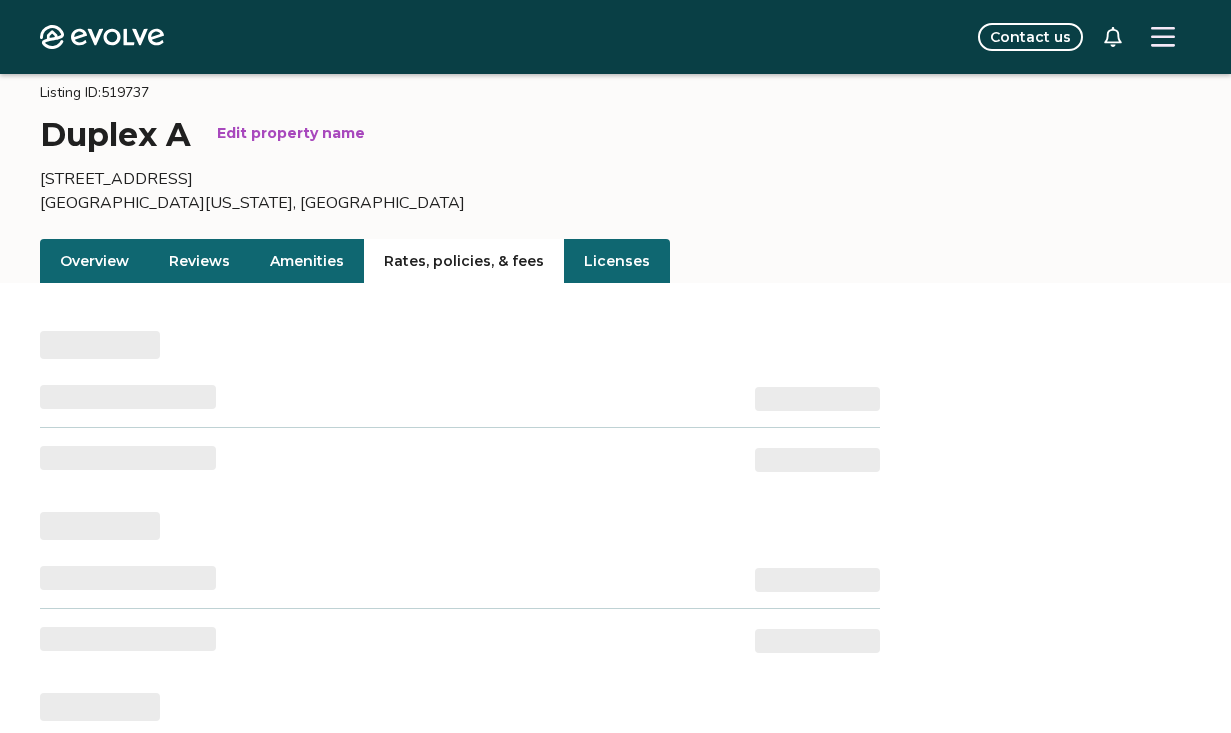 click on "Rates, policies, & fees" at bounding box center (464, 261) 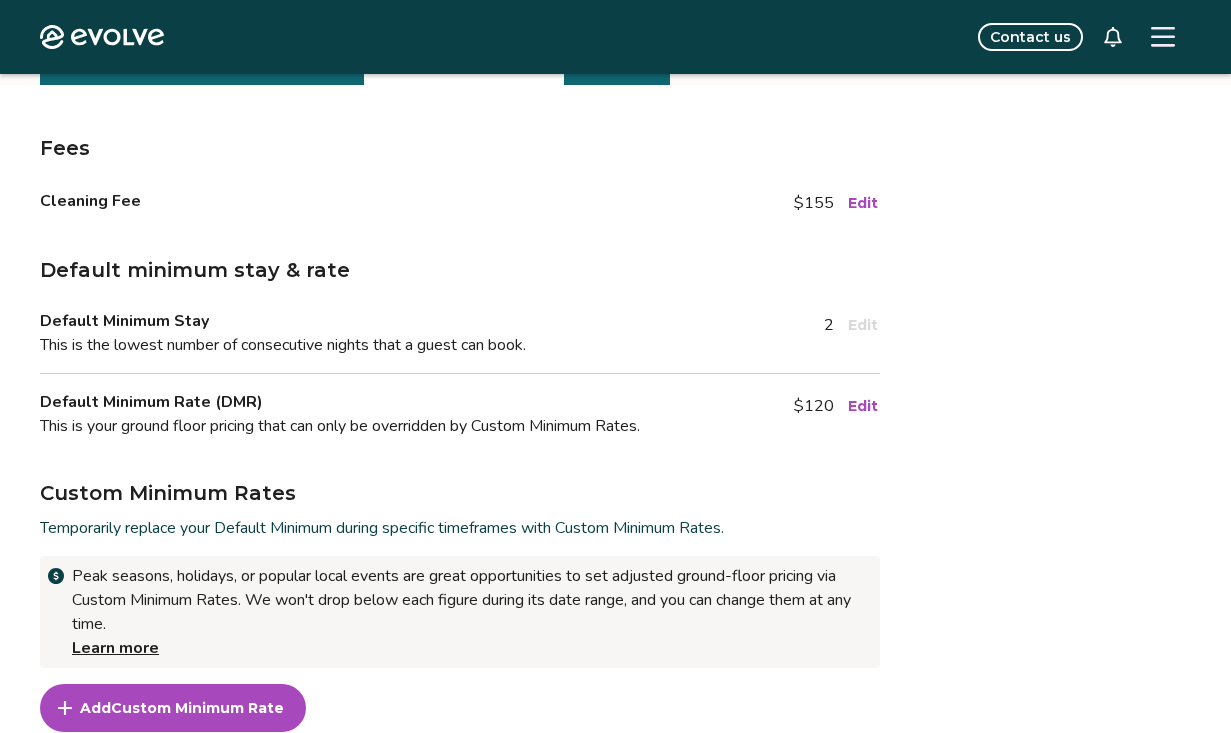 scroll, scrollTop: 262, scrollLeft: 0, axis: vertical 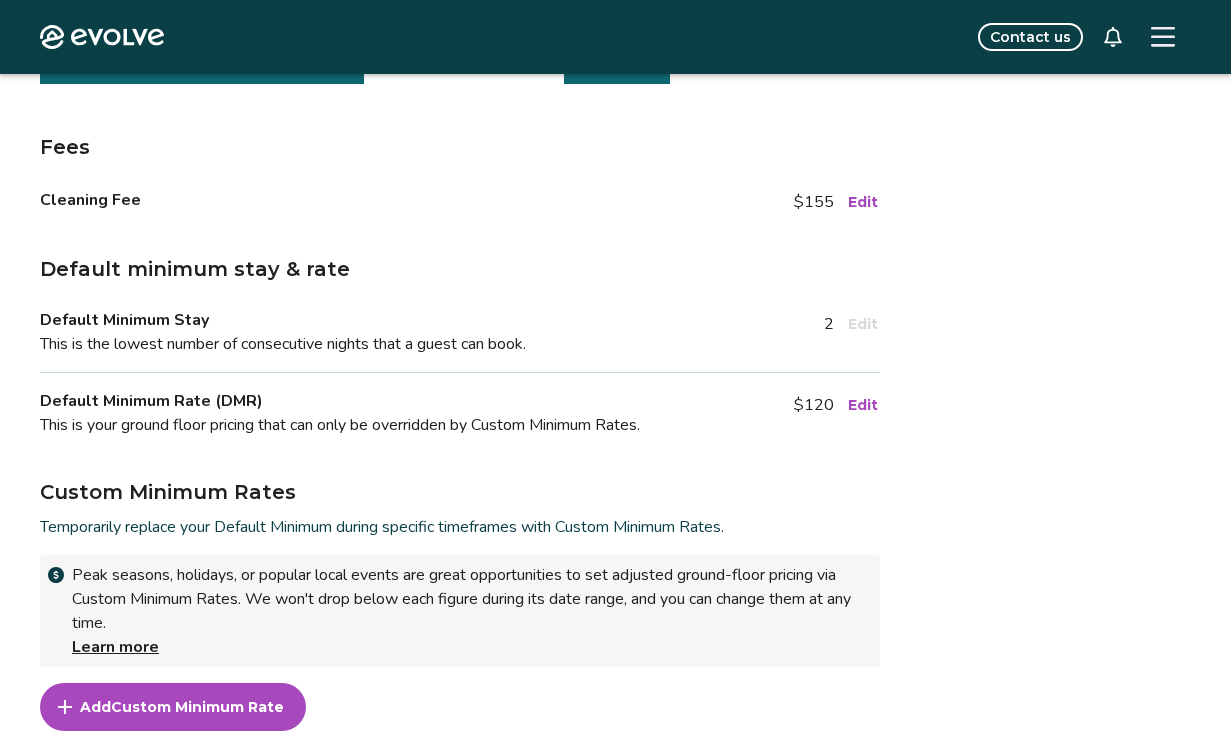 click on "Edit" at bounding box center (863, 405) 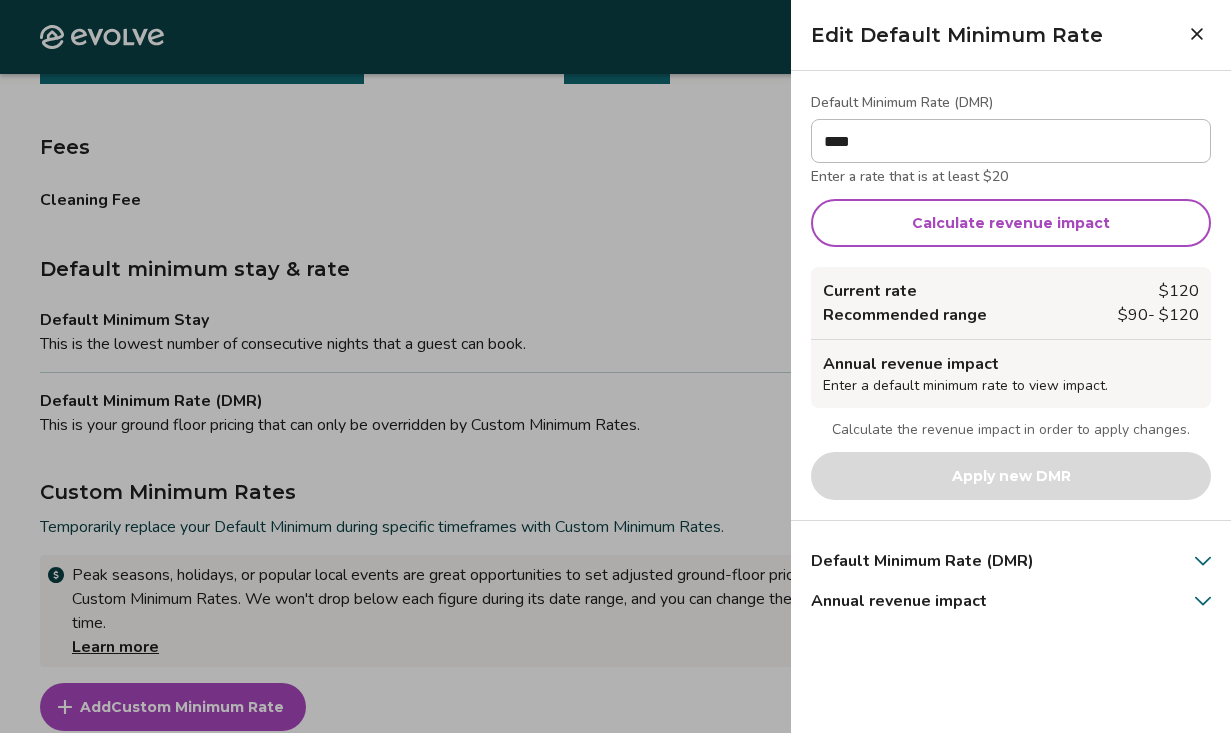 click at bounding box center (615, 366) 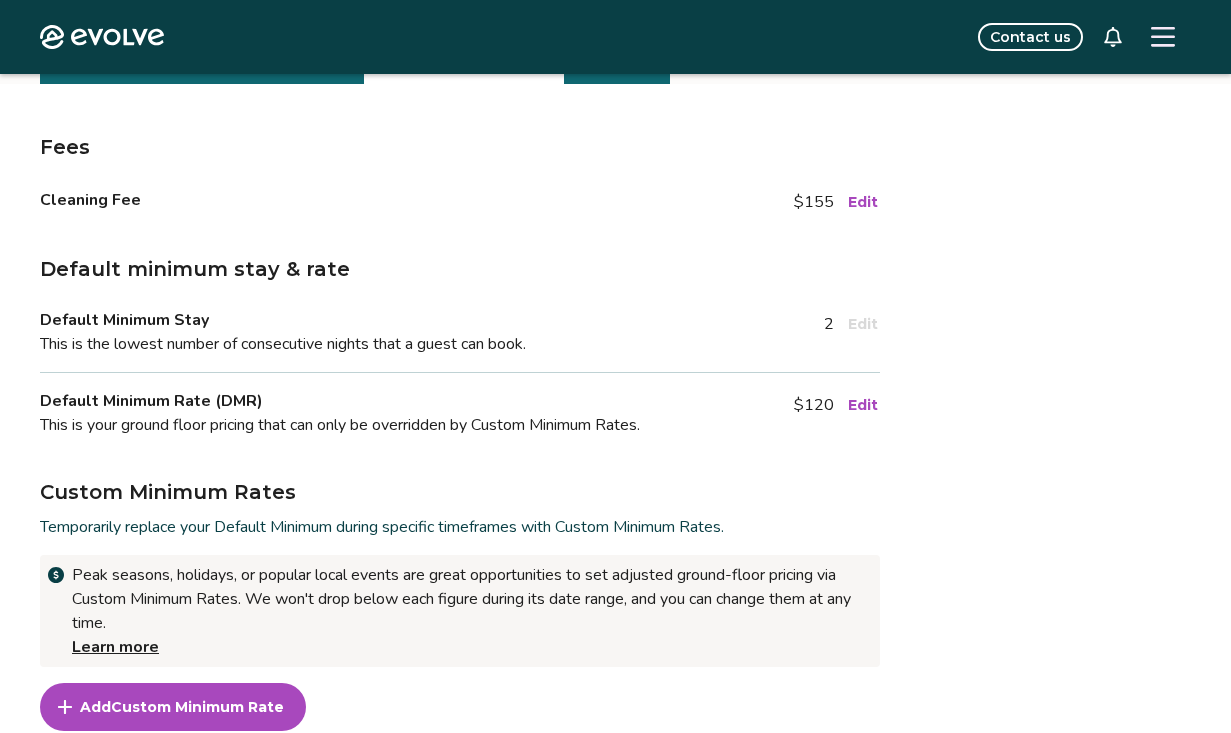 click on "Edit" at bounding box center [863, 405] 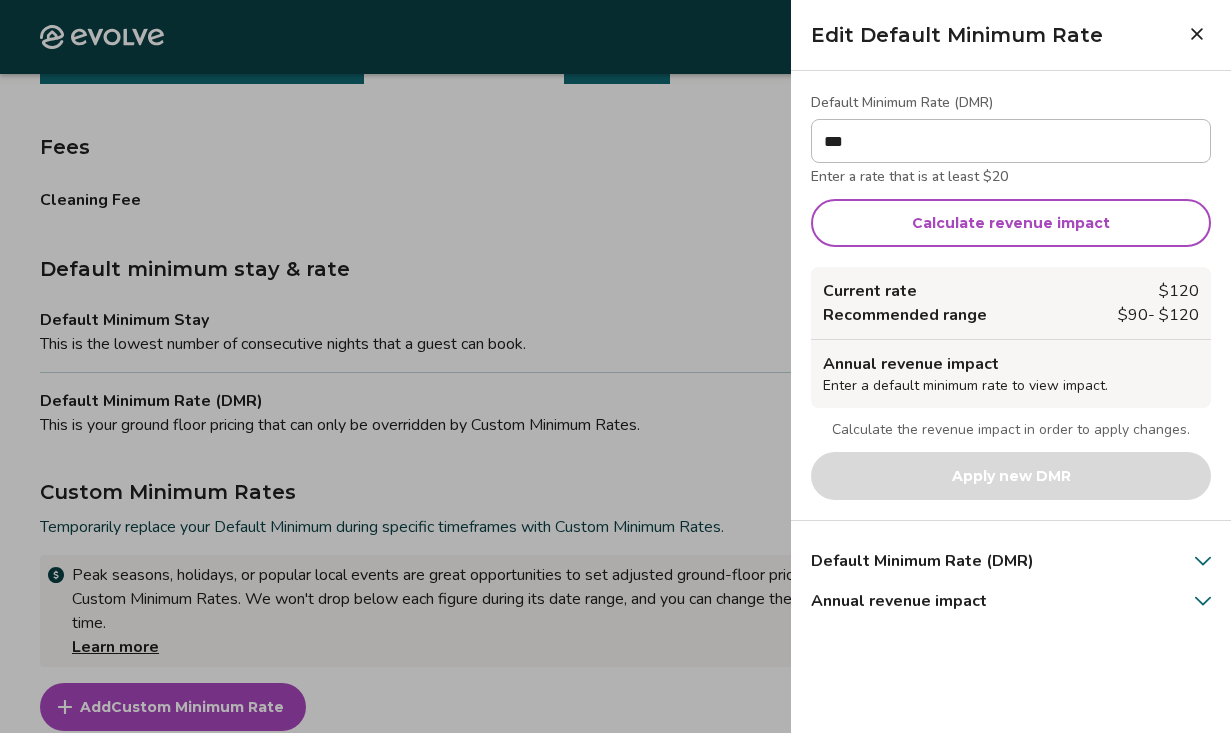 type on "****" 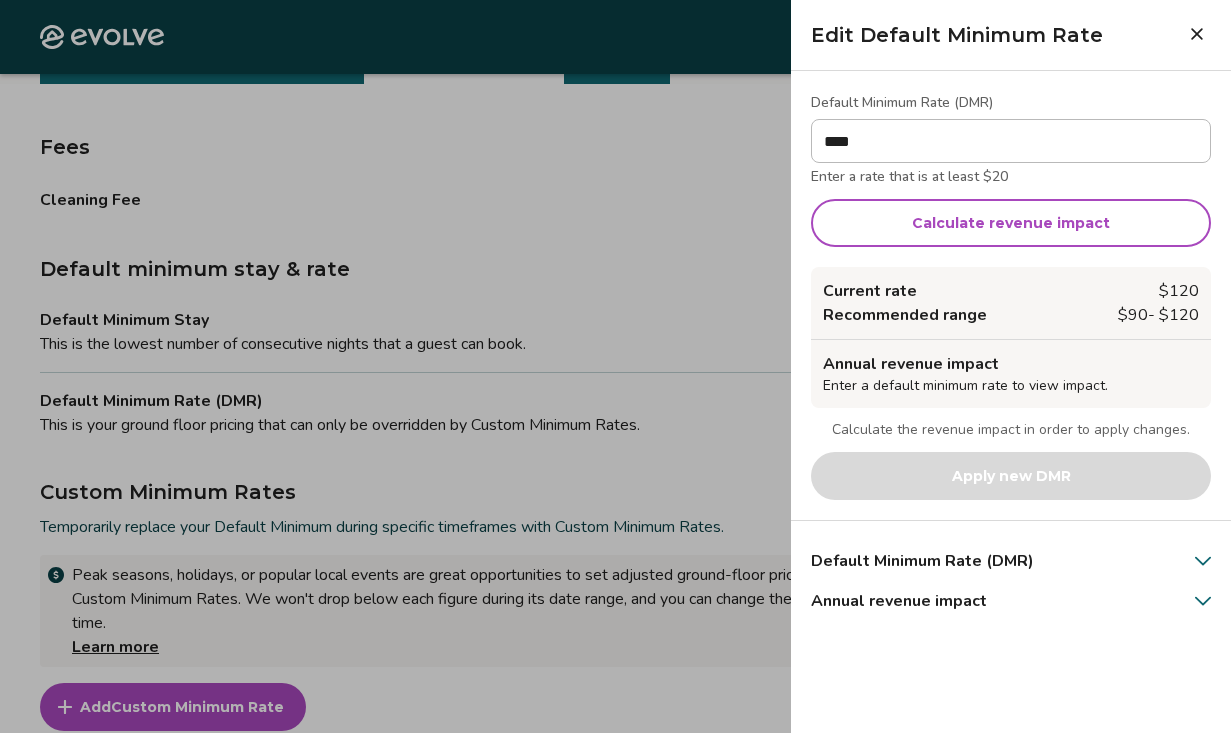 click on "Calculate revenue impact" at bounding box center [1011, 223] 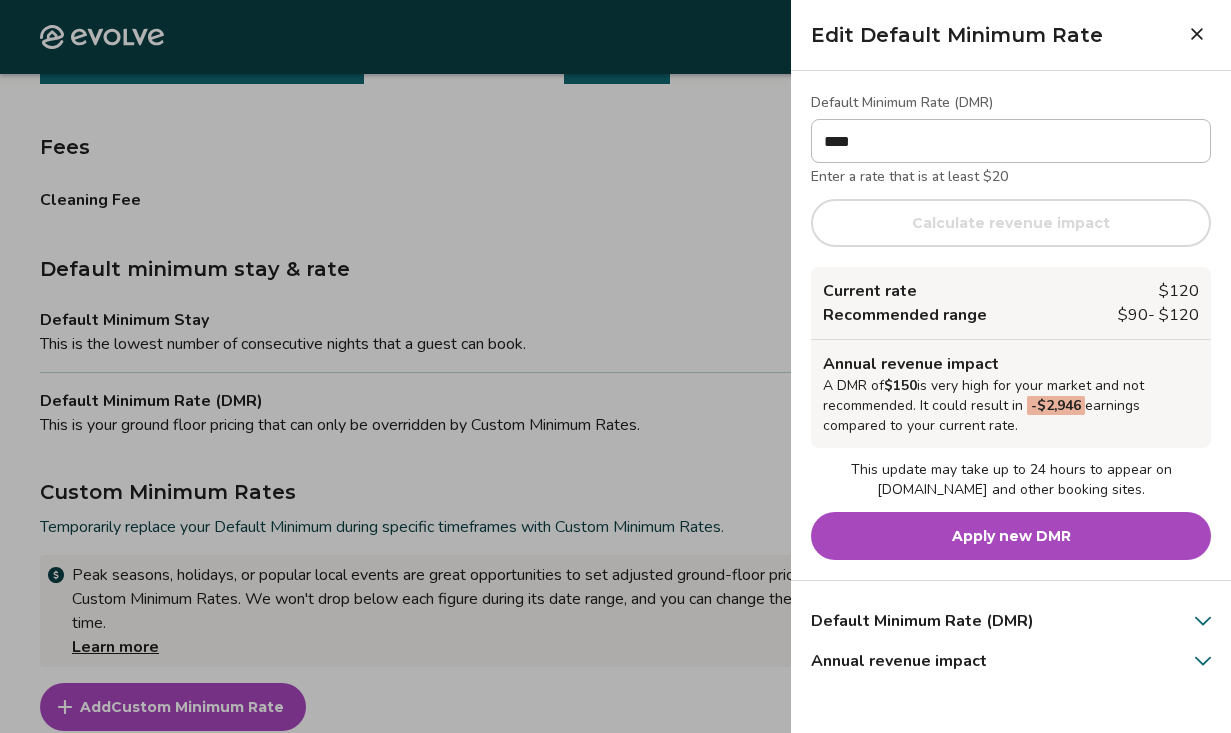 click on "Apply new DMR" at bounding box center (1011, 536) 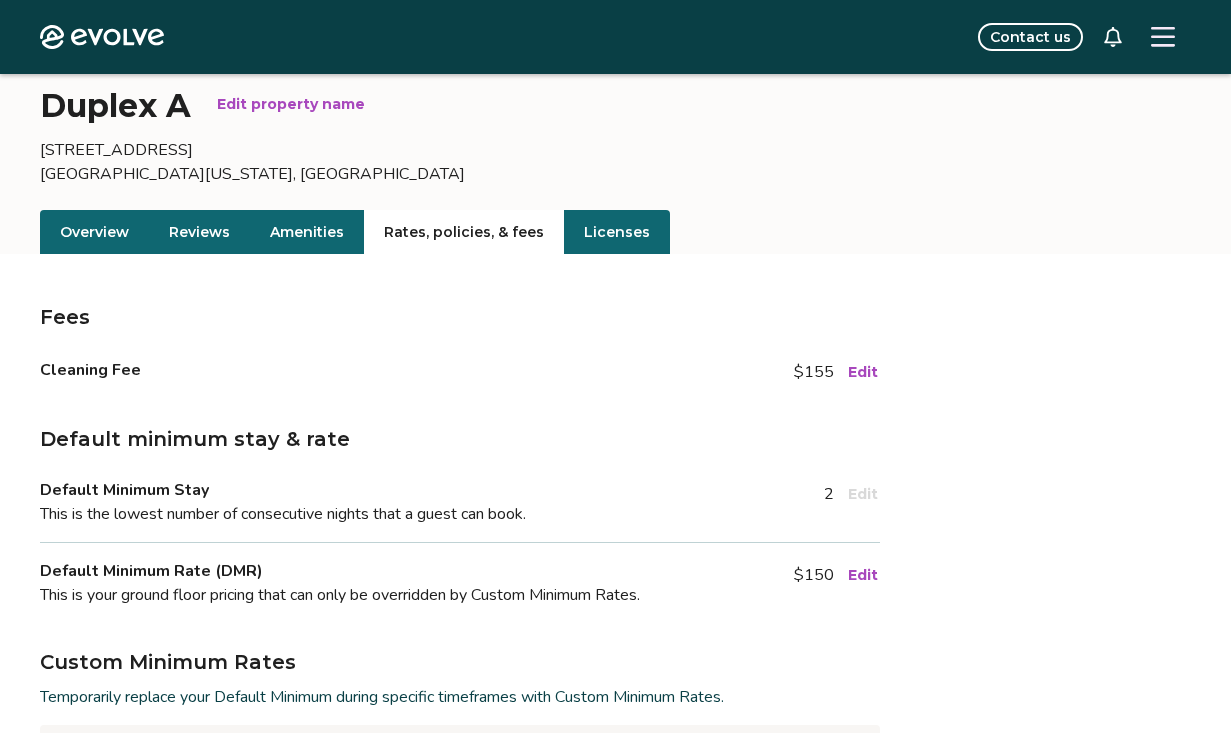 scroll, scrollTop: 0, scrollLeft: 0, axis: both 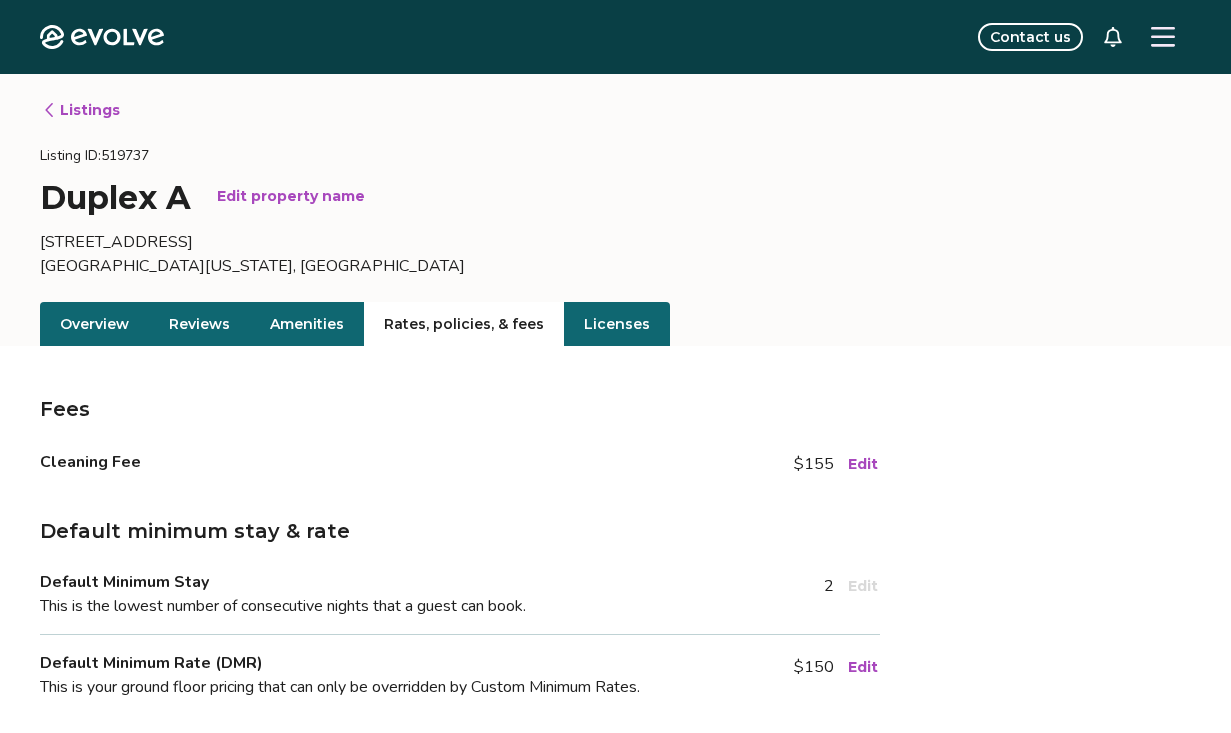 click on "Contact us" at bounding box center (1030, 37) 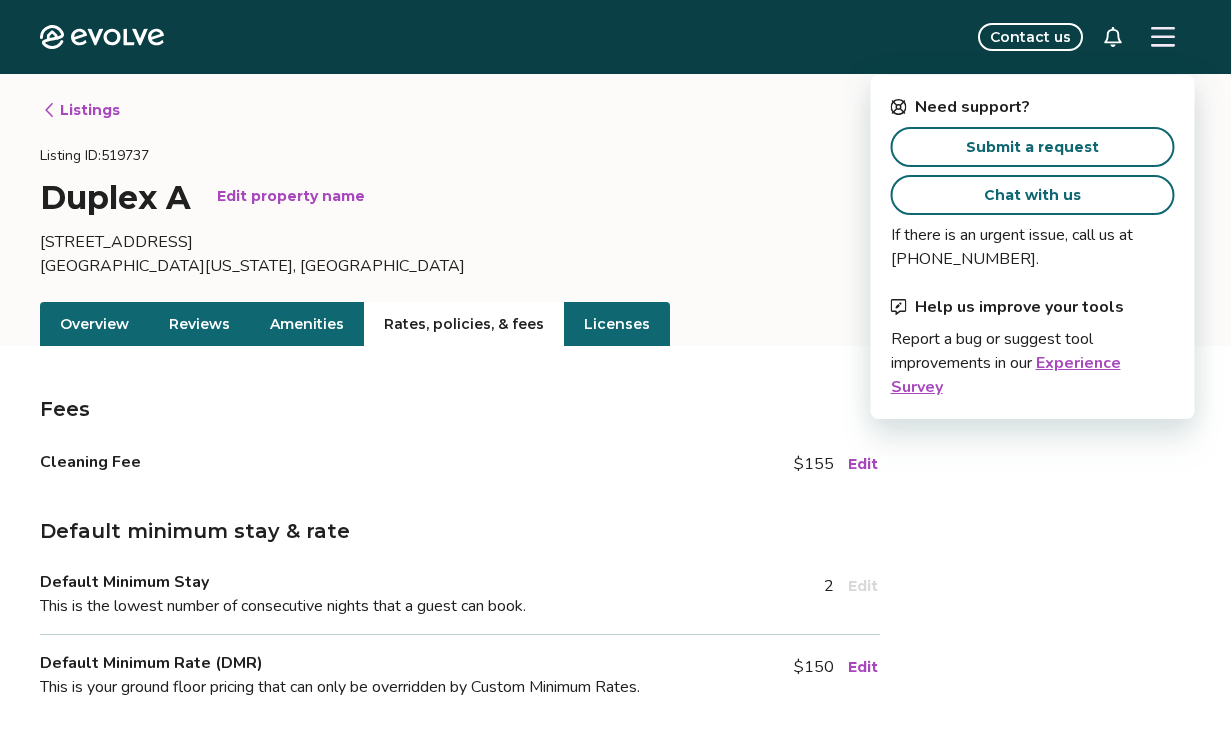 click on "Submit a request" at bounding box center (1032, 147) 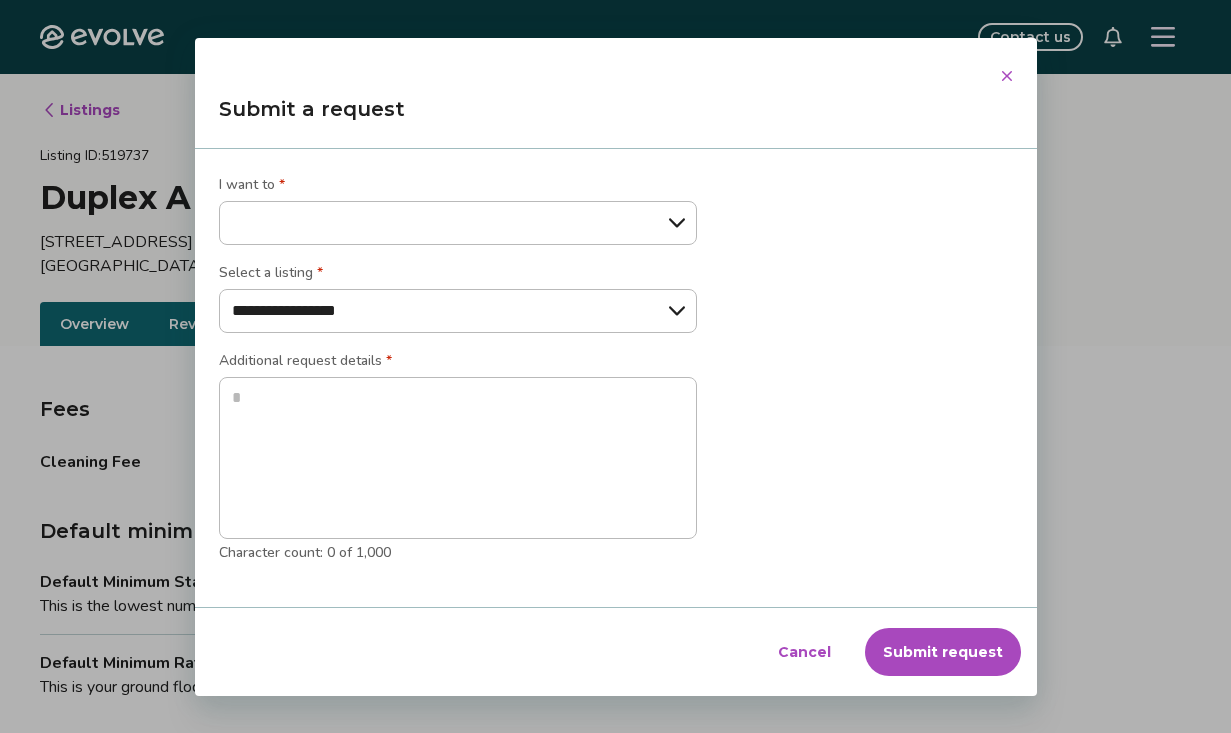 type on "*" 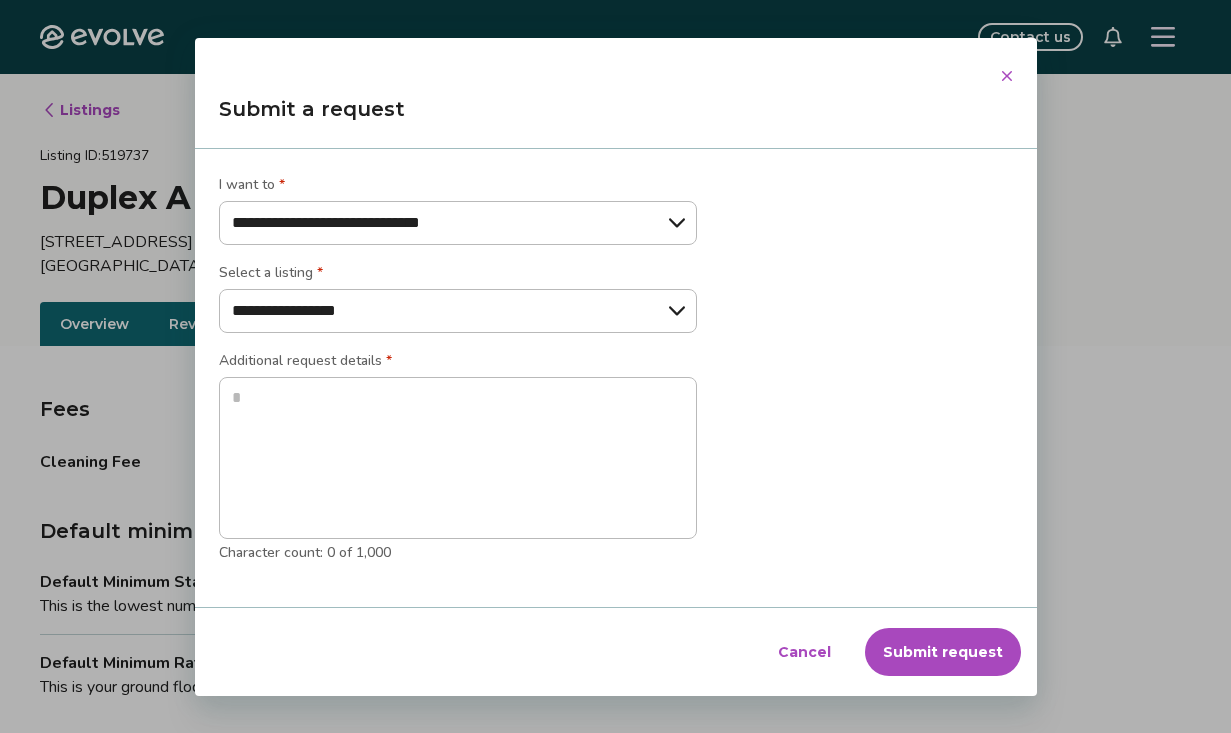 type on "*" 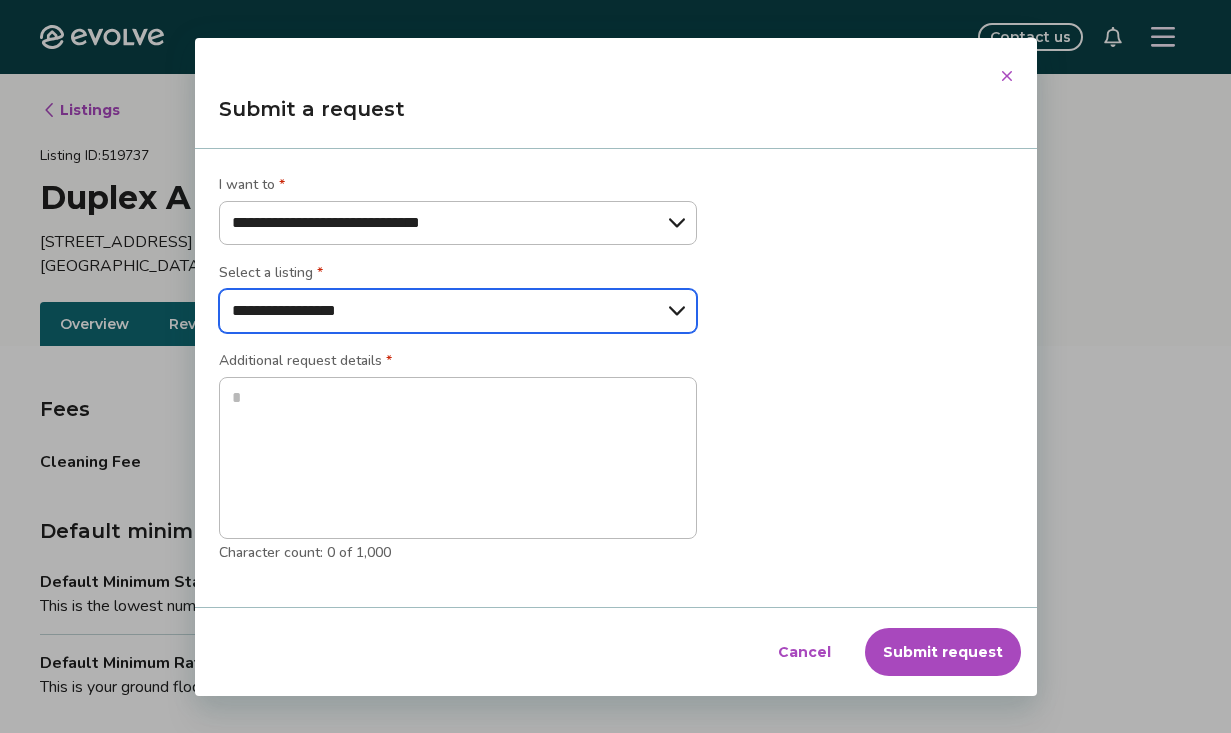 select on "**********" 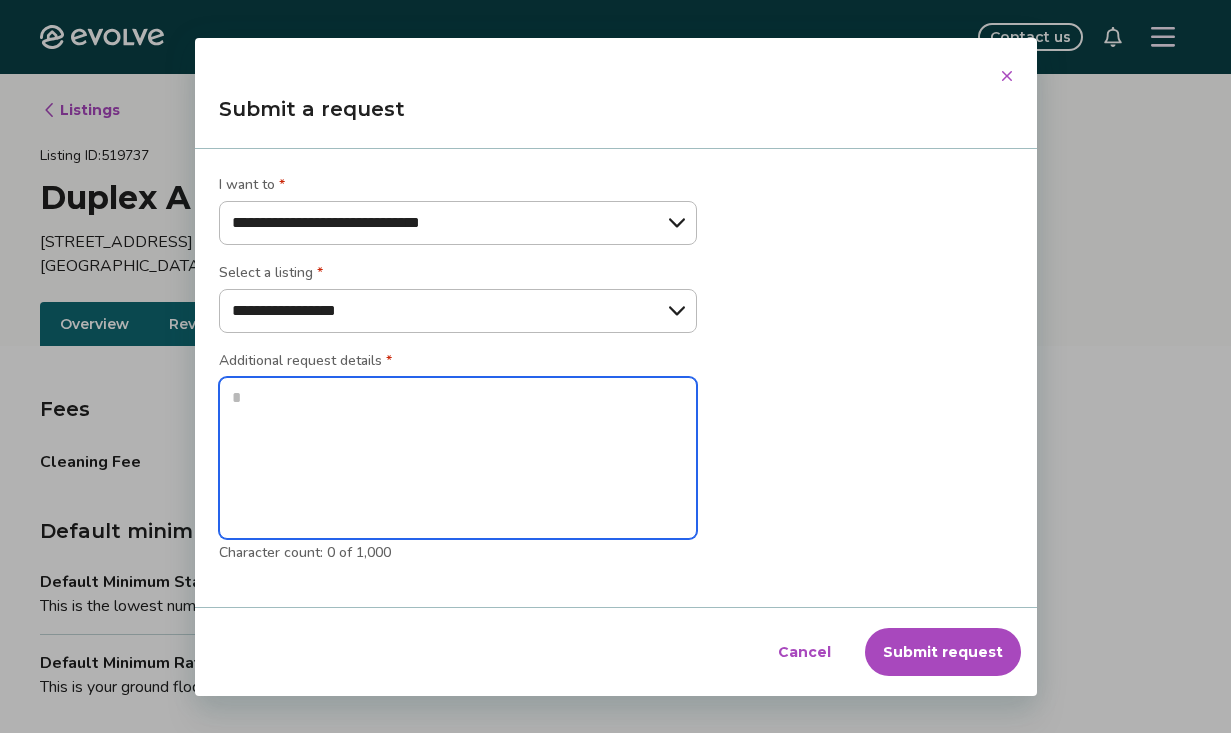 click at bounding box center (458, 458) 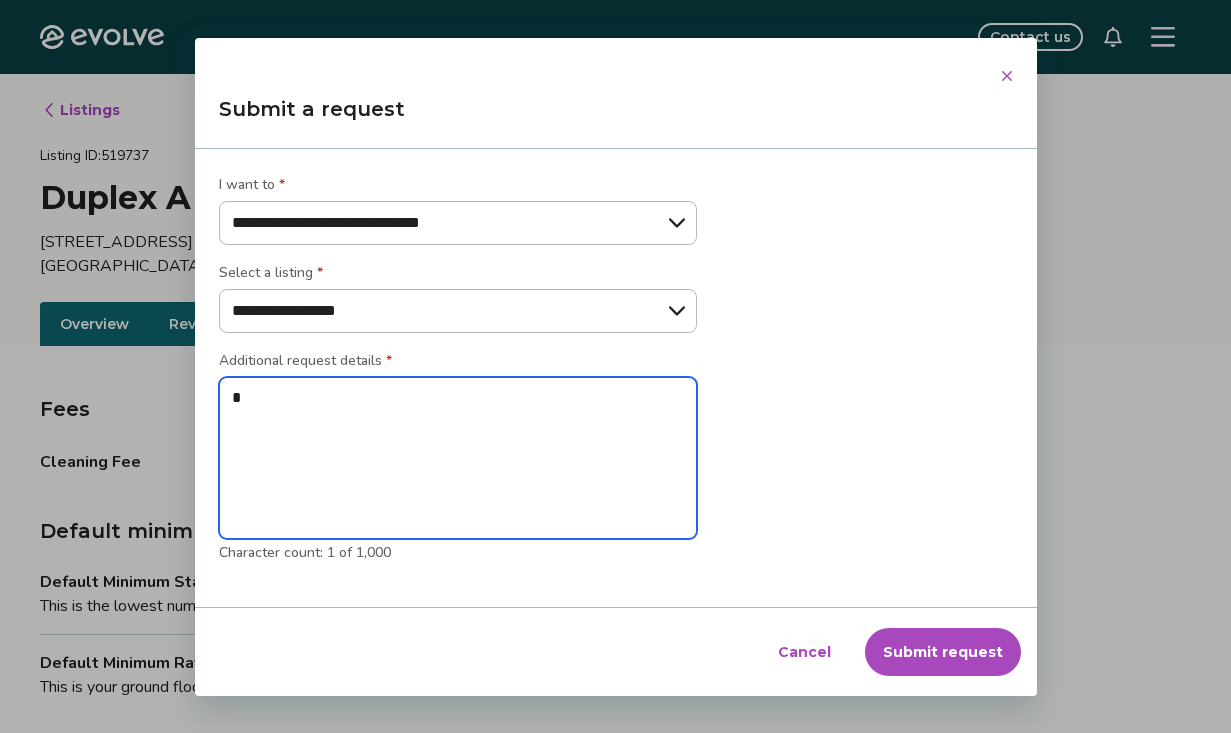 type on "**" 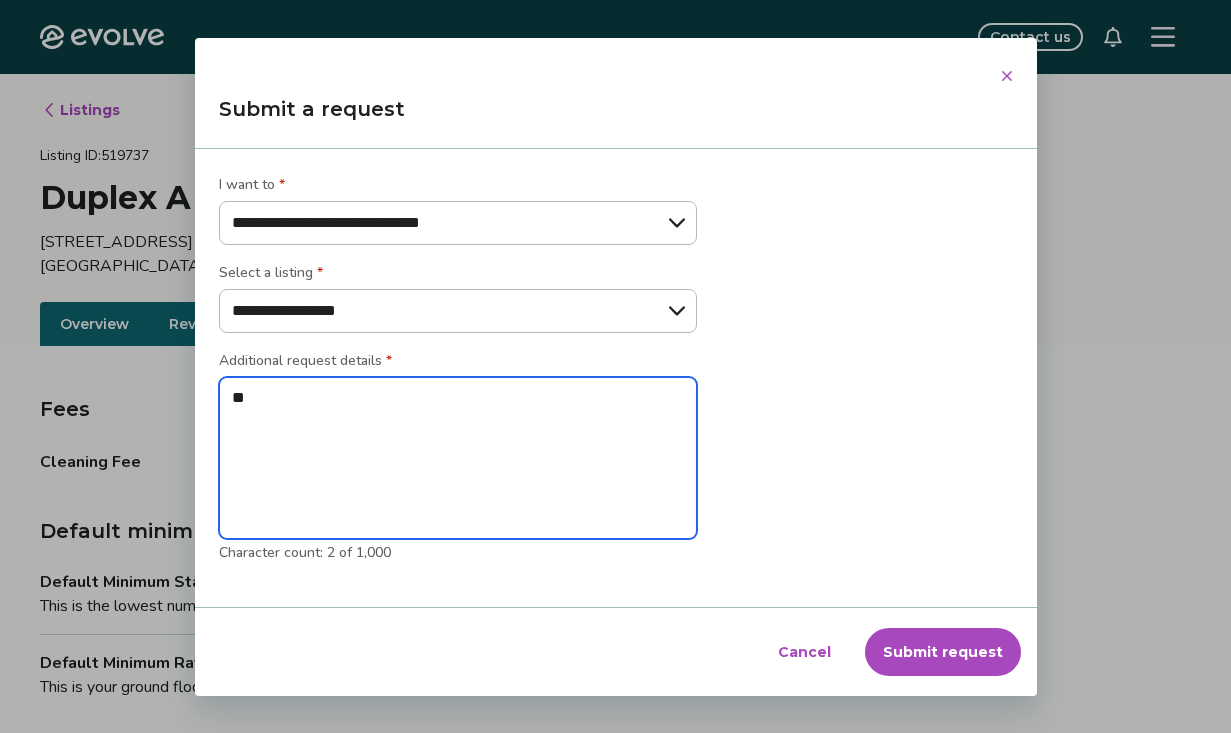 type on "**" 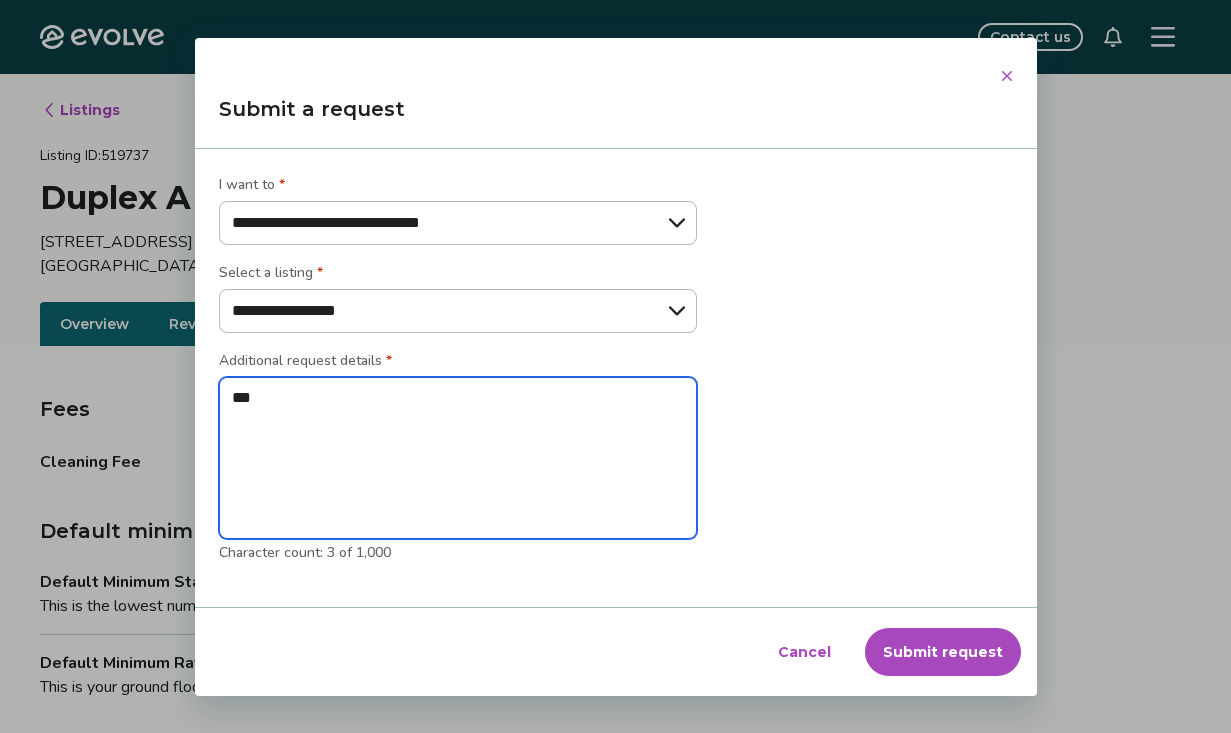 type on "**" 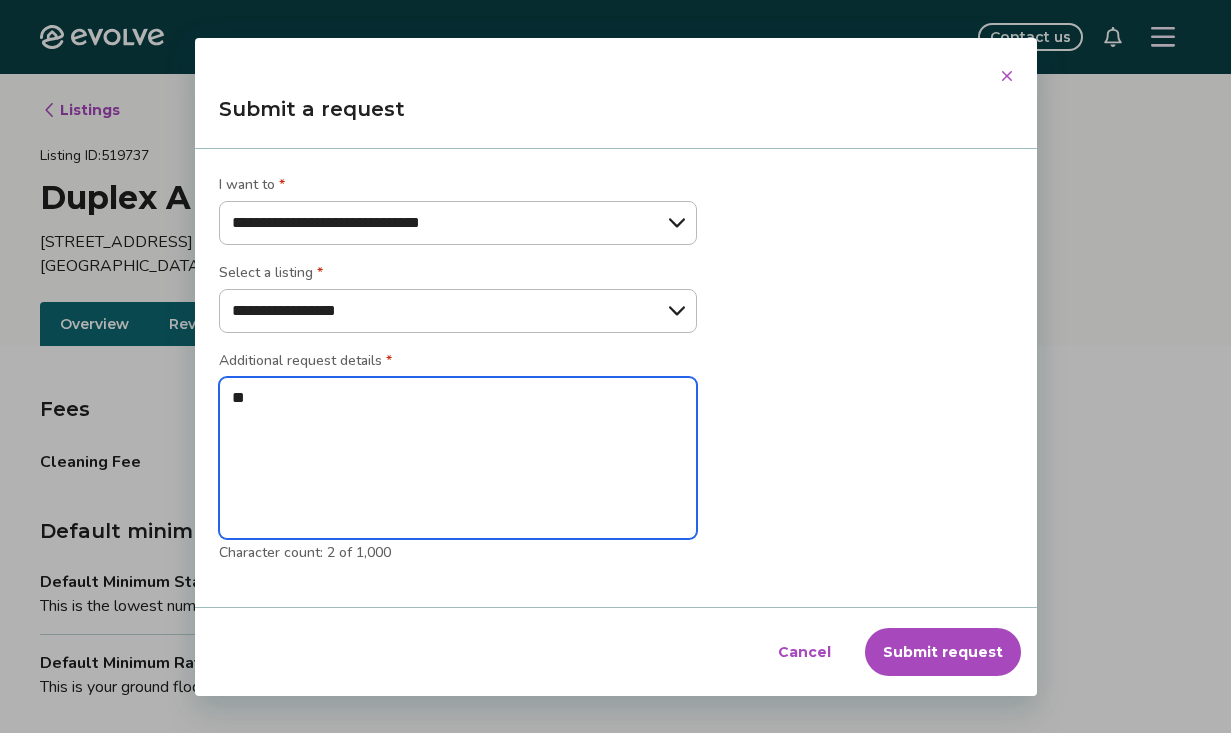 type on "*" 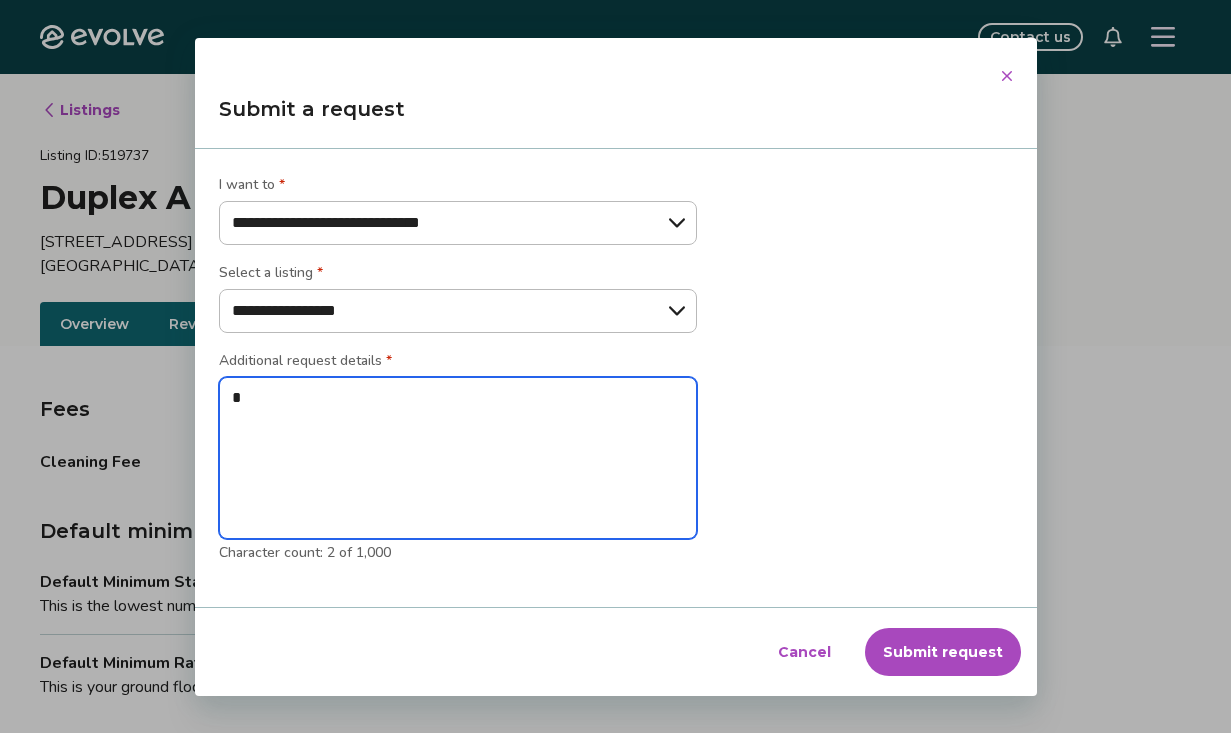 type 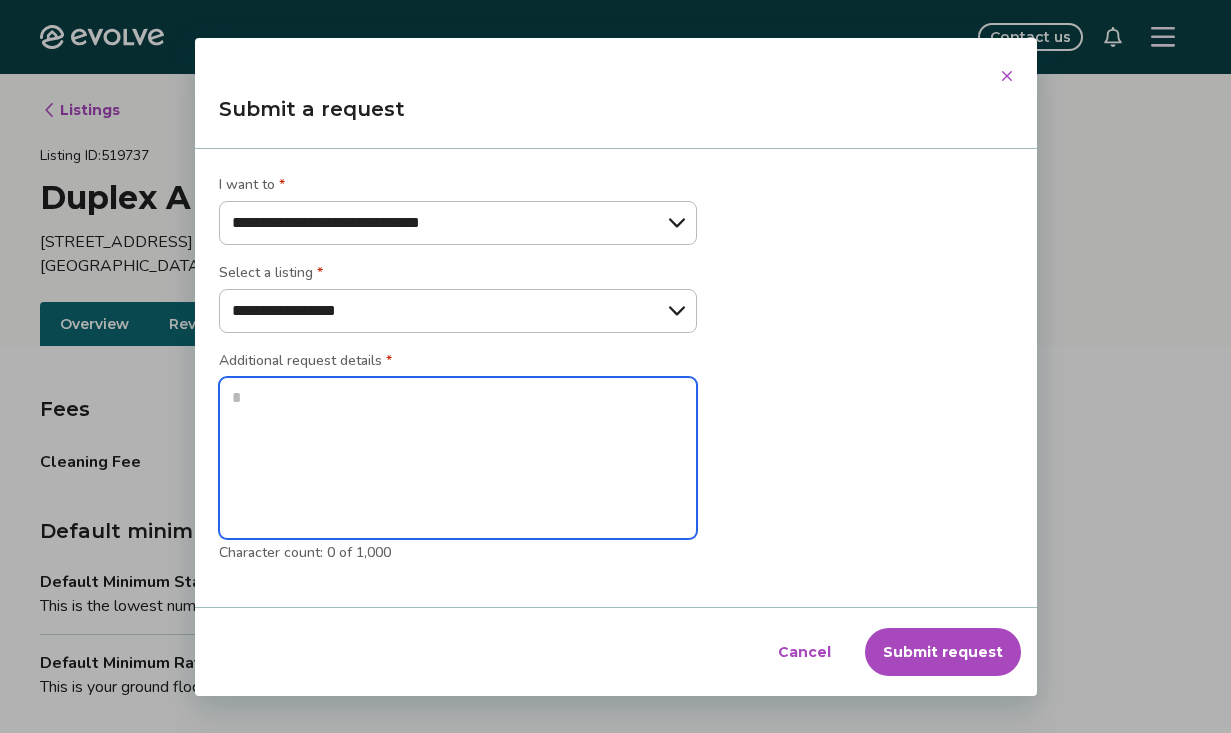 type on "*" 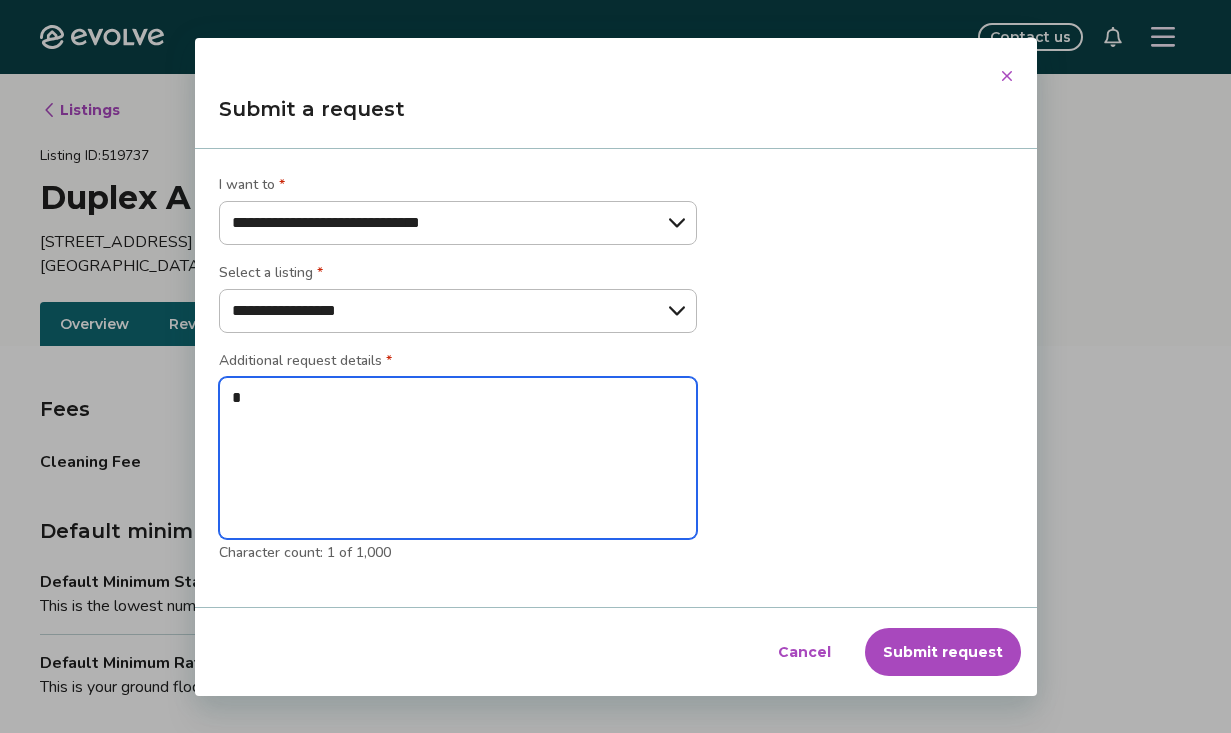 type on "**" 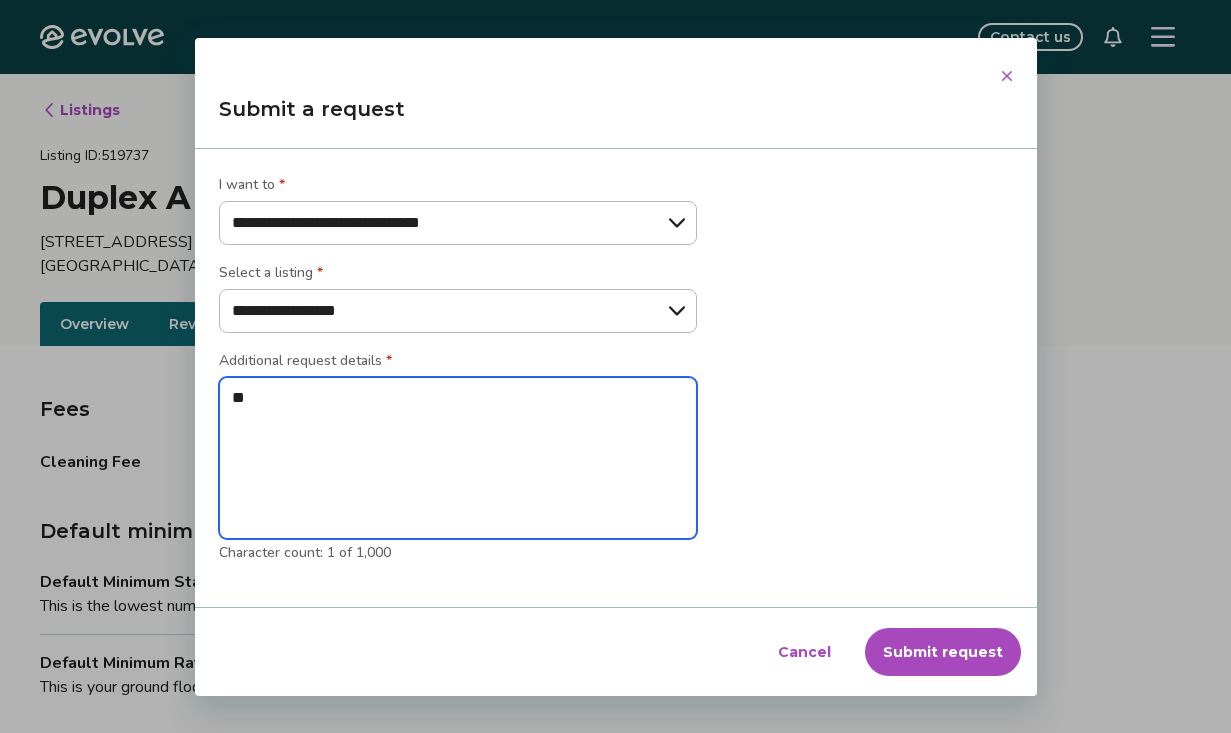 type on "**" 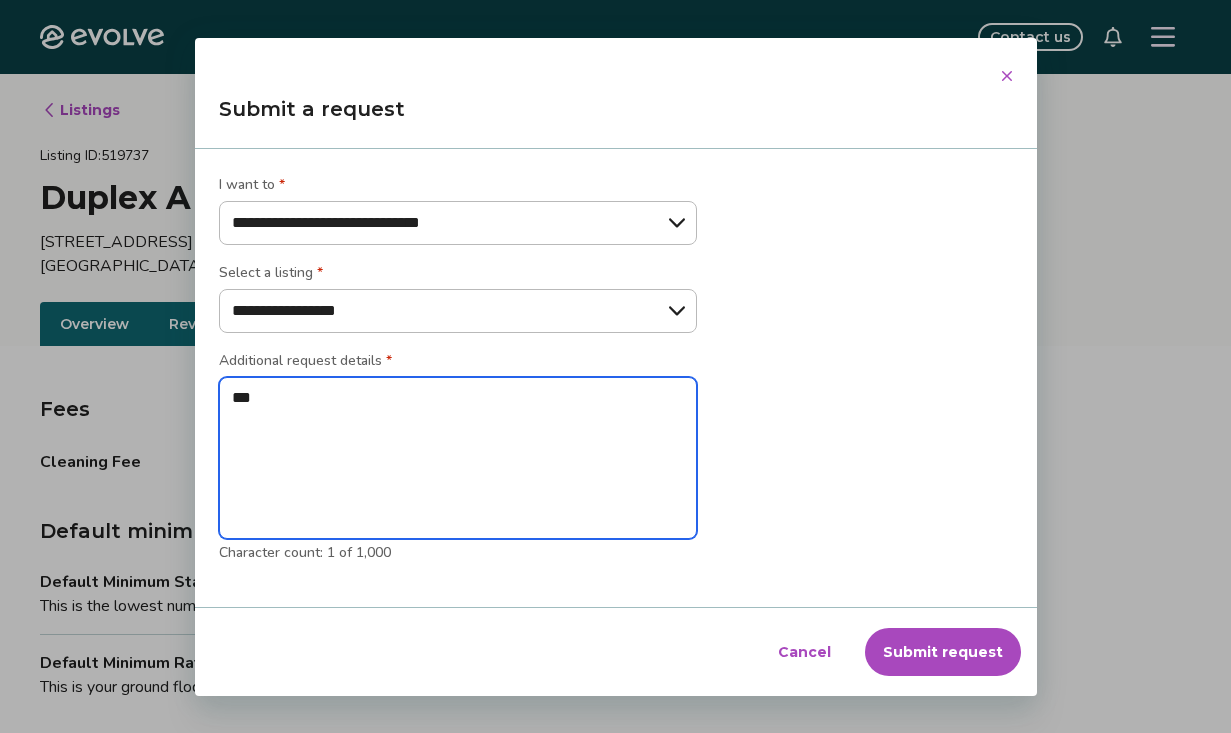 type on "****" 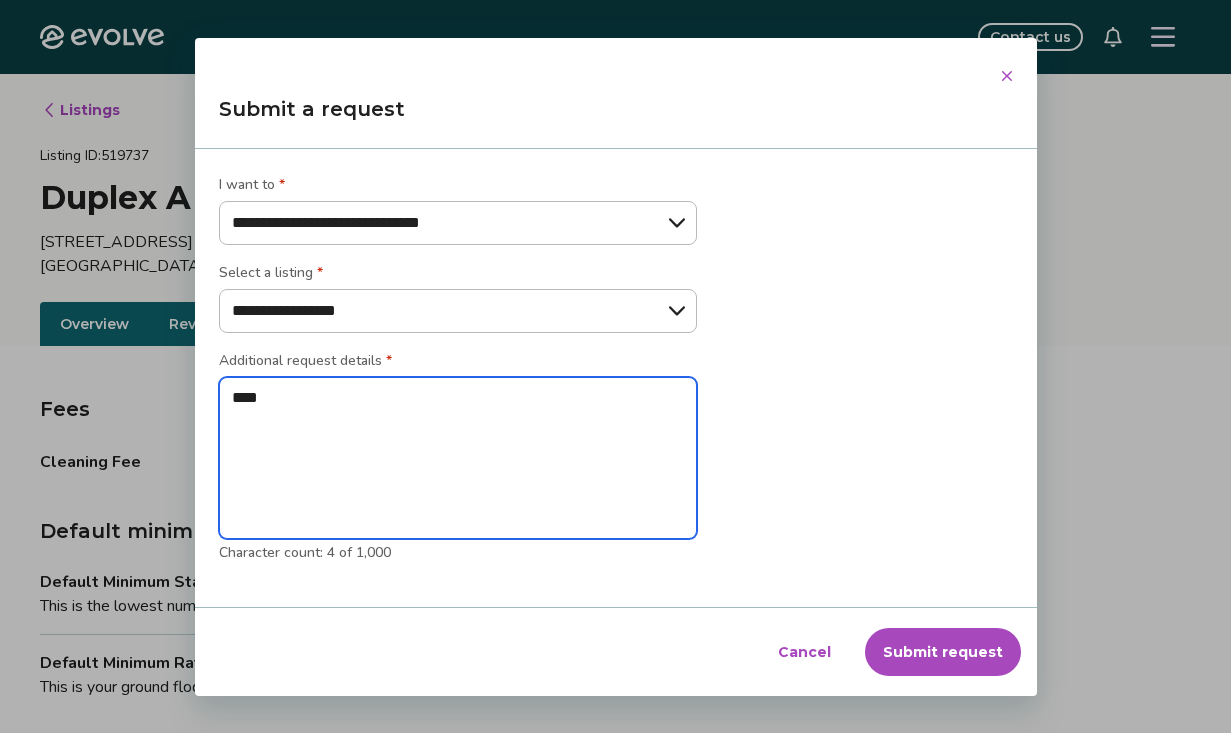 type on "*****" 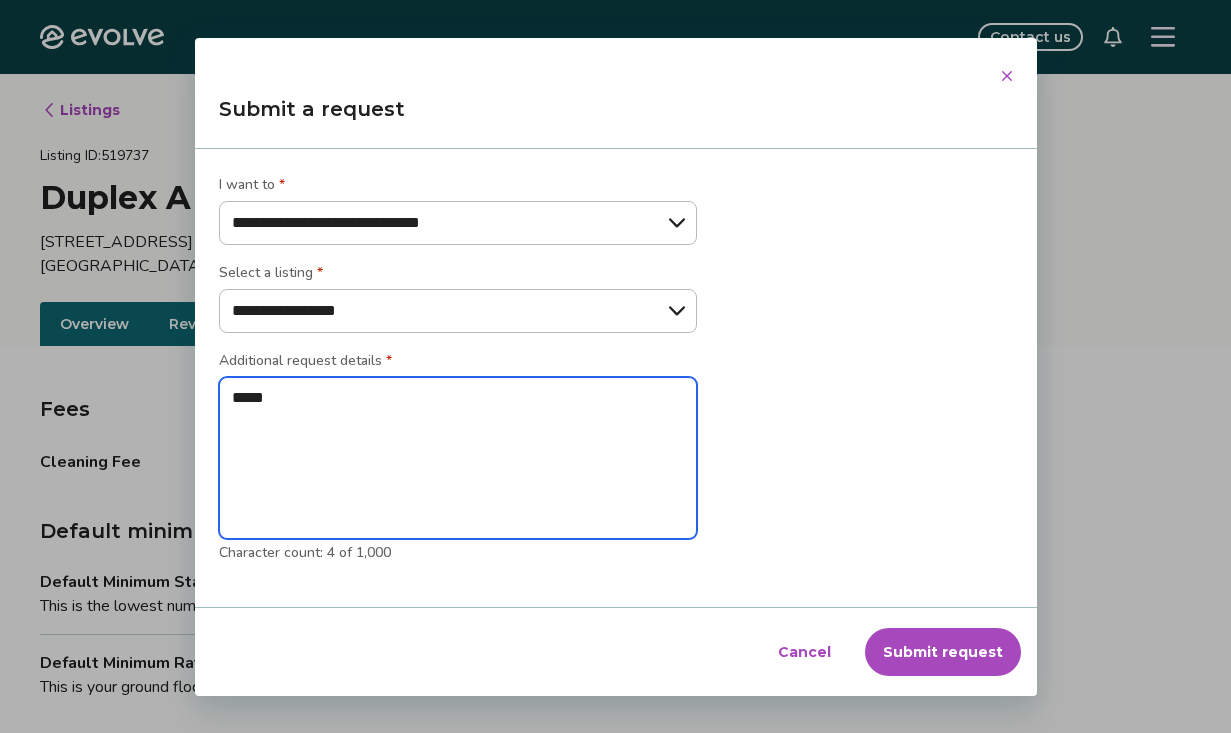 type on "******" 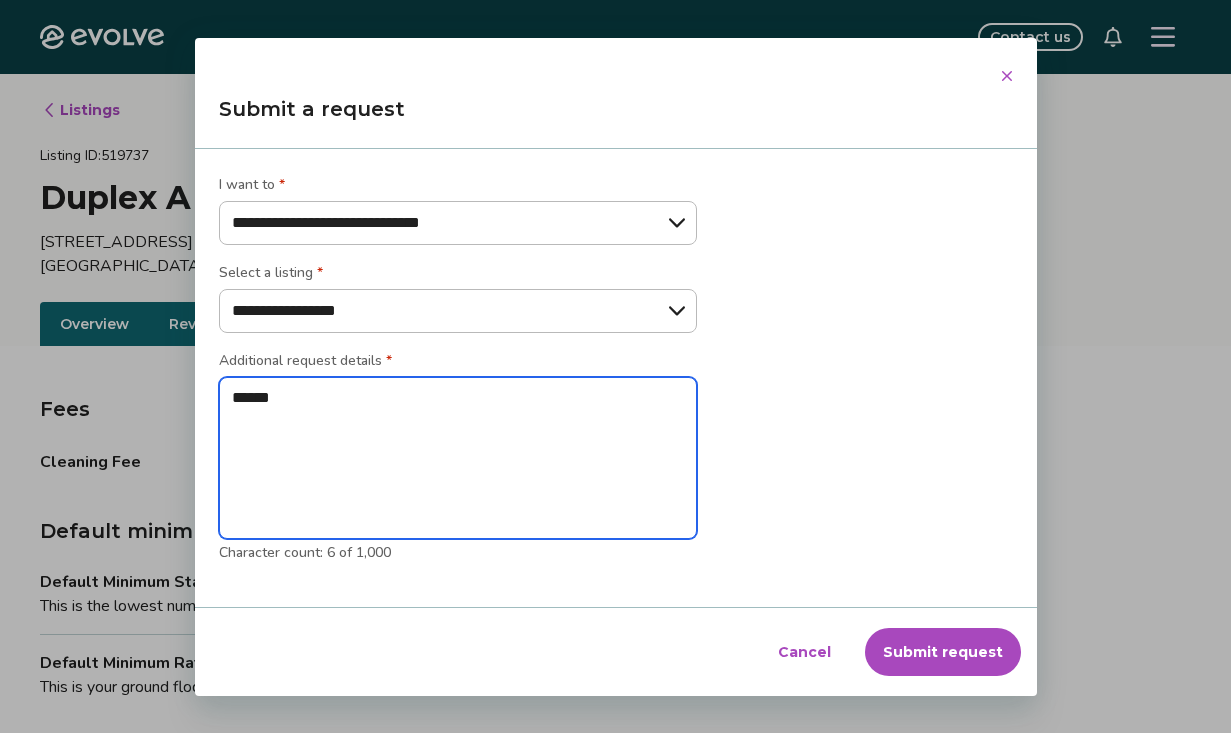 type on "*******" 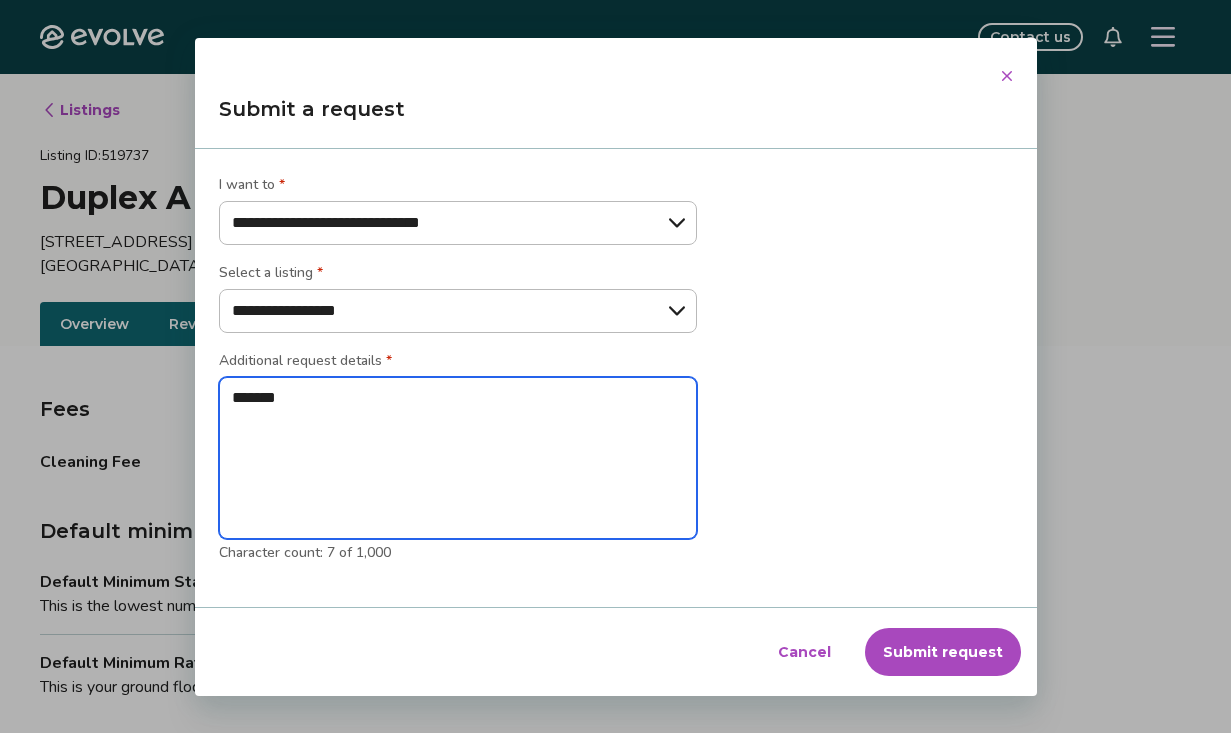 type on "*******" 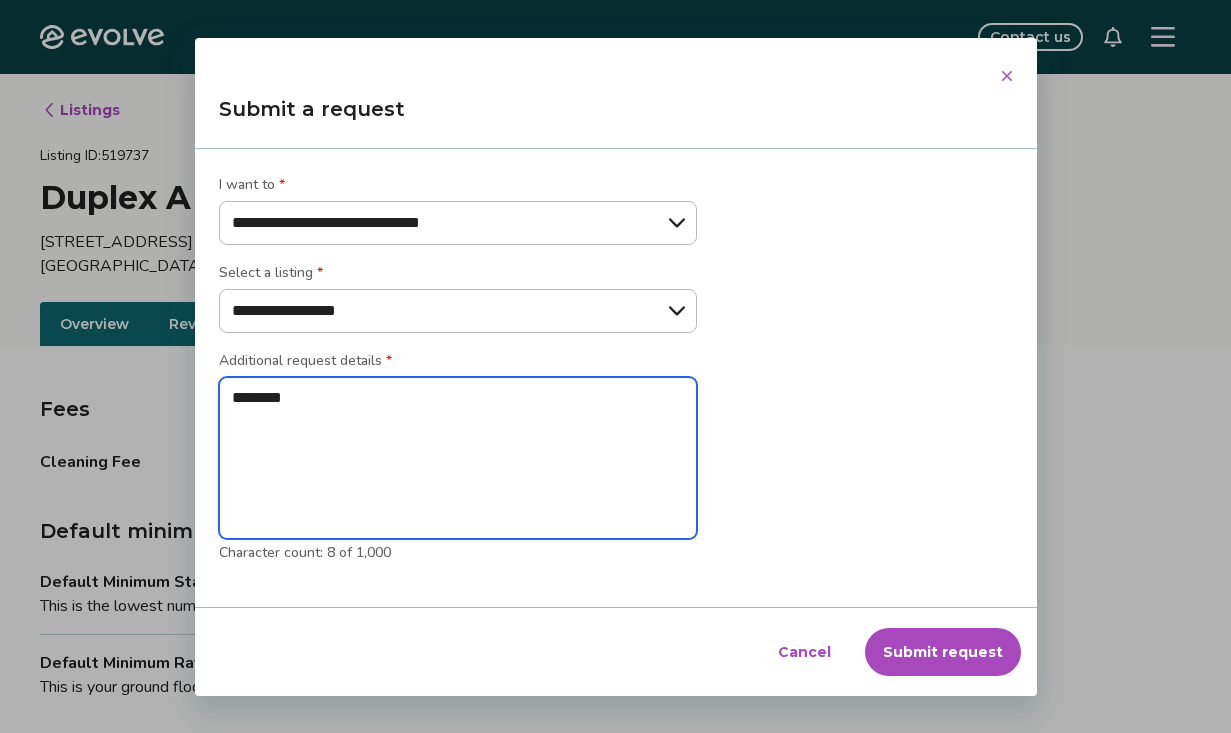 type on "*********" 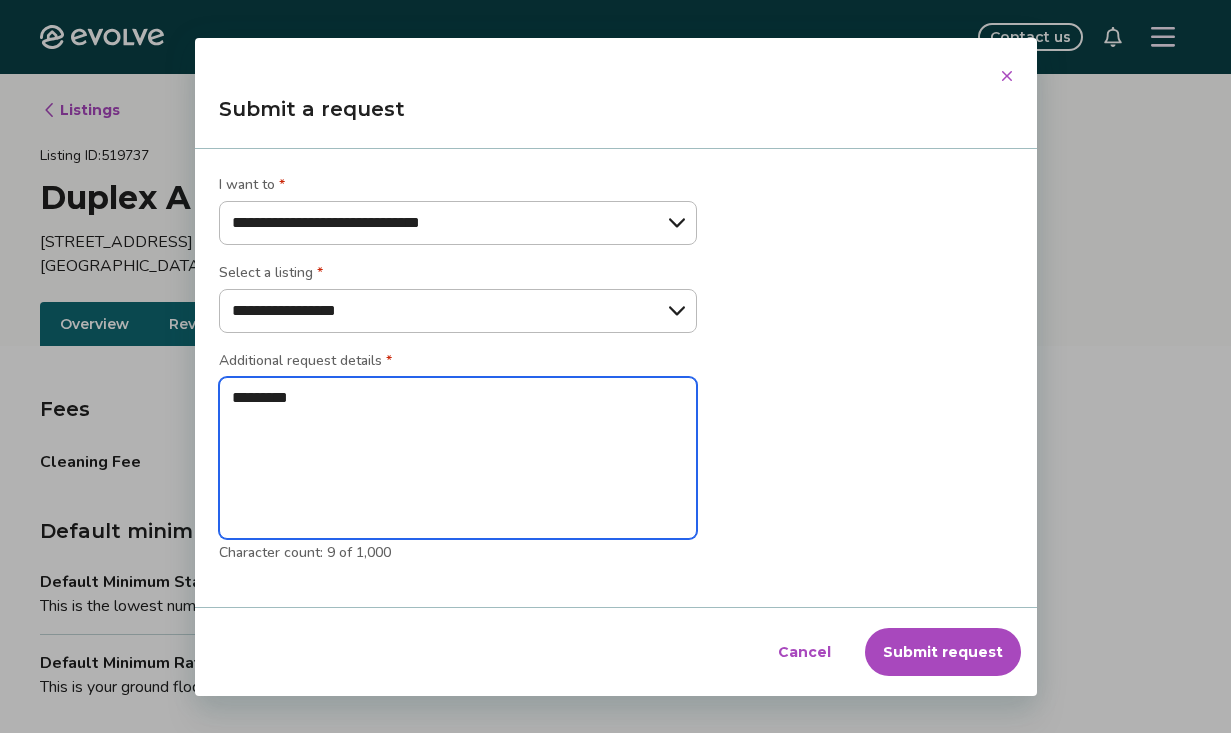 type on "**********" 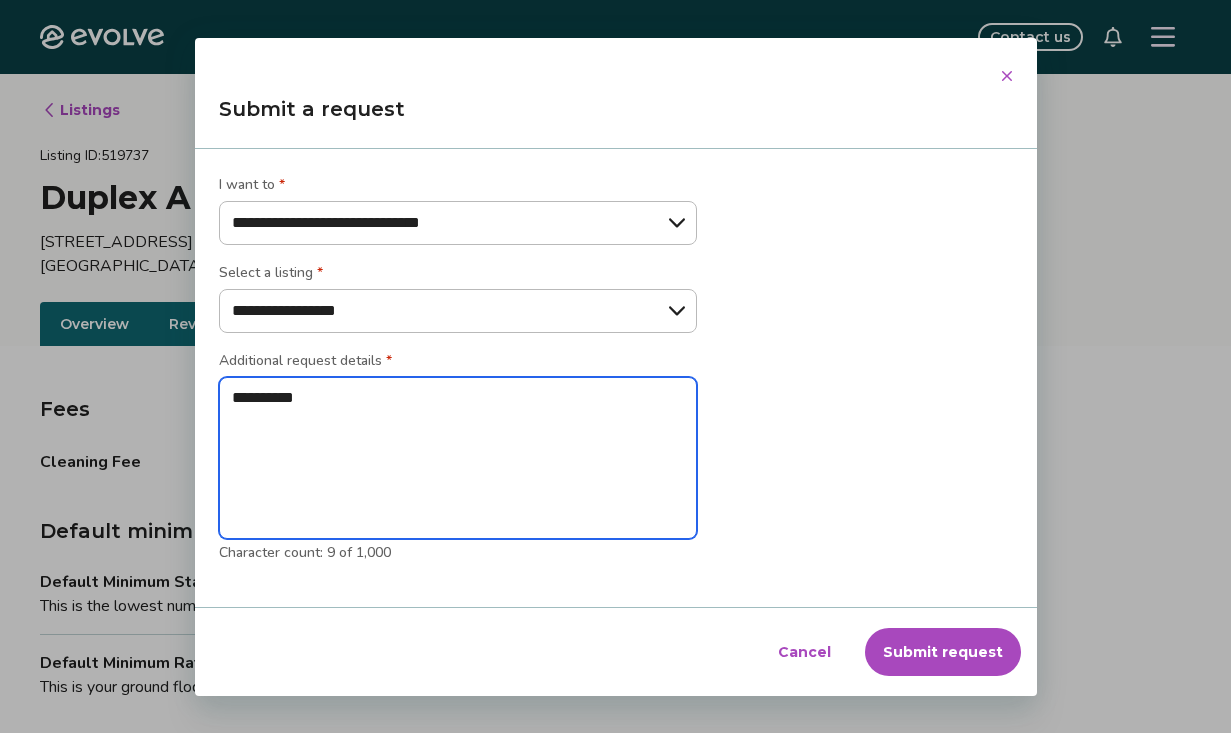type on "**********" 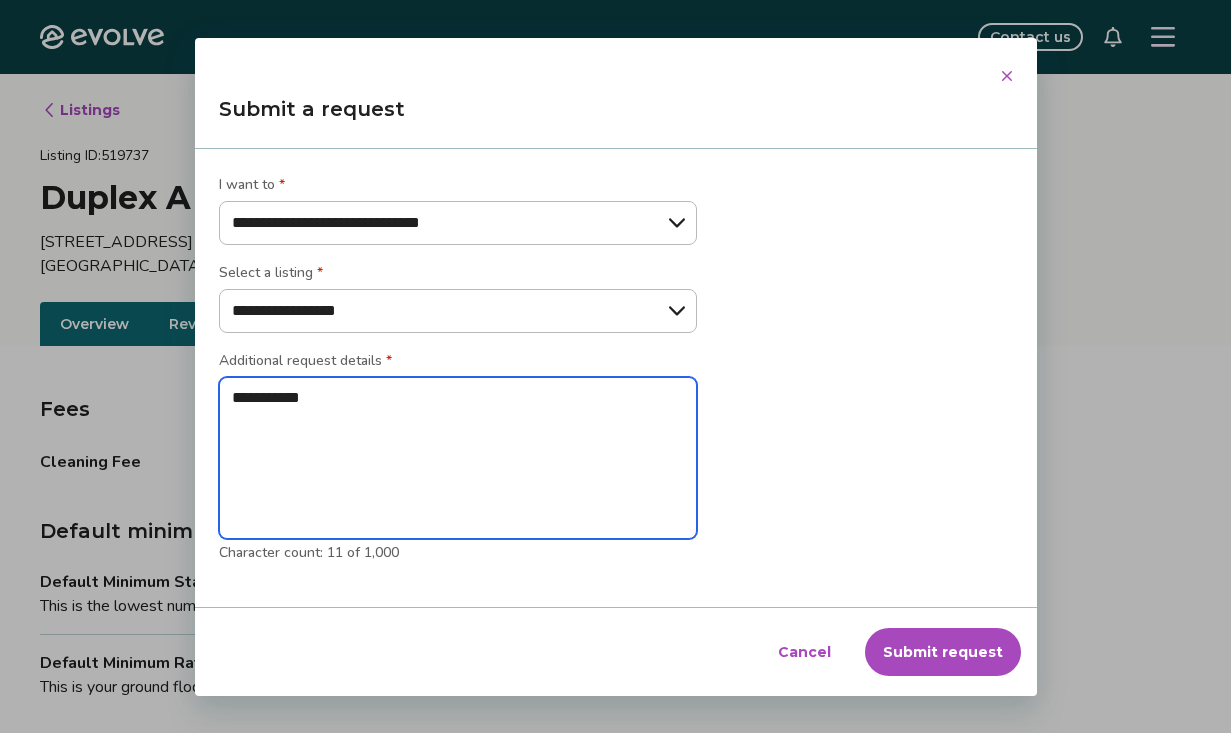 type on "**********" 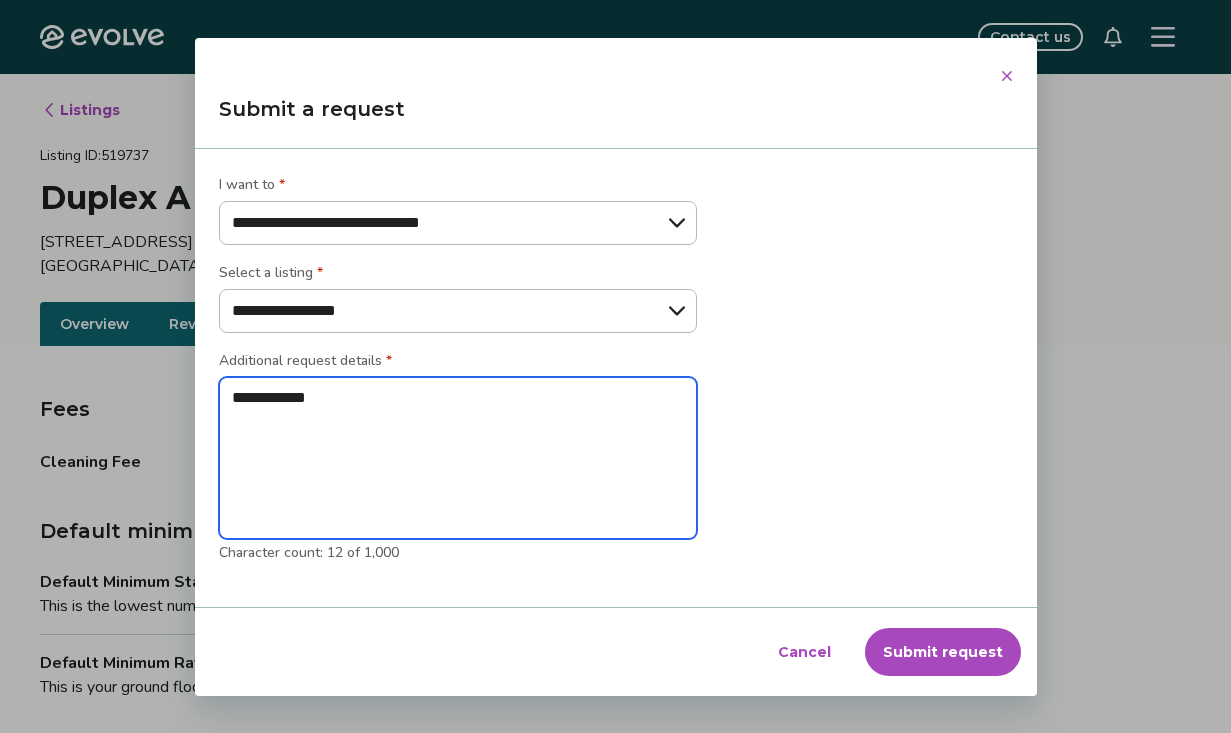 type on "**********" 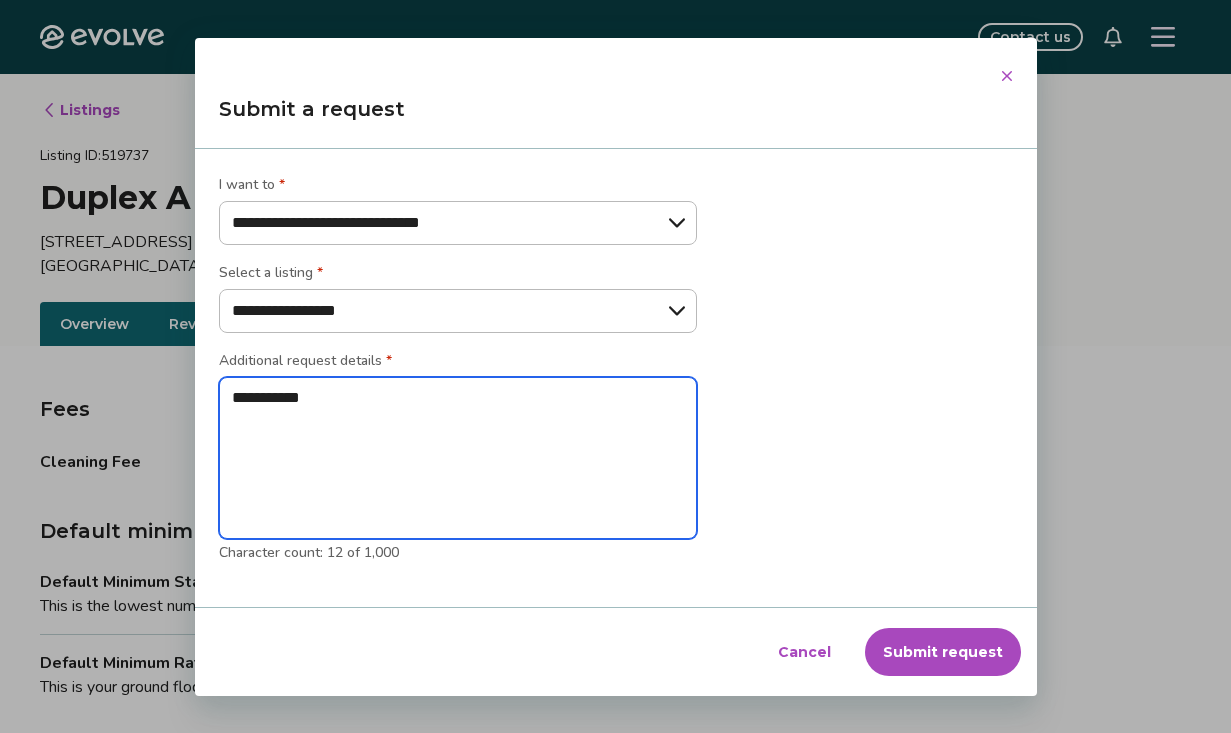 type on "**********" 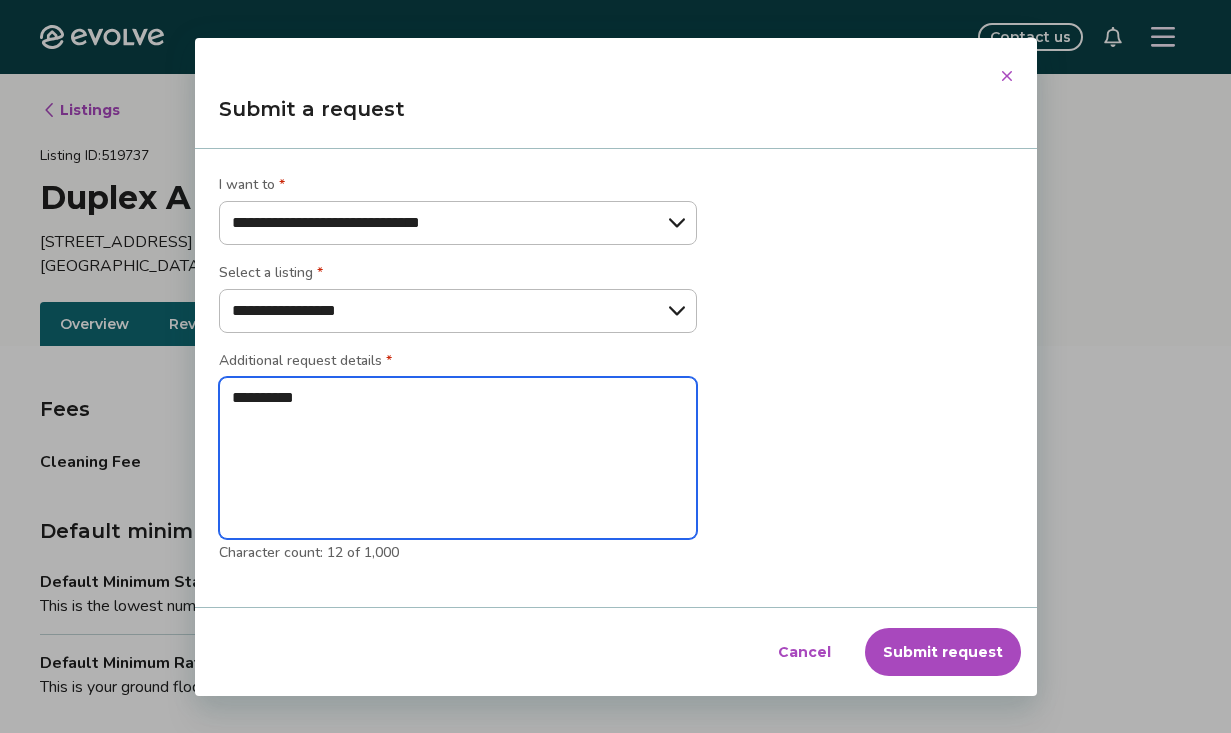 type on "*********" 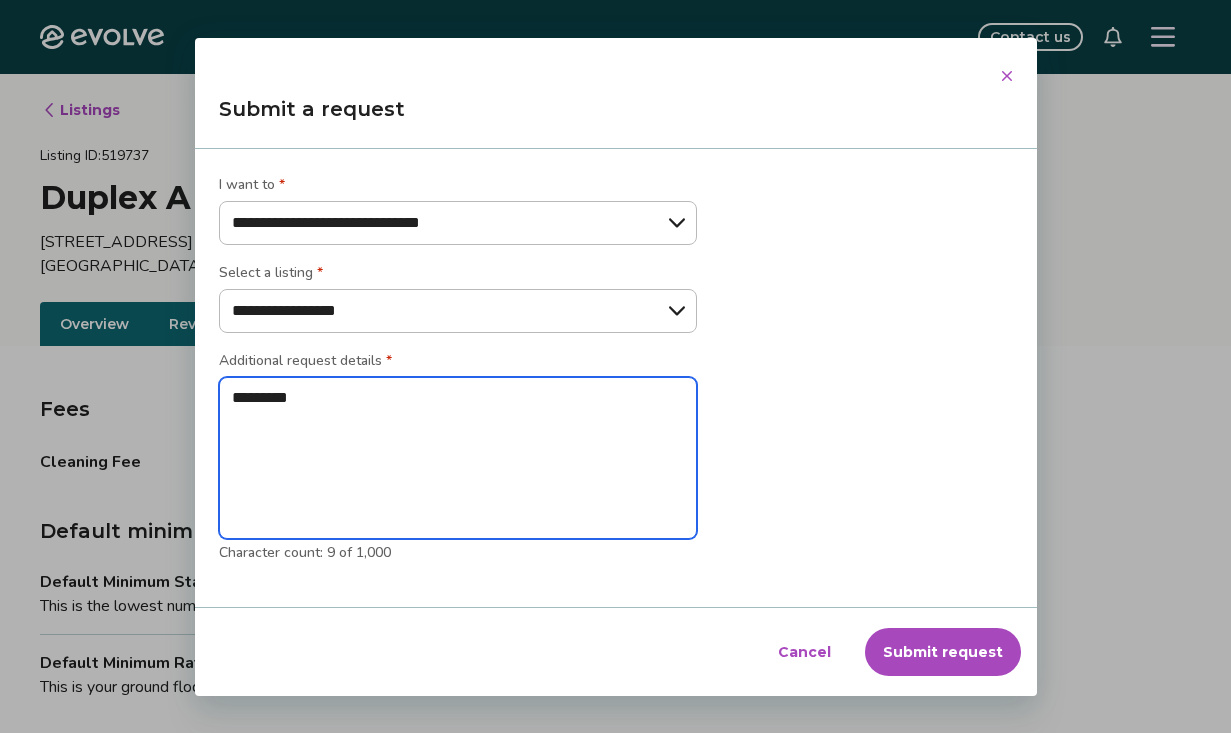 type on "*******" 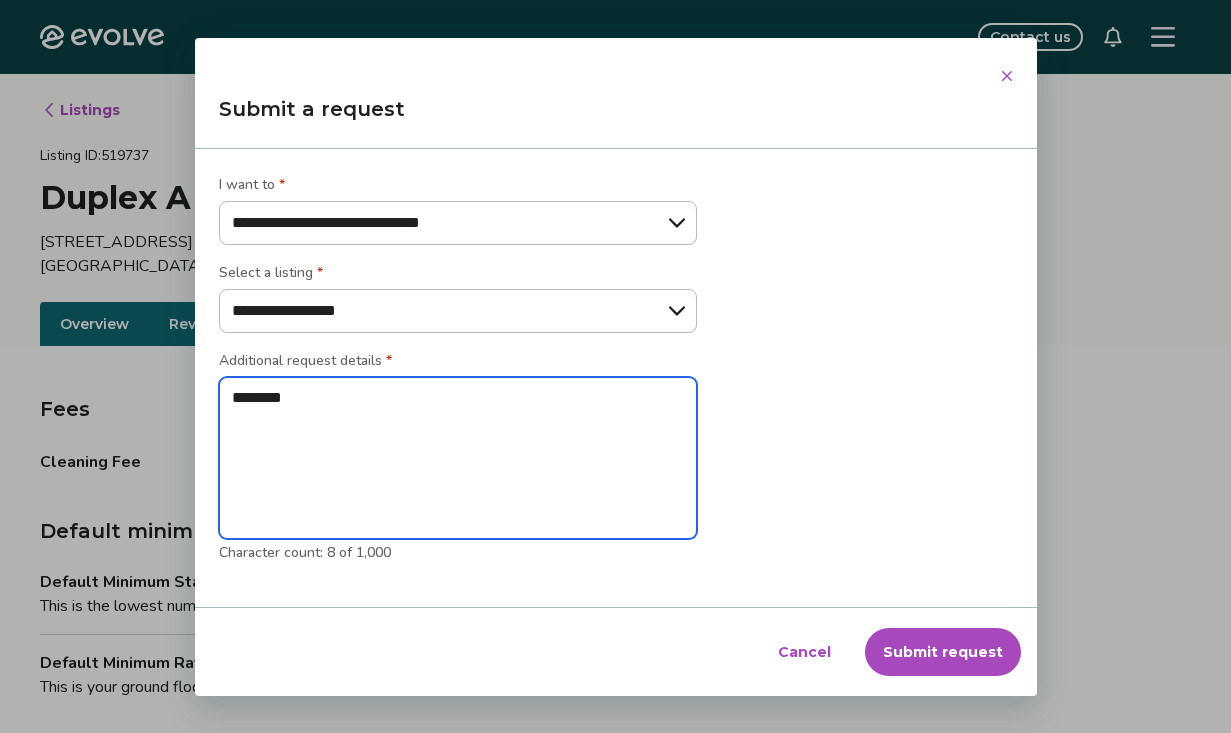 type on "*******" 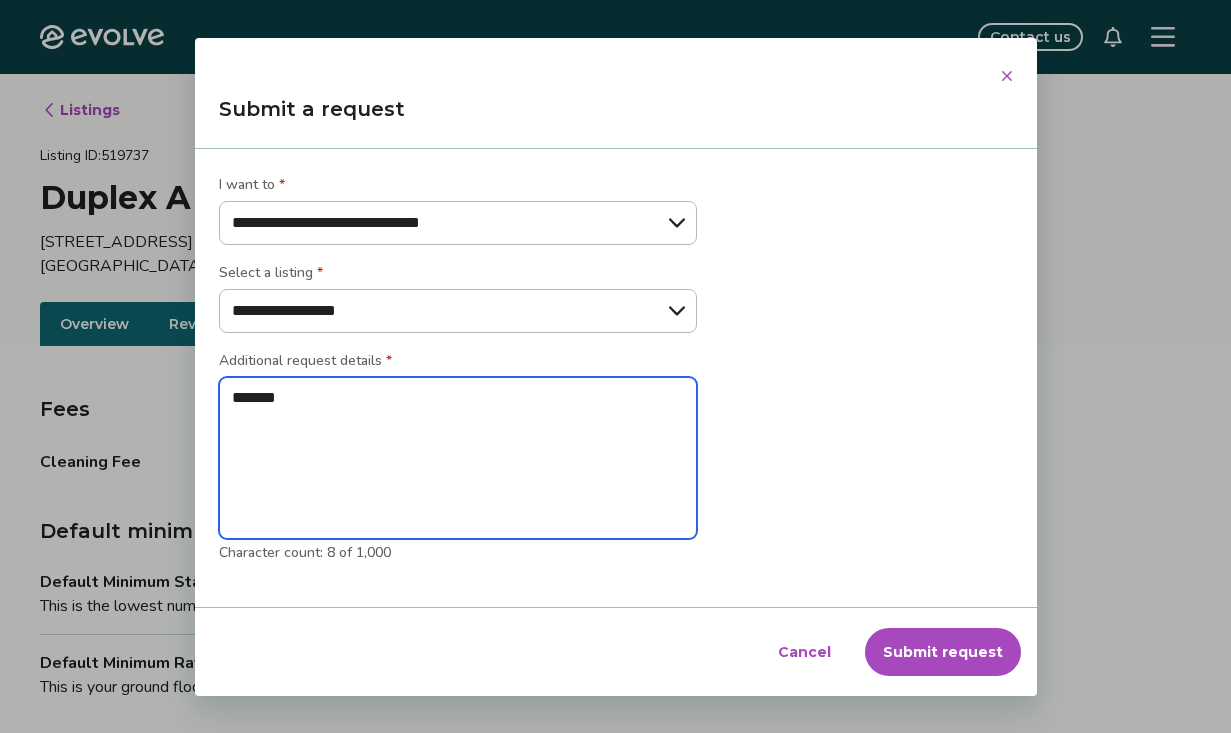 type on "******" 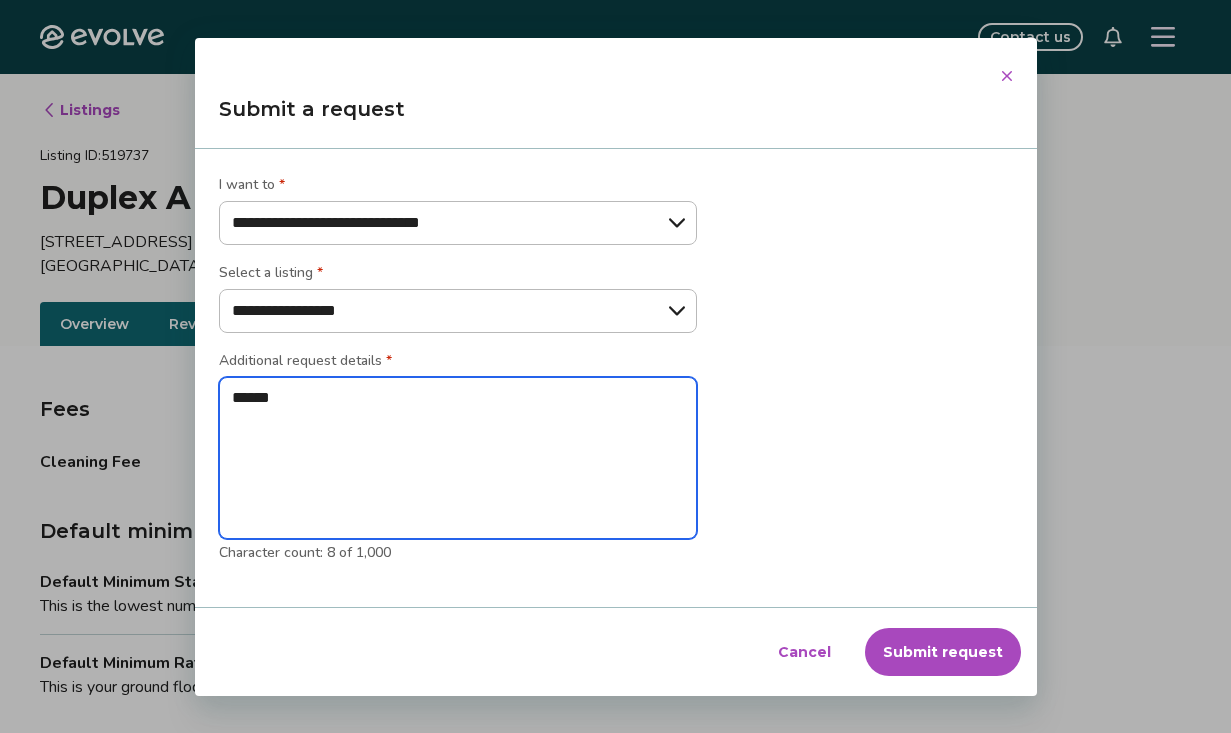 type on "*****" 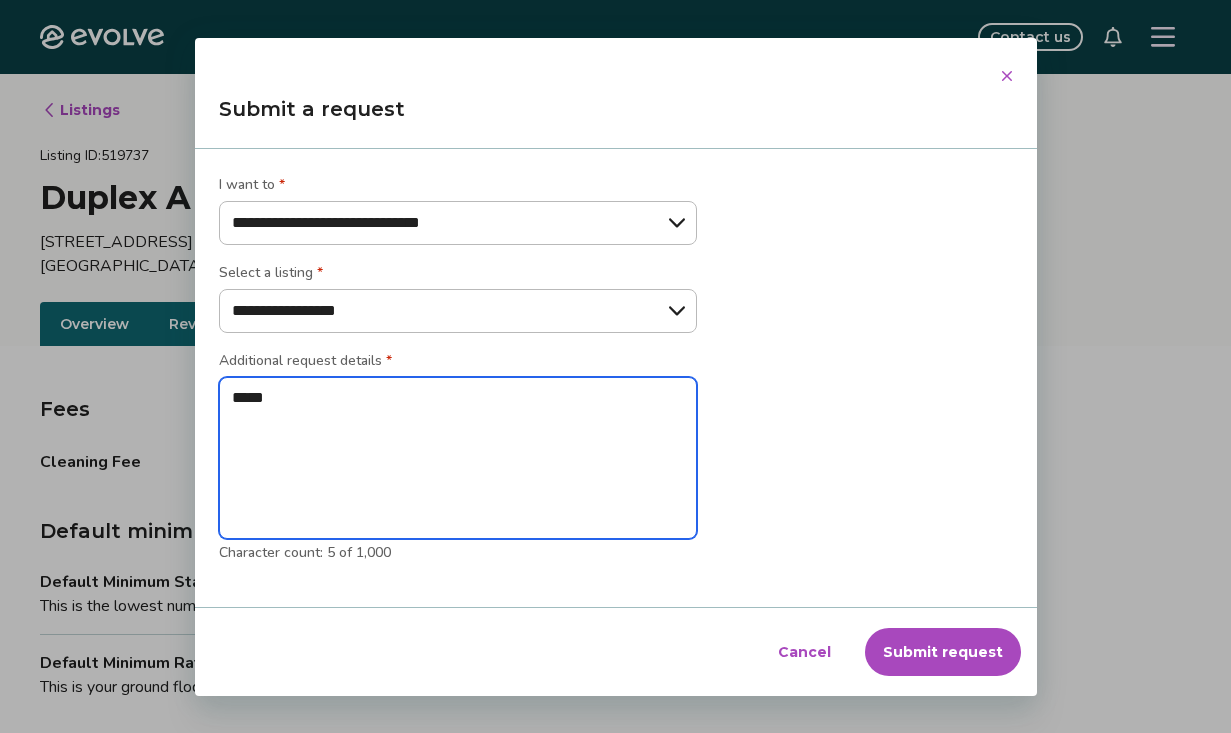 type on "****" 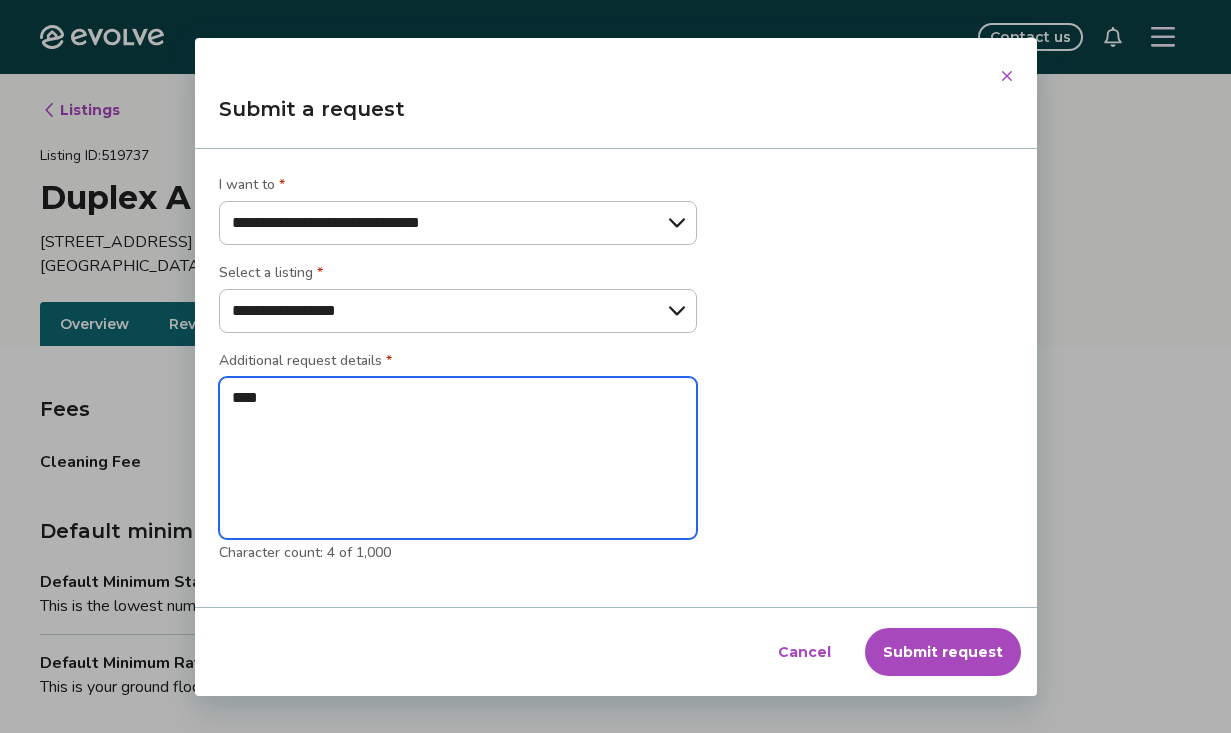 type on "*****" 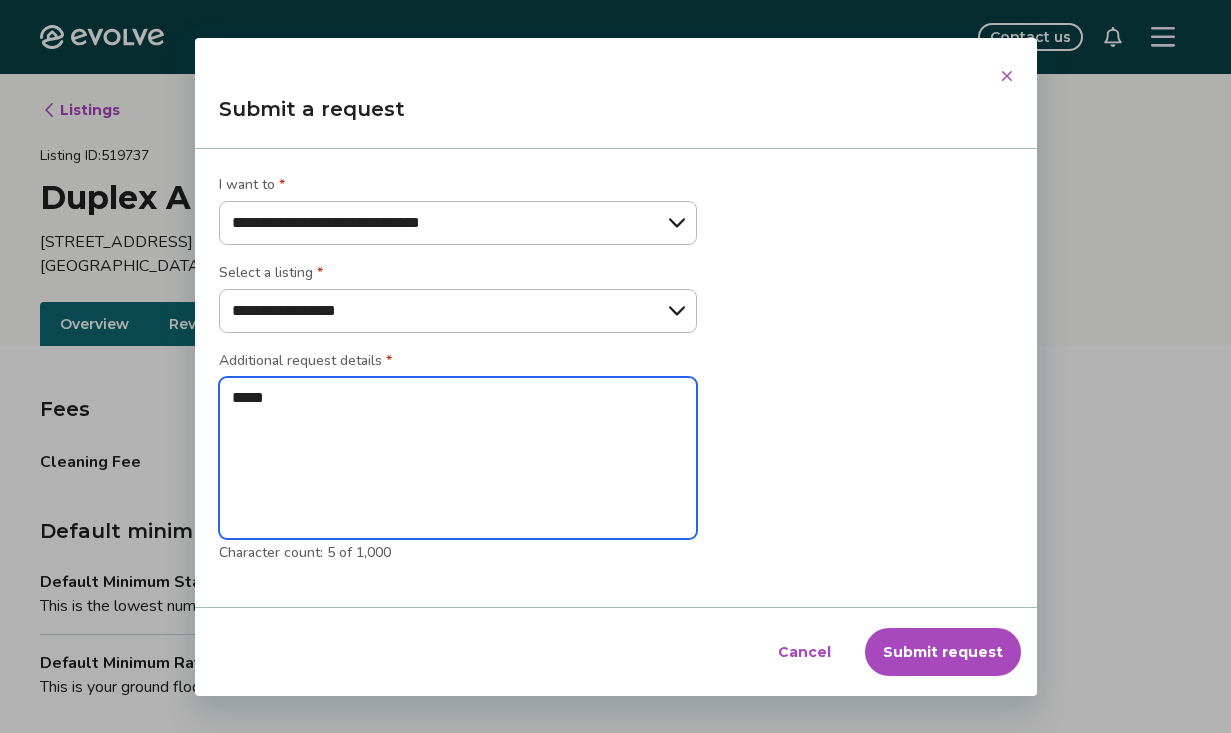 type on "******" 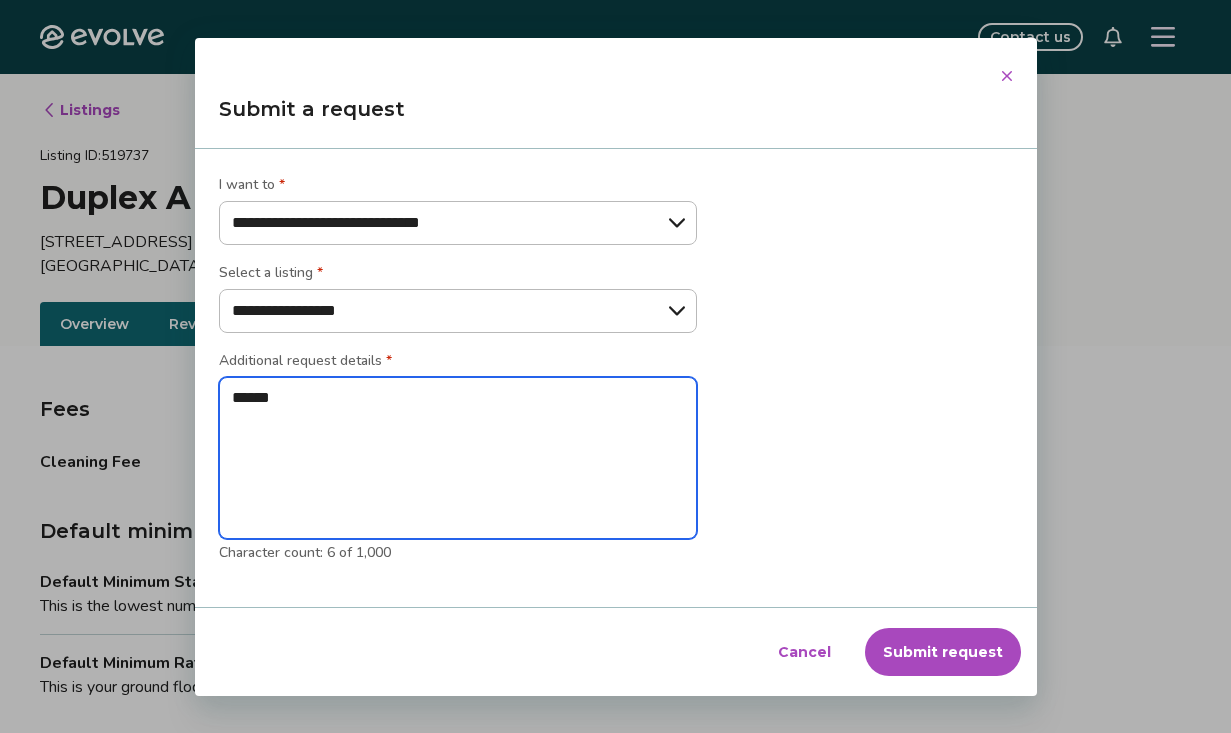 type on "*******" 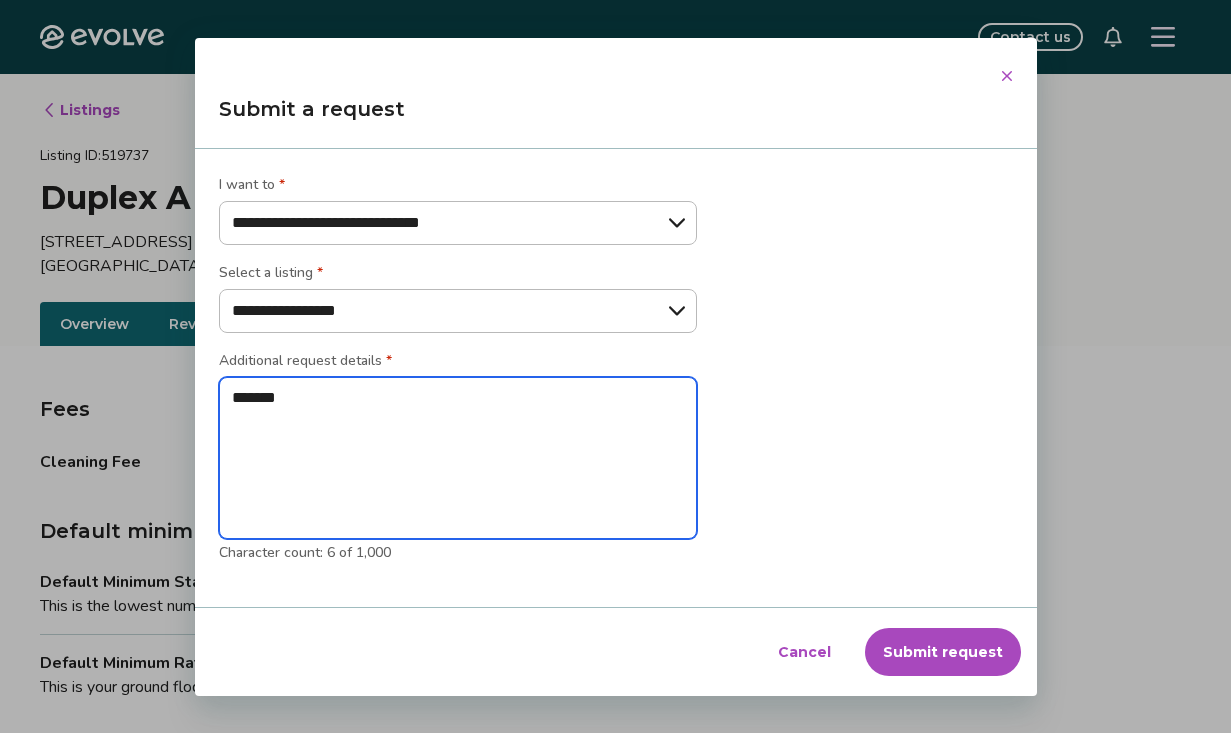type on "*******" 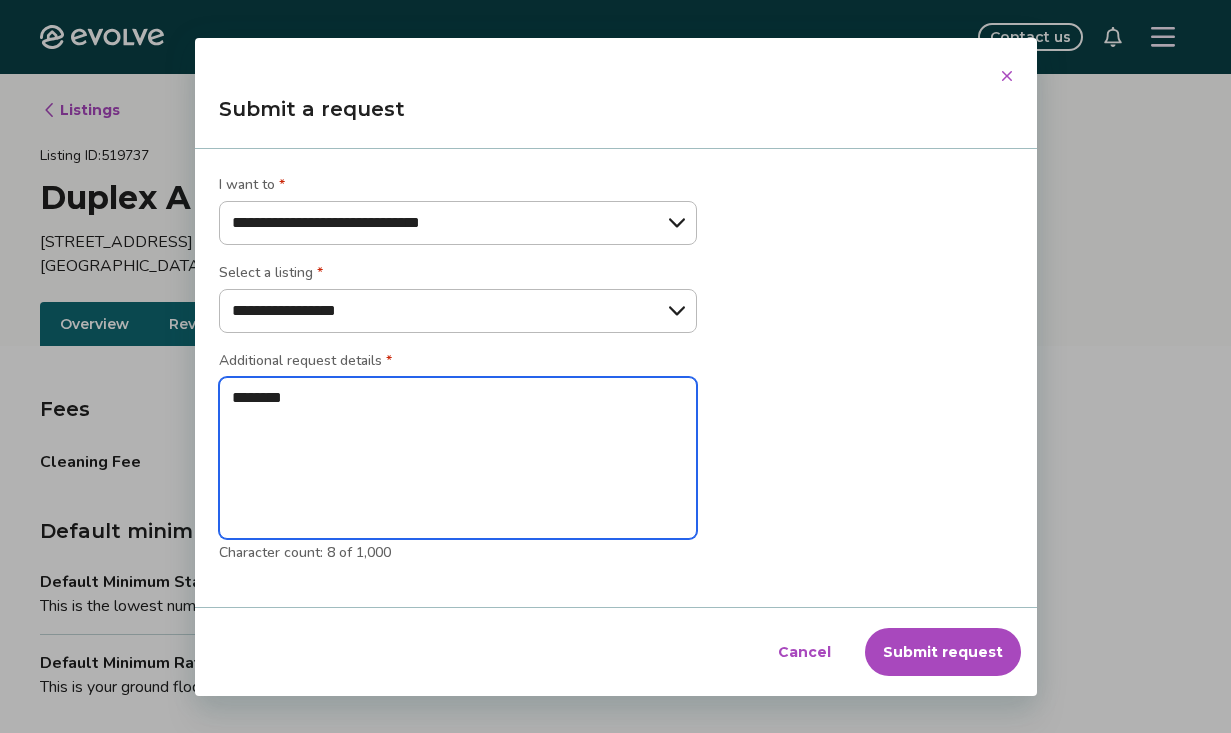 type on "*********" 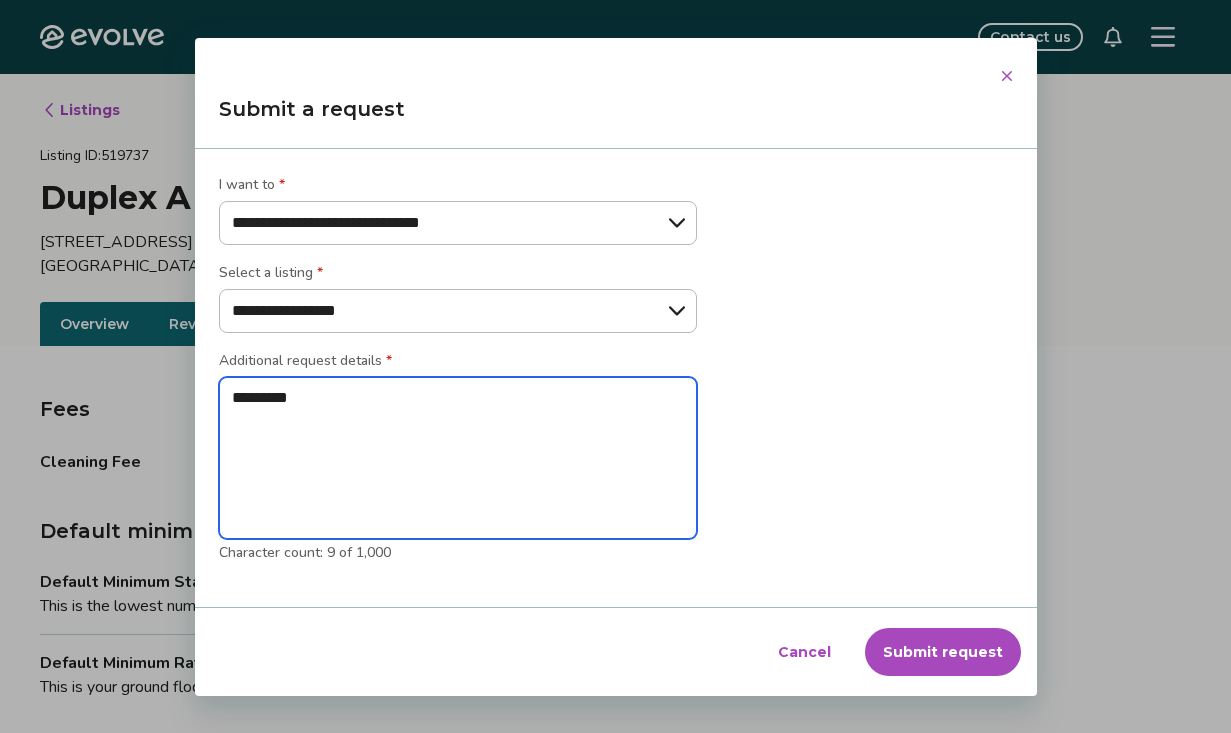 type on "**********" 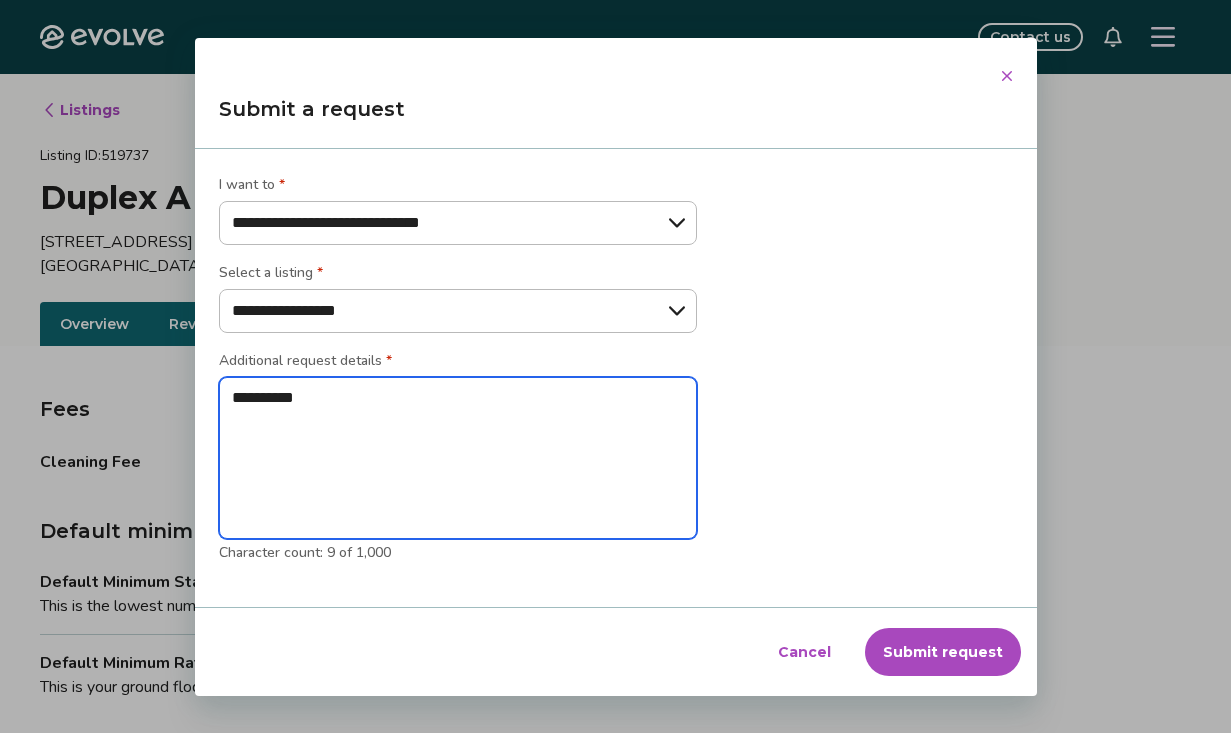 type on "**********" 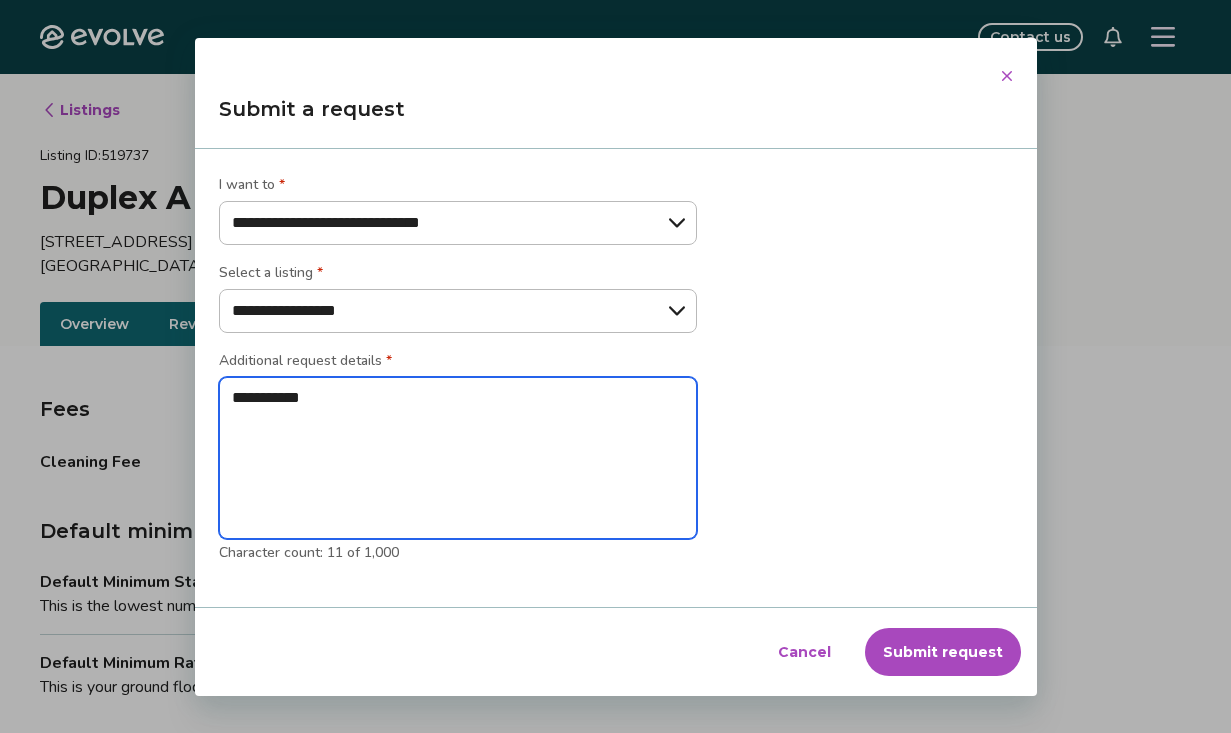 type on "**********" 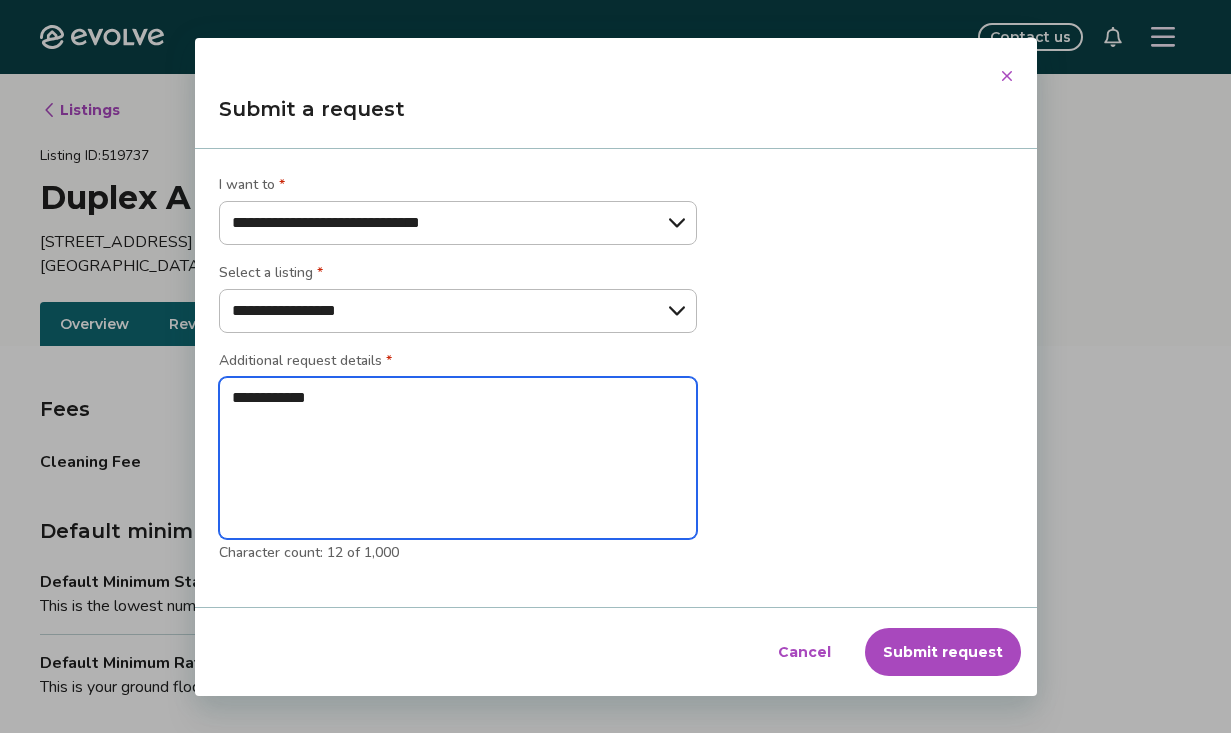 type on "**********" 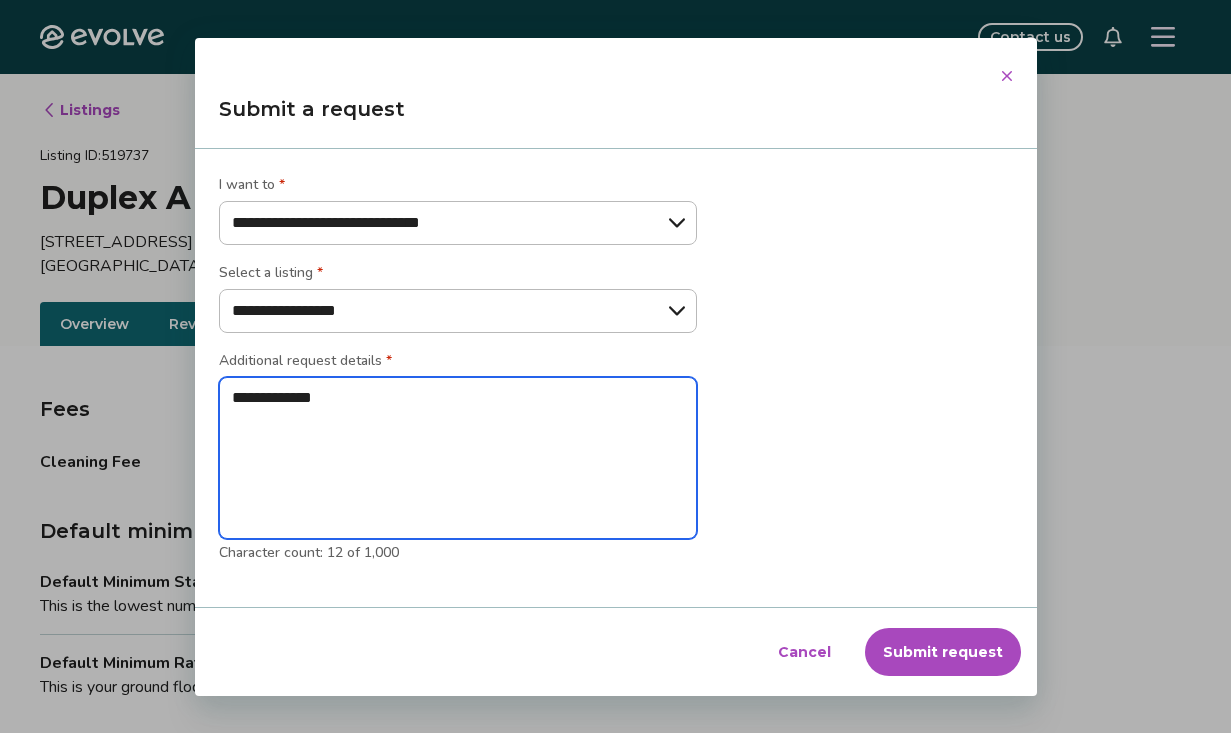 type on "**********" 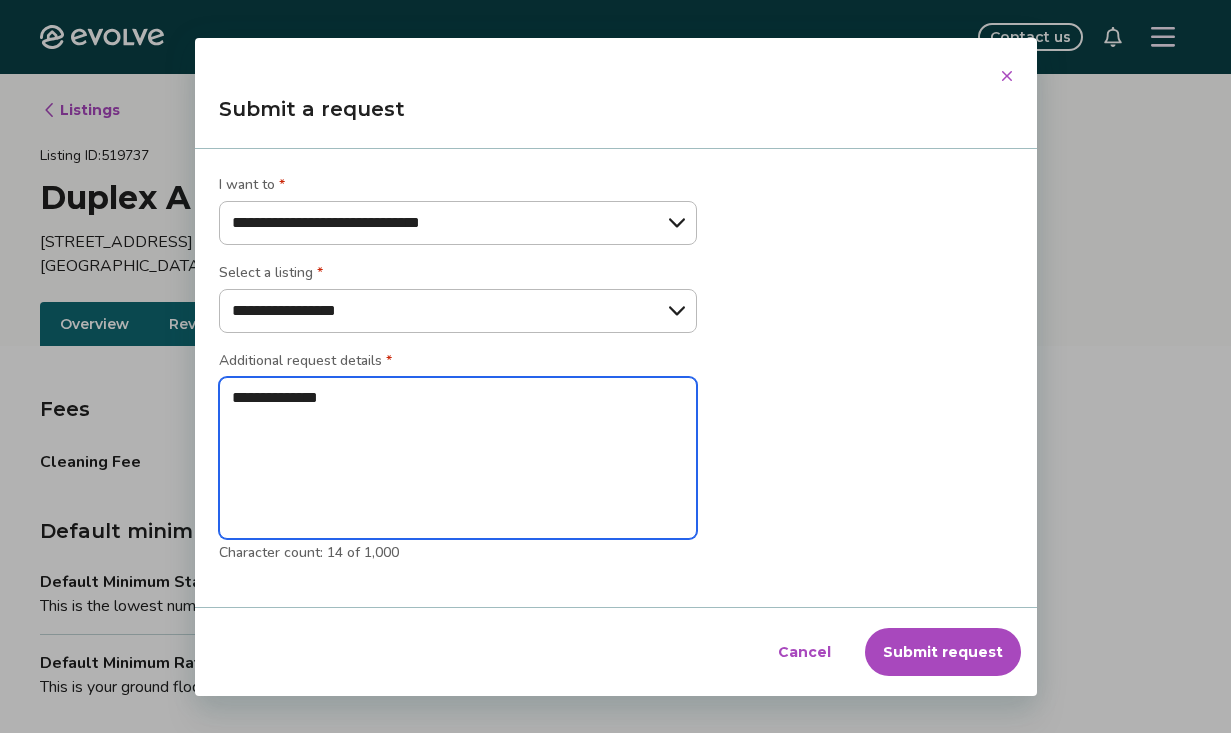 type on "**********" 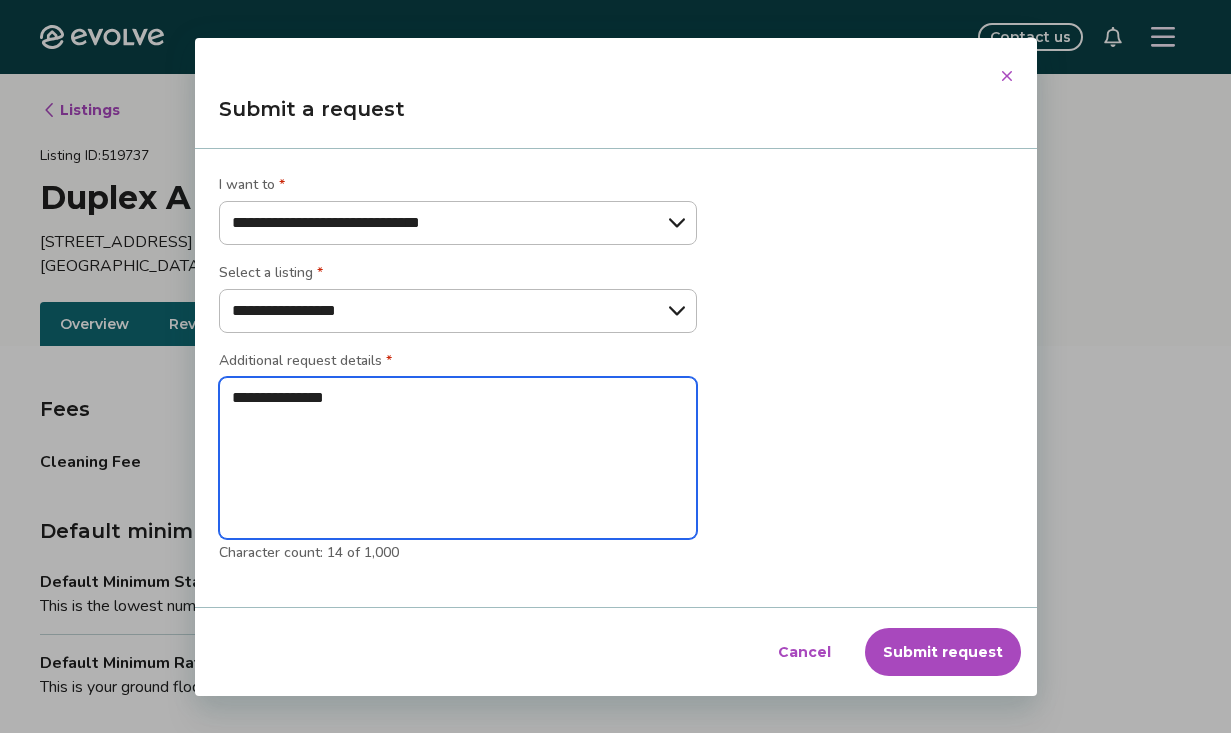 type on "**********" 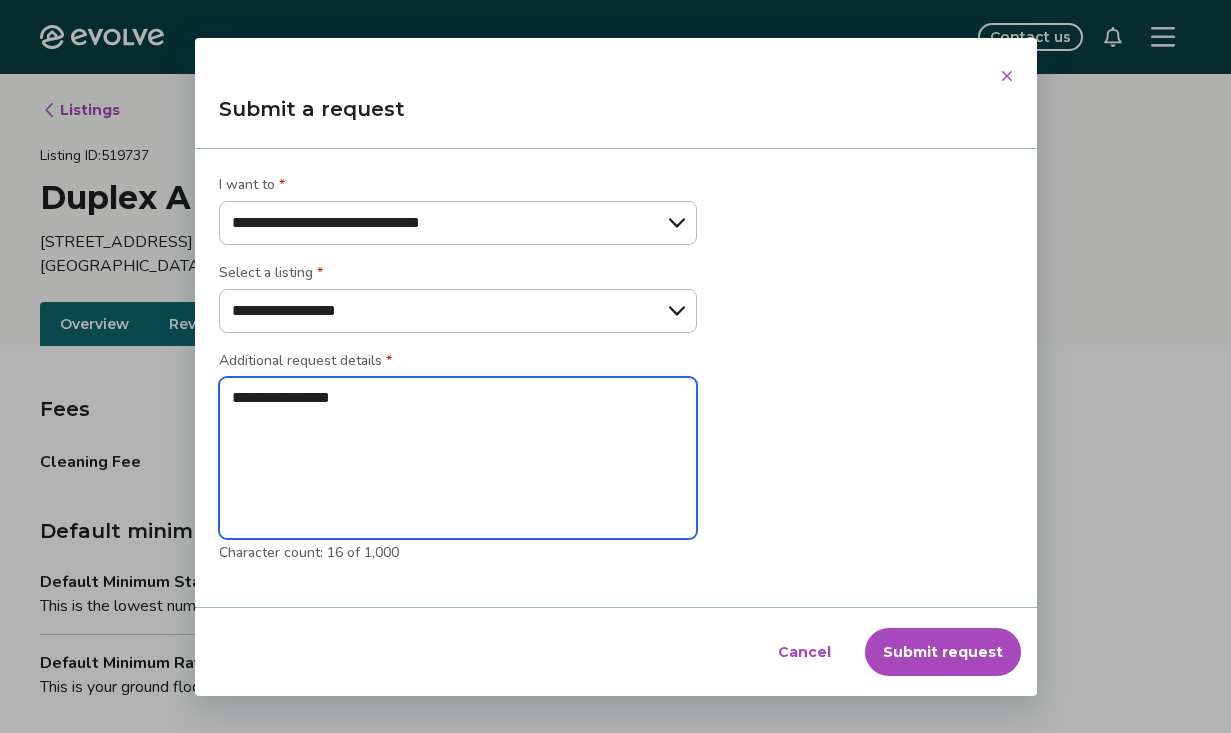 type on "**********" 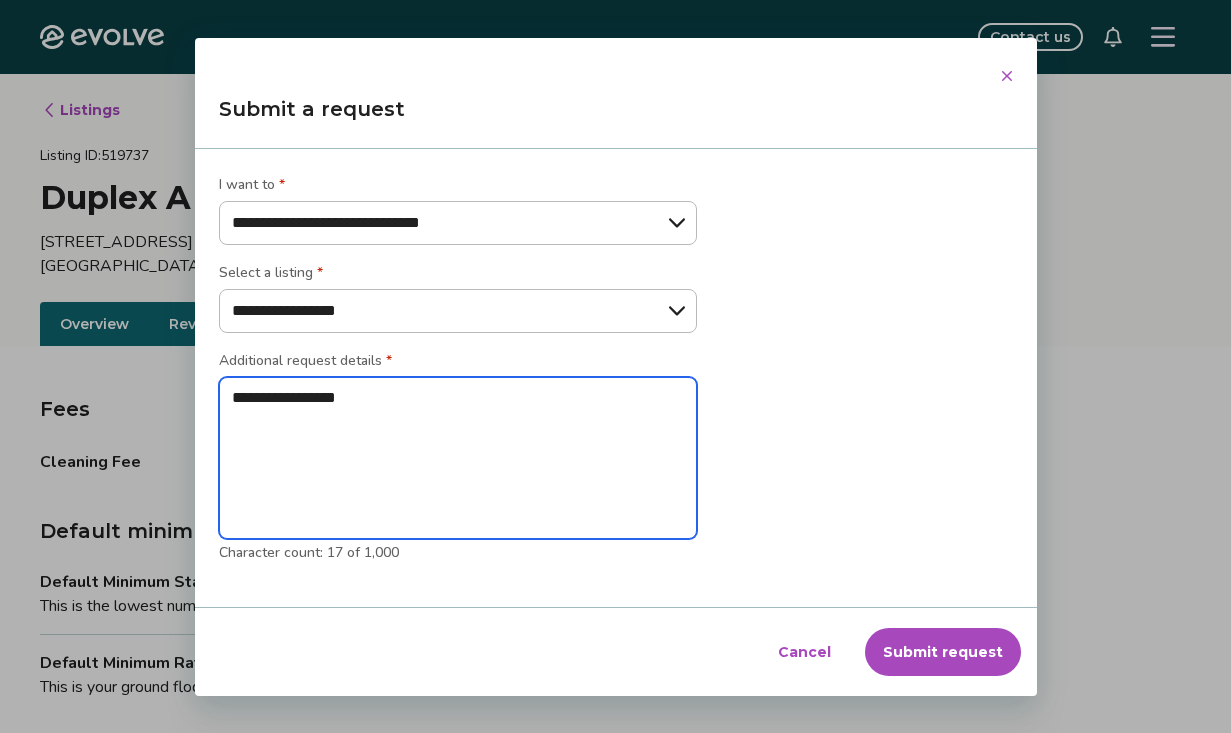 type on "**********" 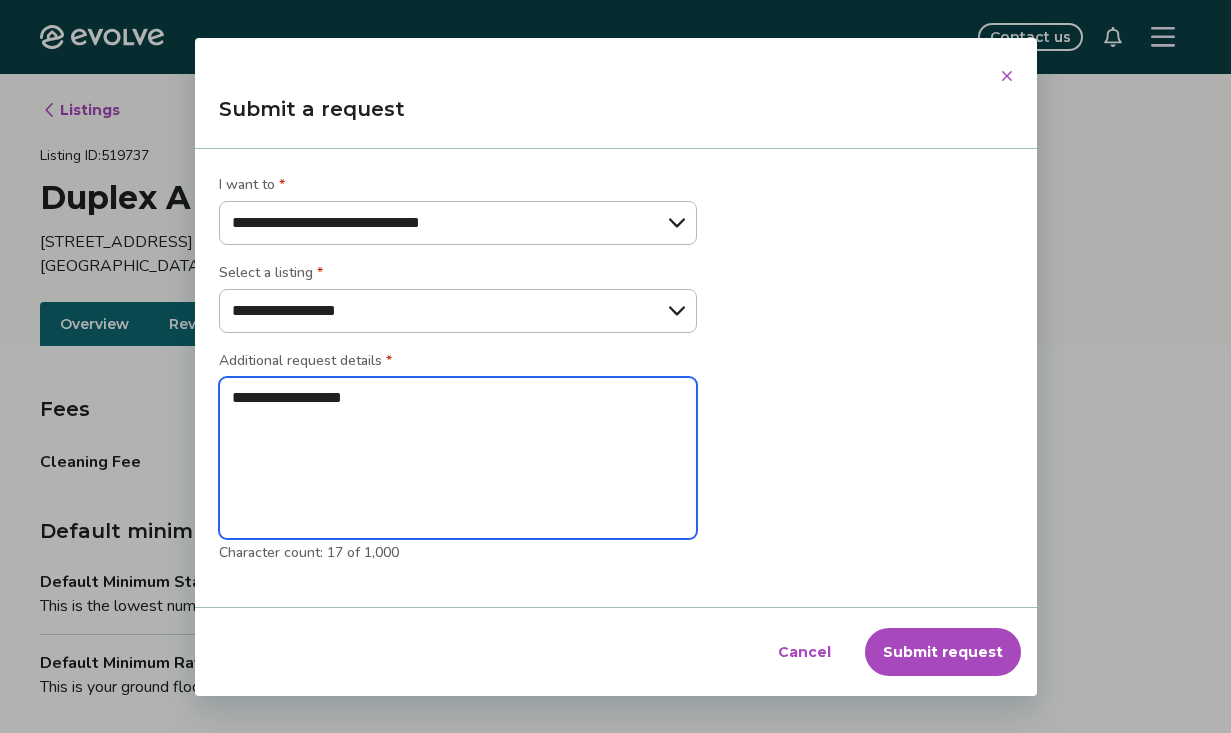 type on "**********" 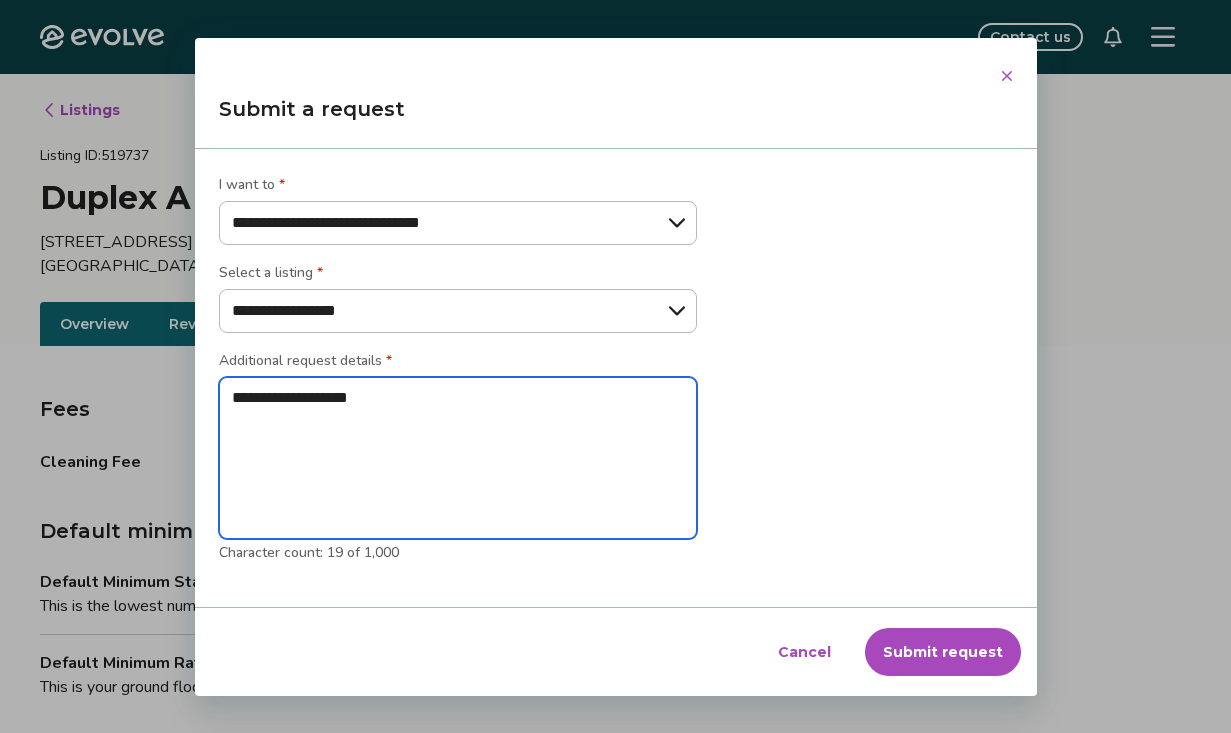 type on "**********" 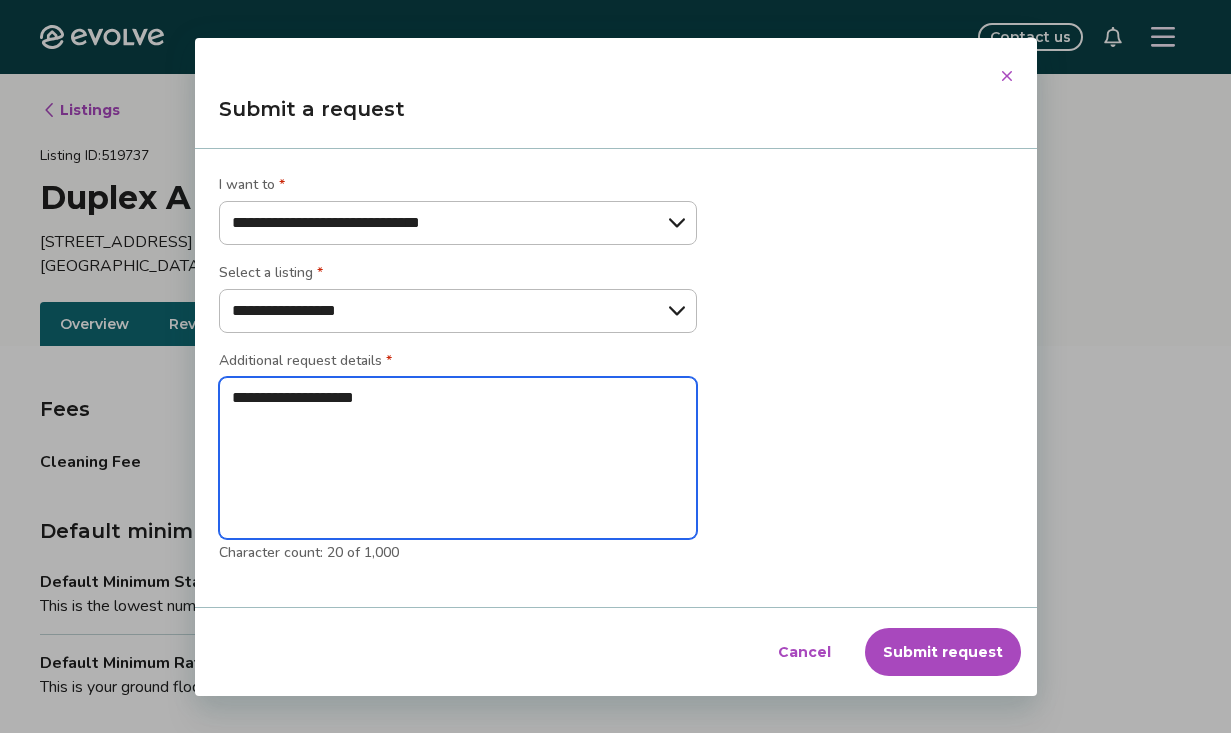 type on "**********" 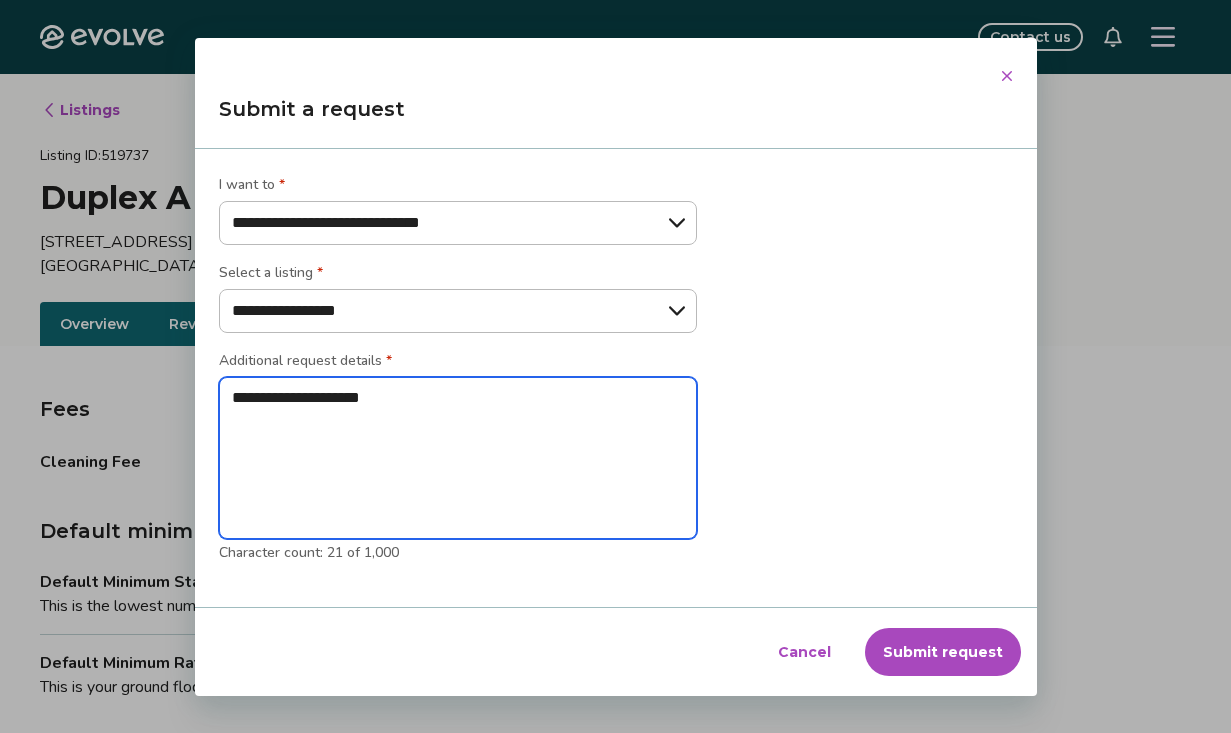 type on "**********" 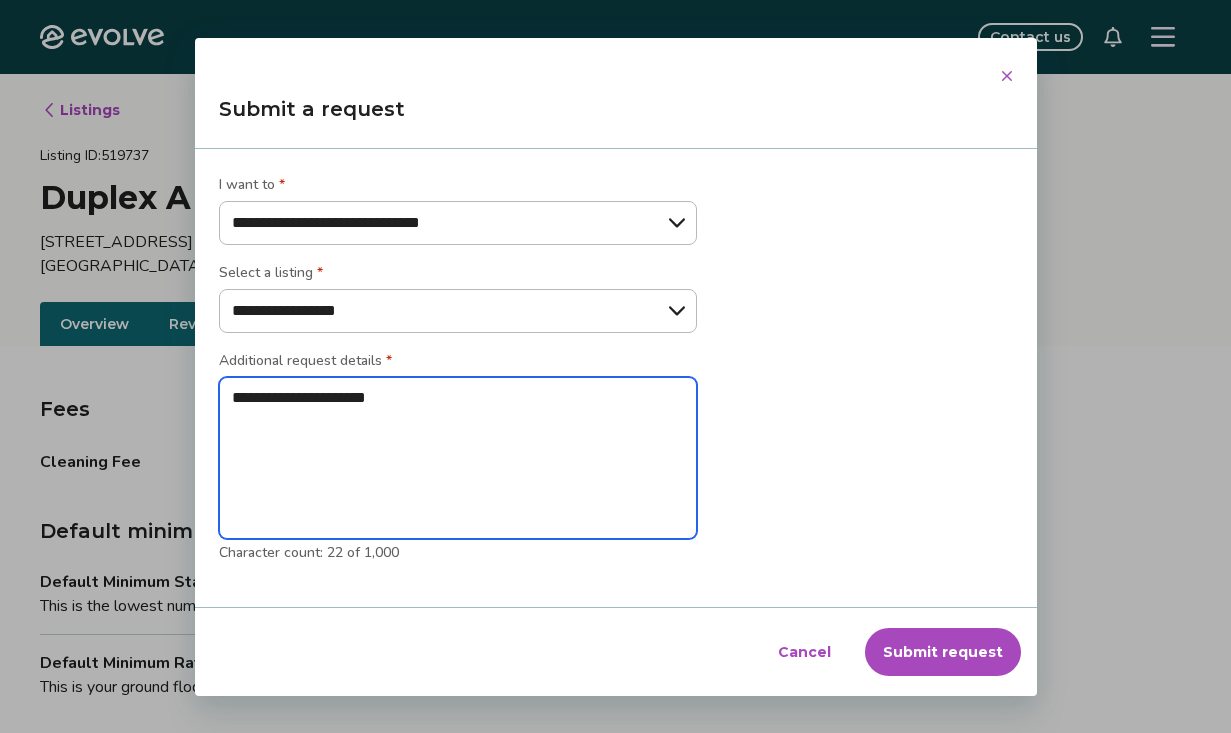 type on "**********" 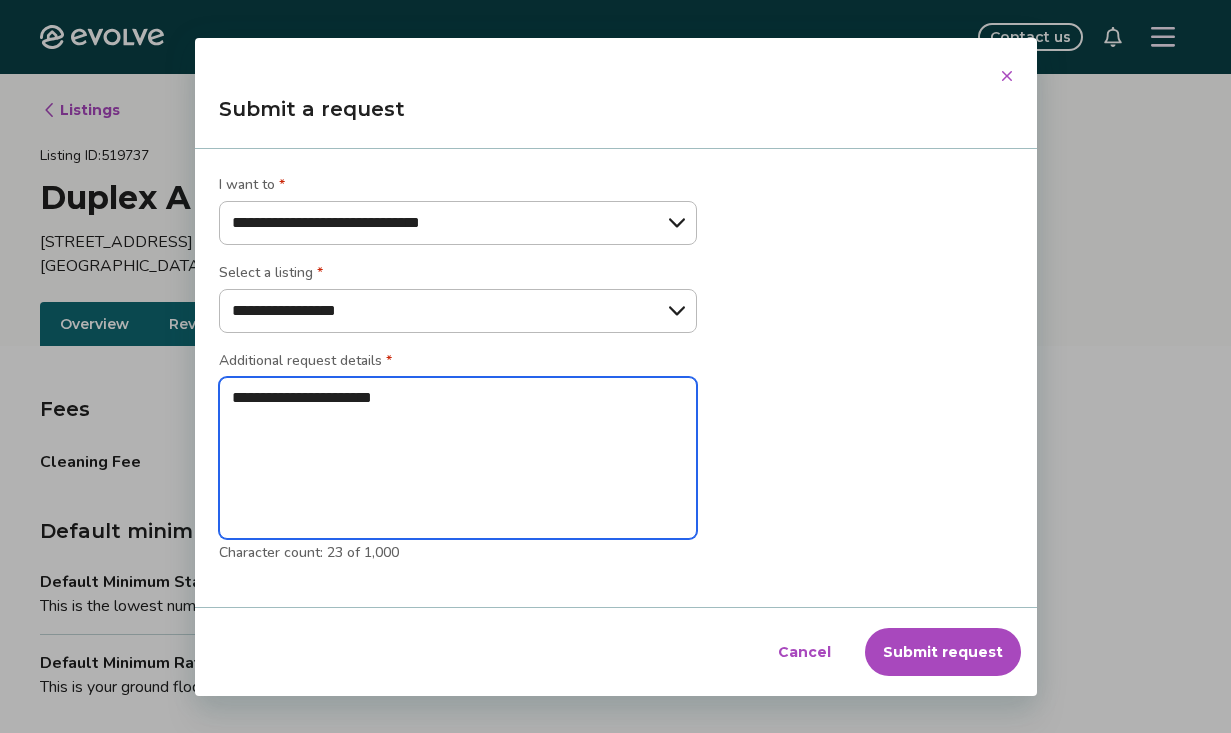 type on "**********" 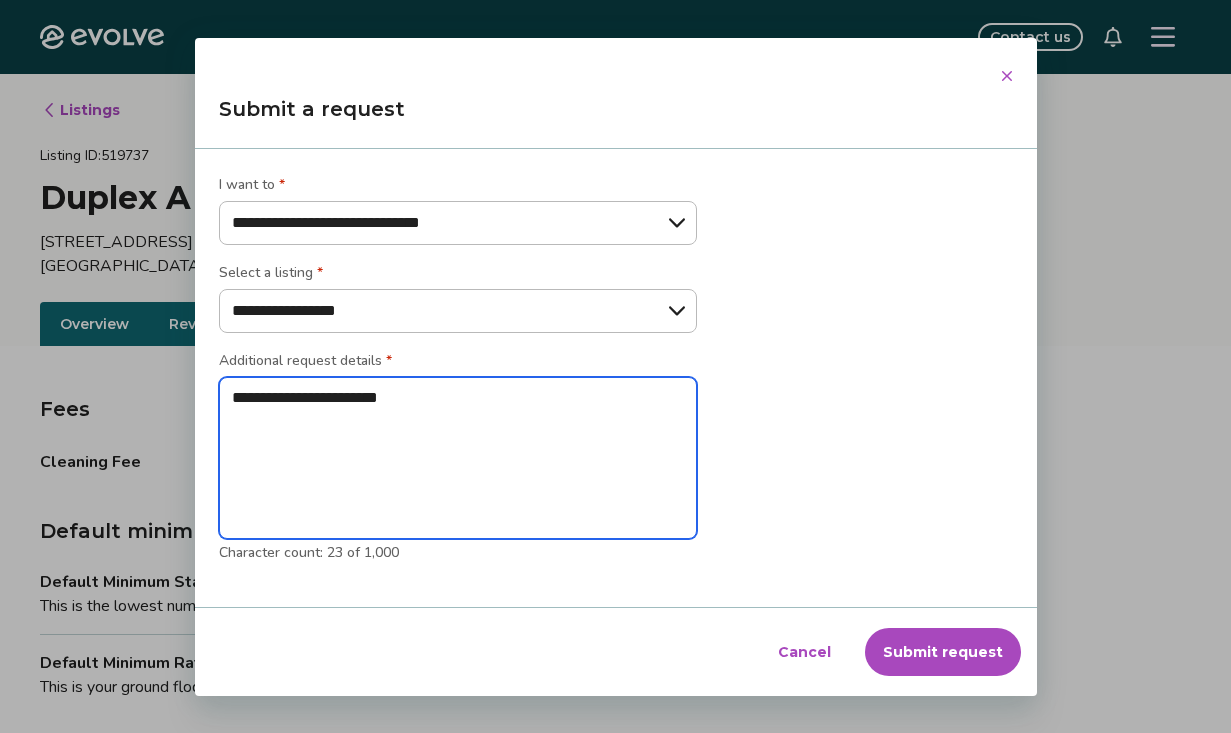 type on "**********" 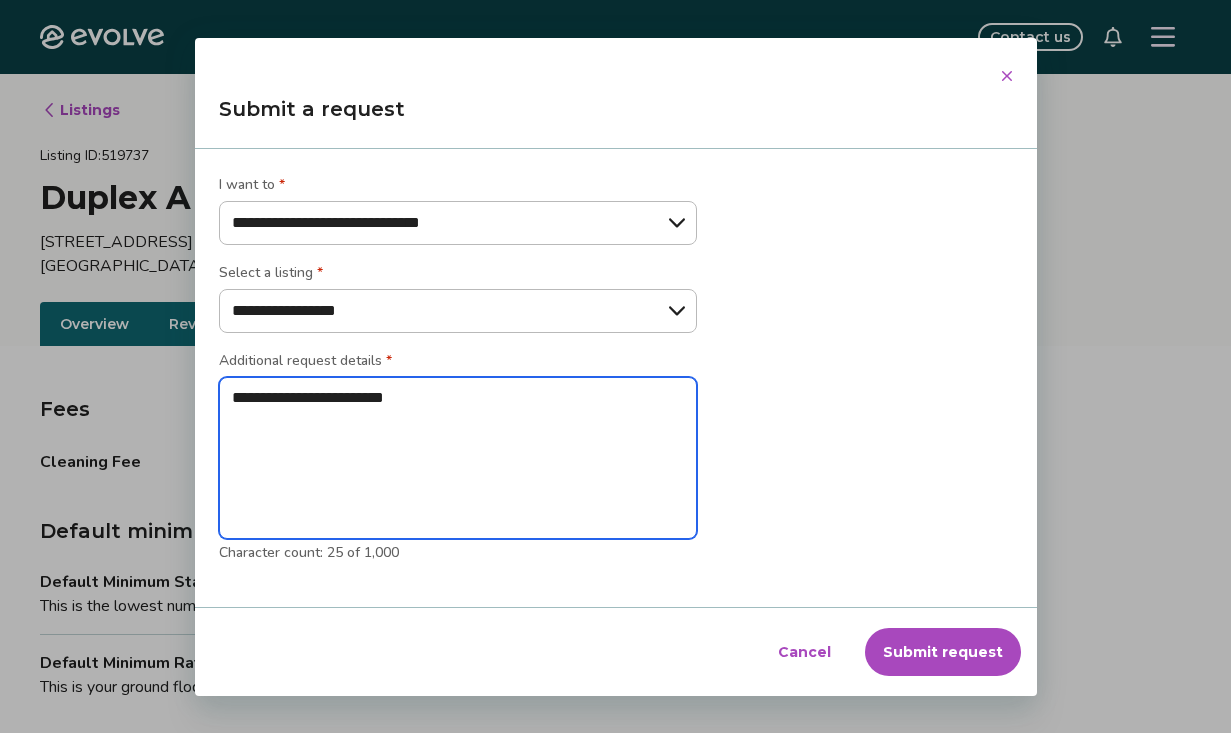 type on "**********" 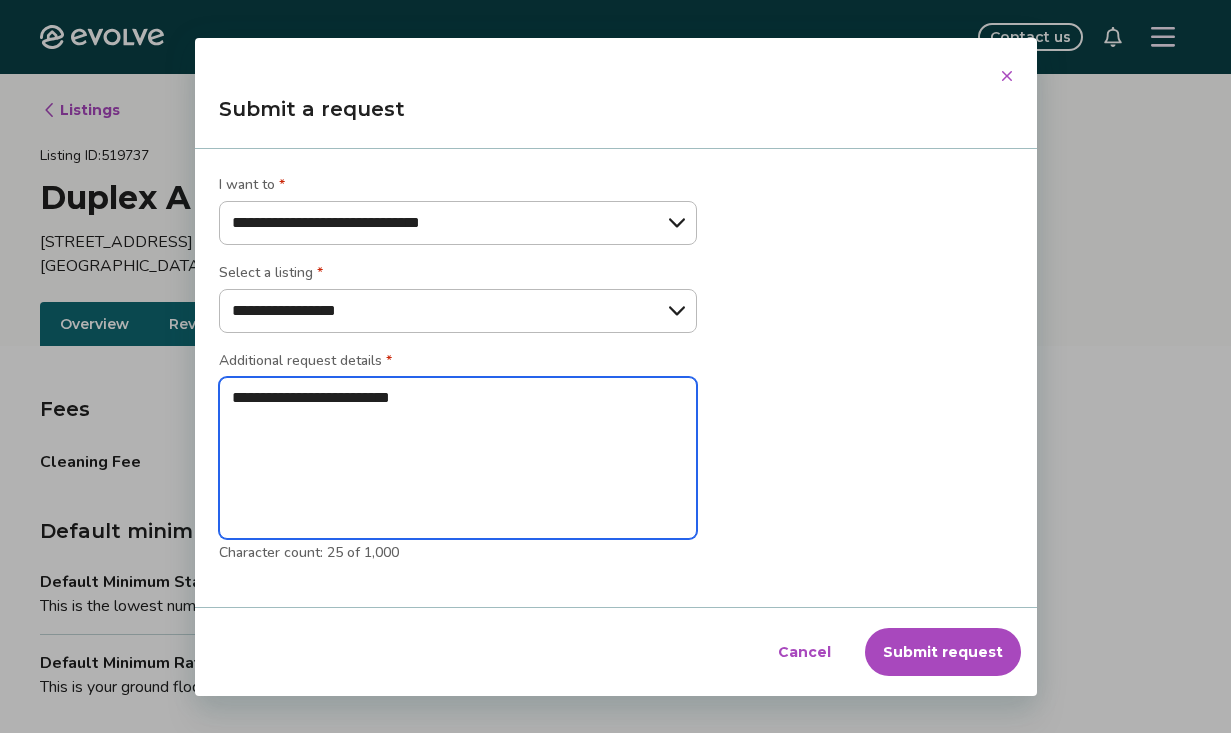 type on "*" 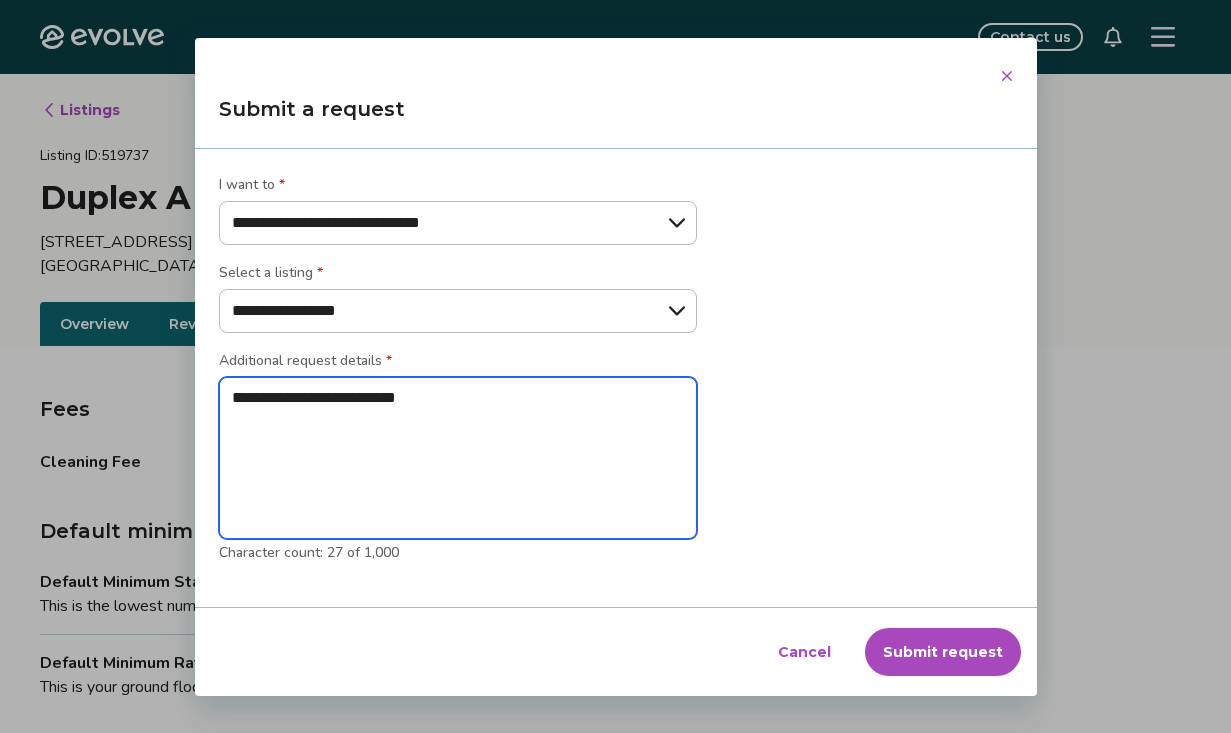 type on "**********" 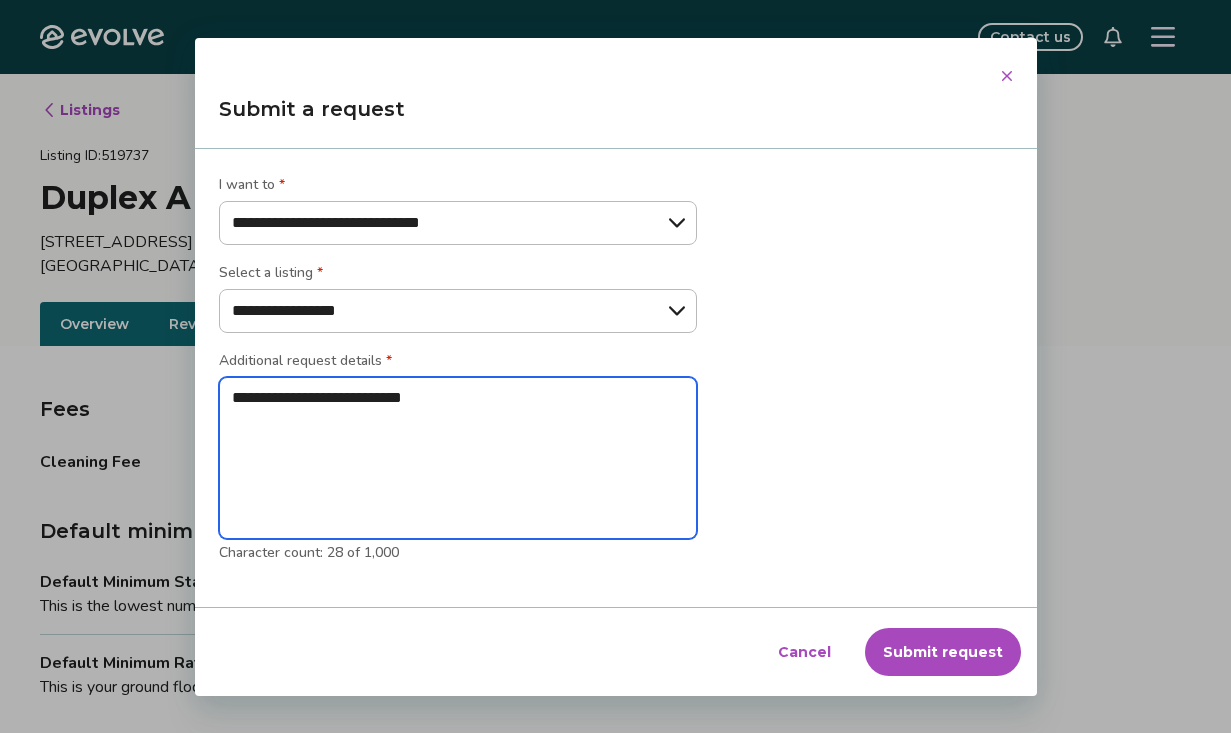 type on "**********" 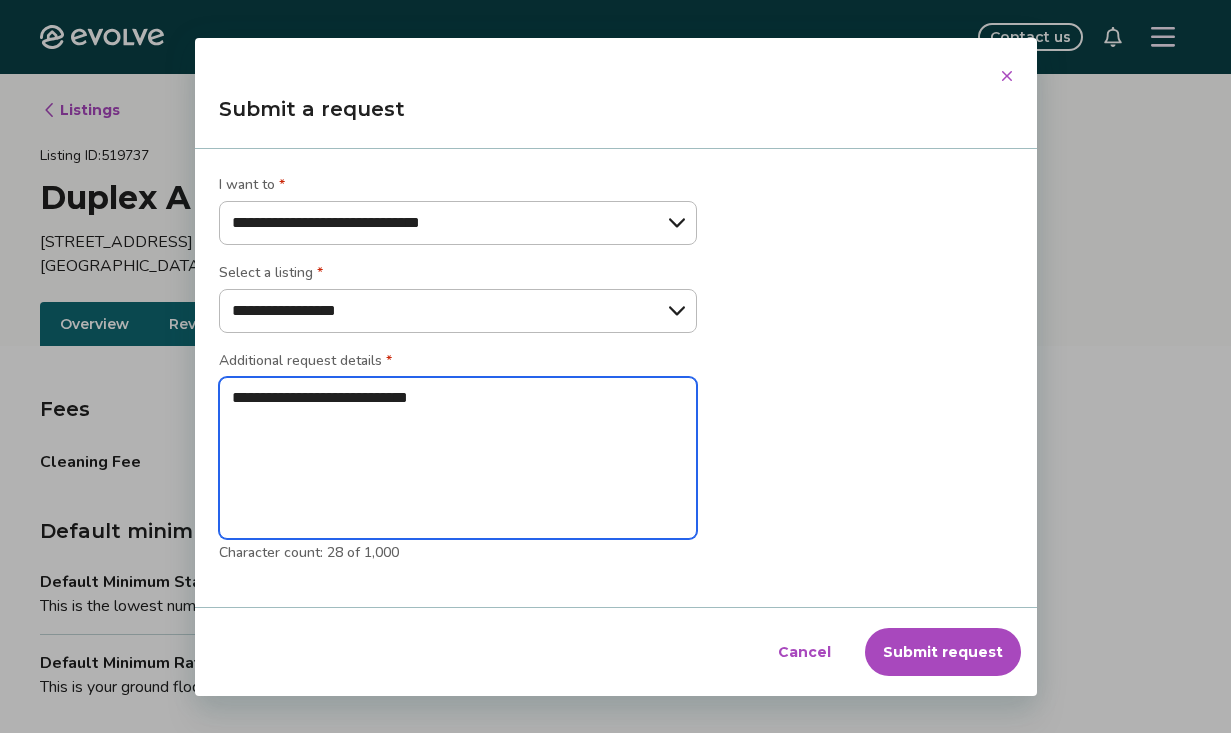 type on "*" 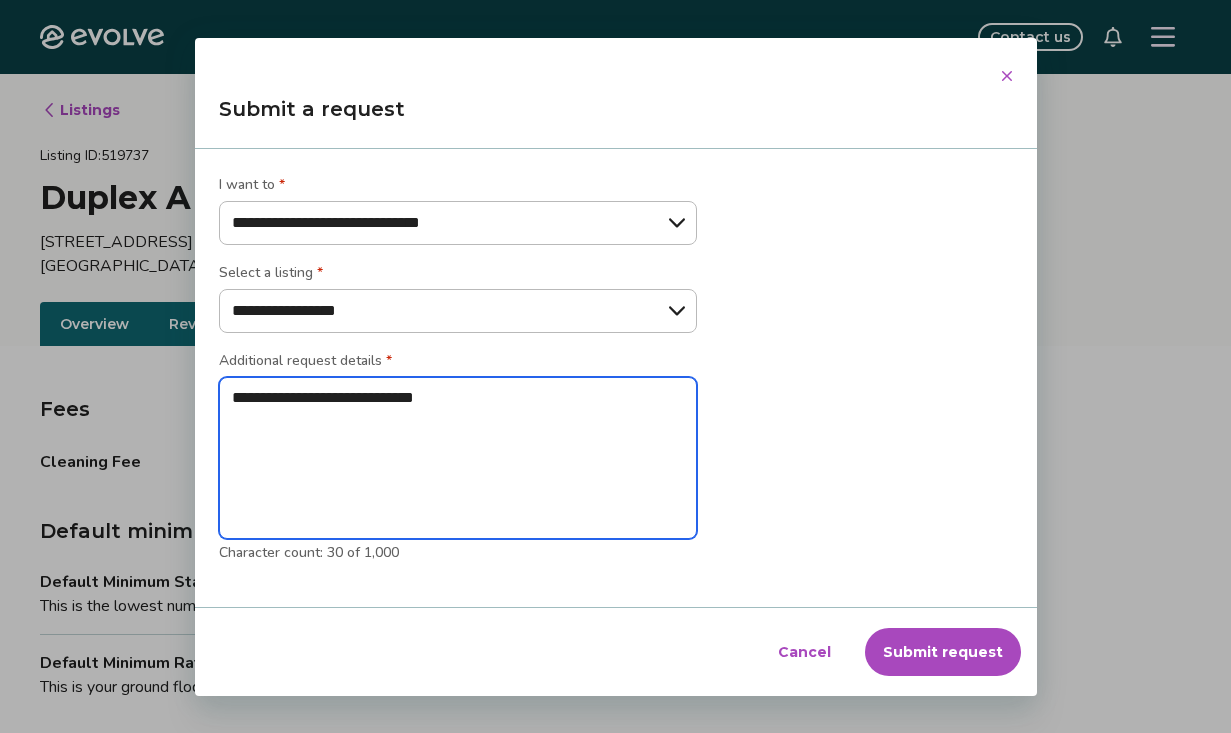 type on "**********" 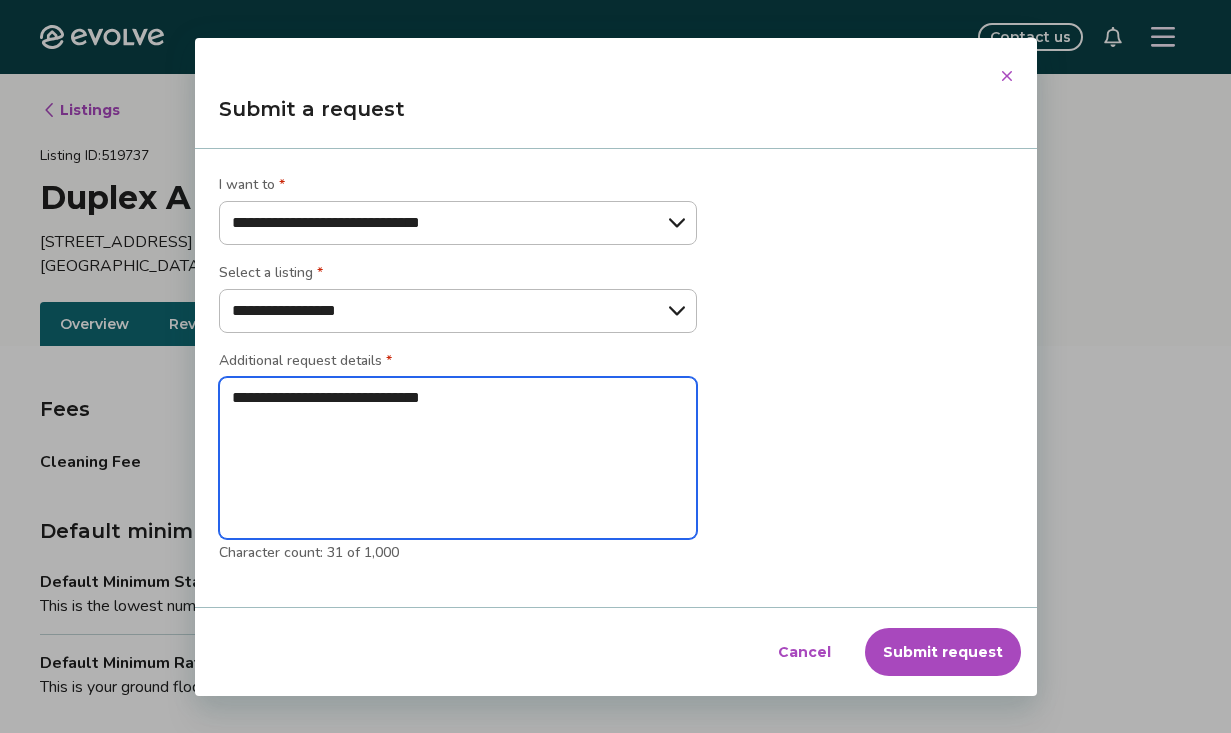 type on "**********" 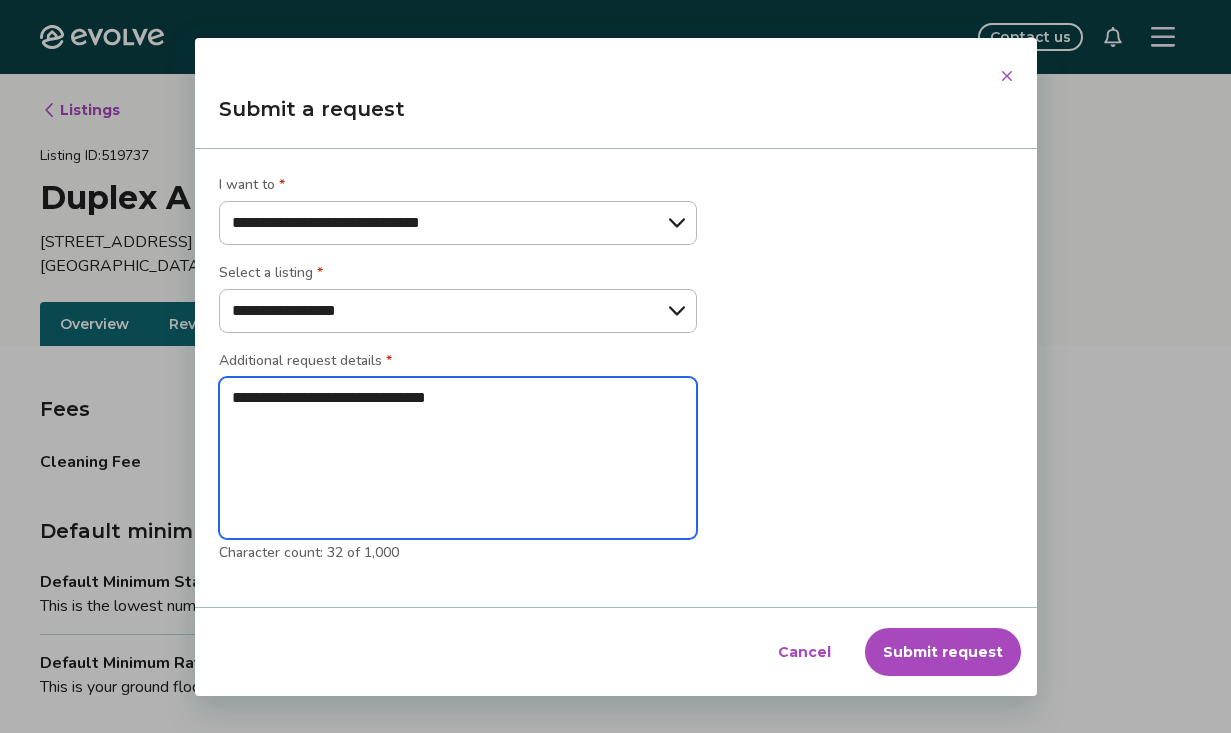 type on "**********" 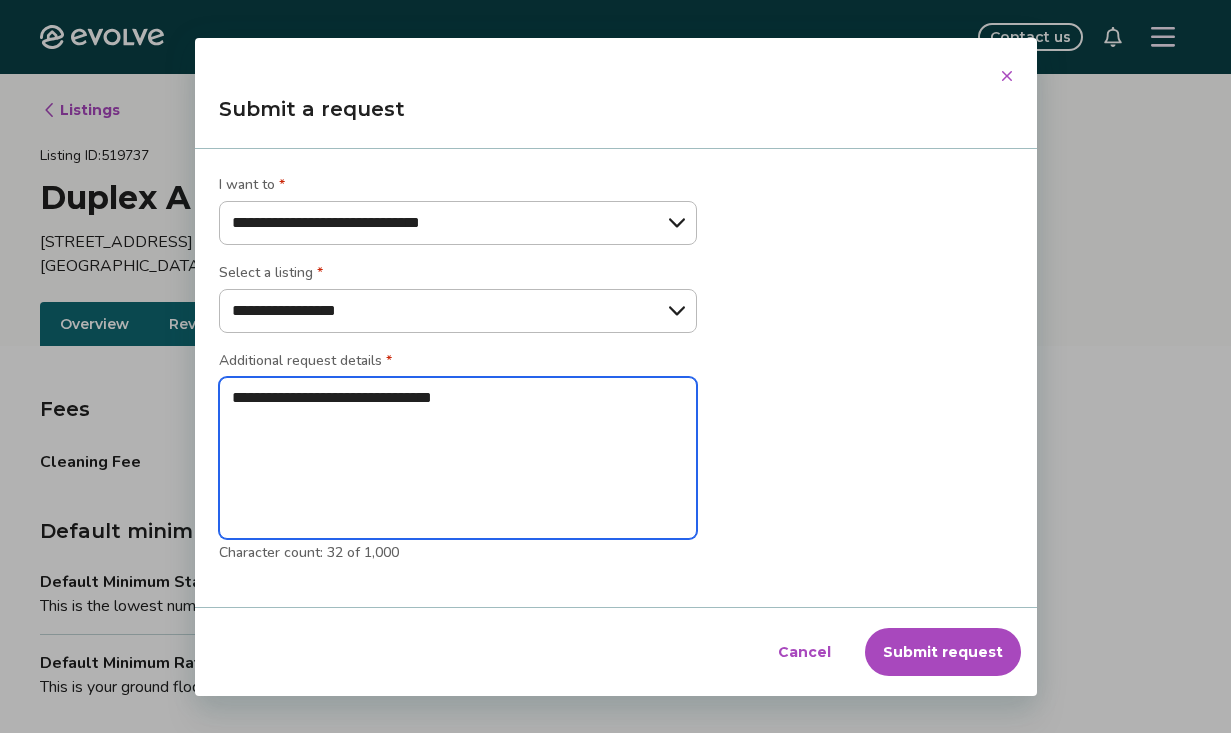 type on "**********" 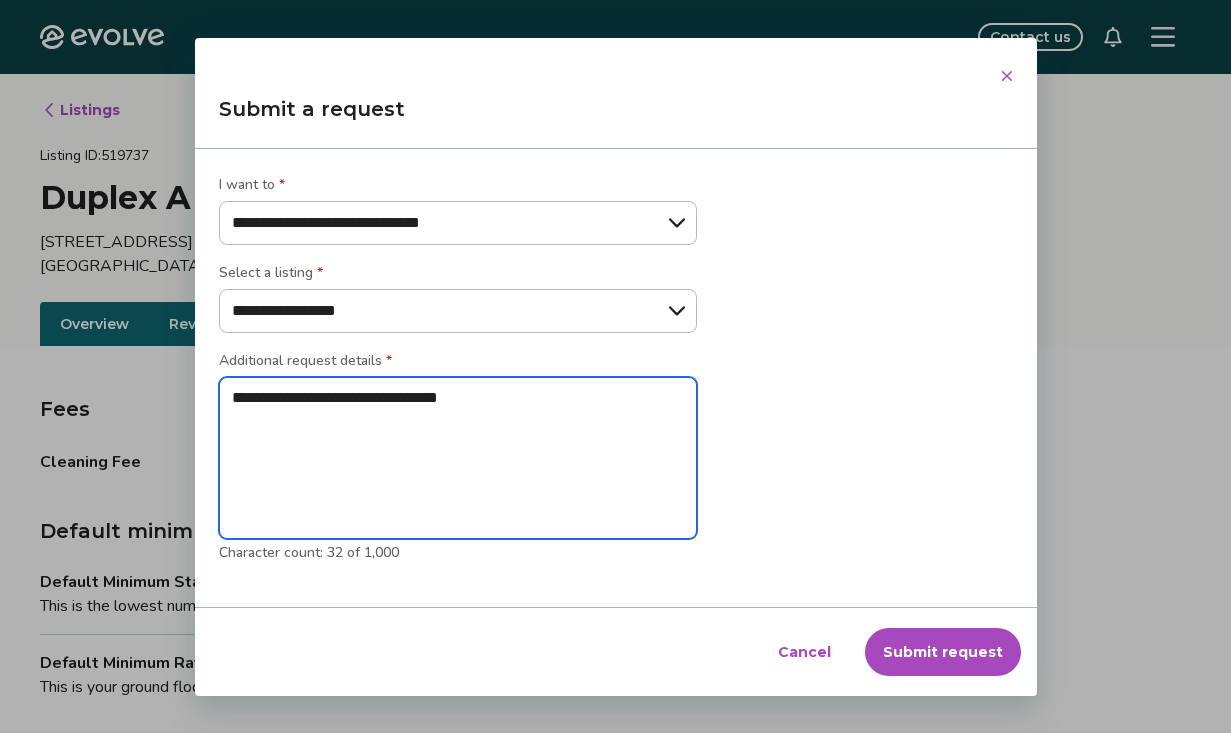 type on "*" 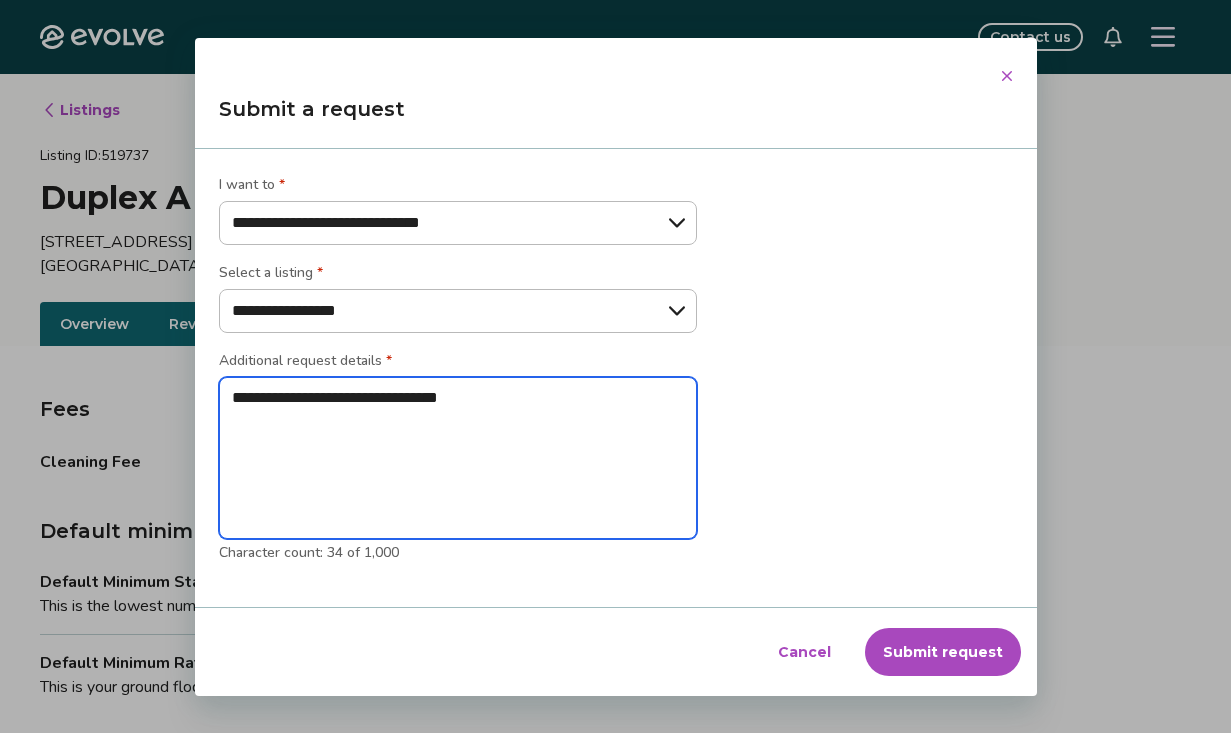 type on "**********" 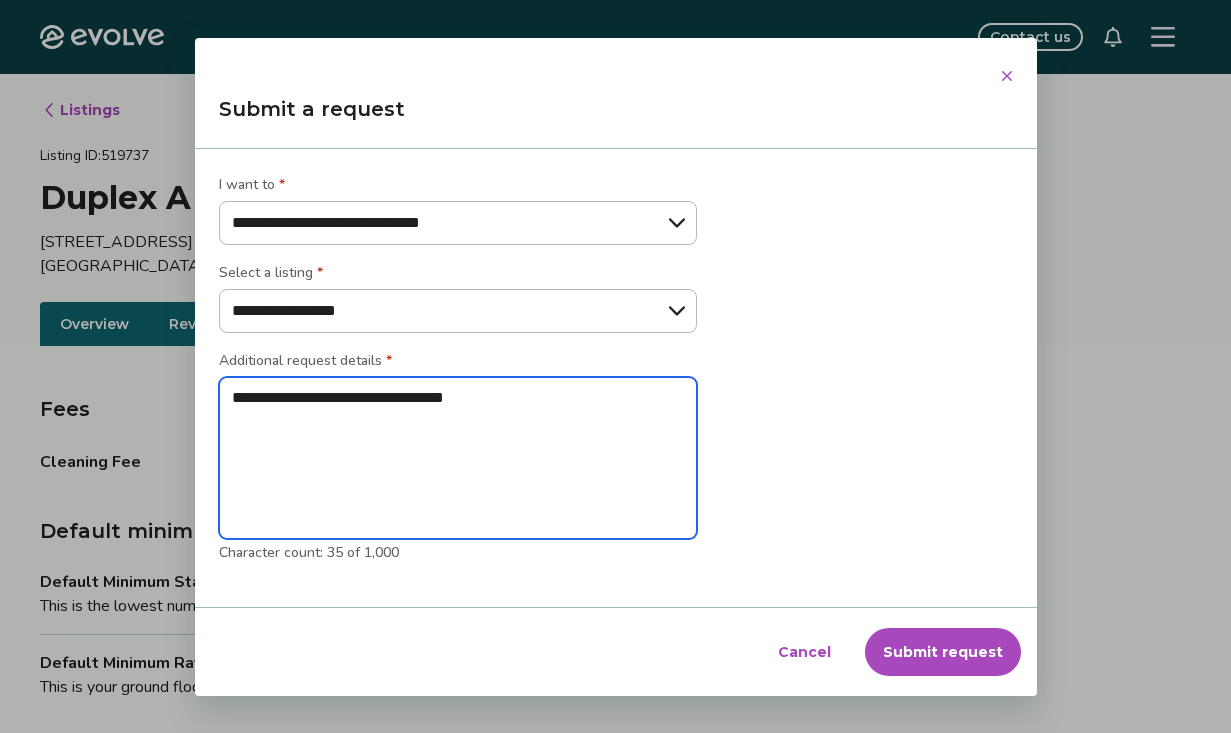 type on "**********" 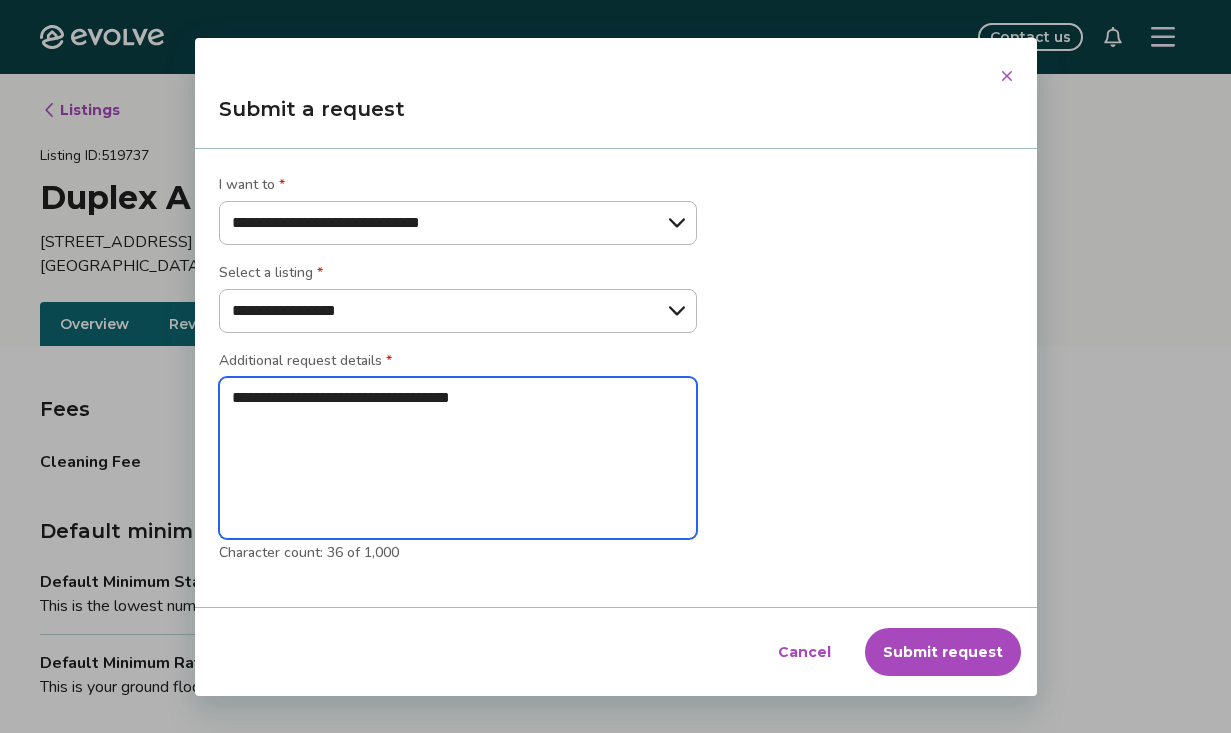 type on "**********" 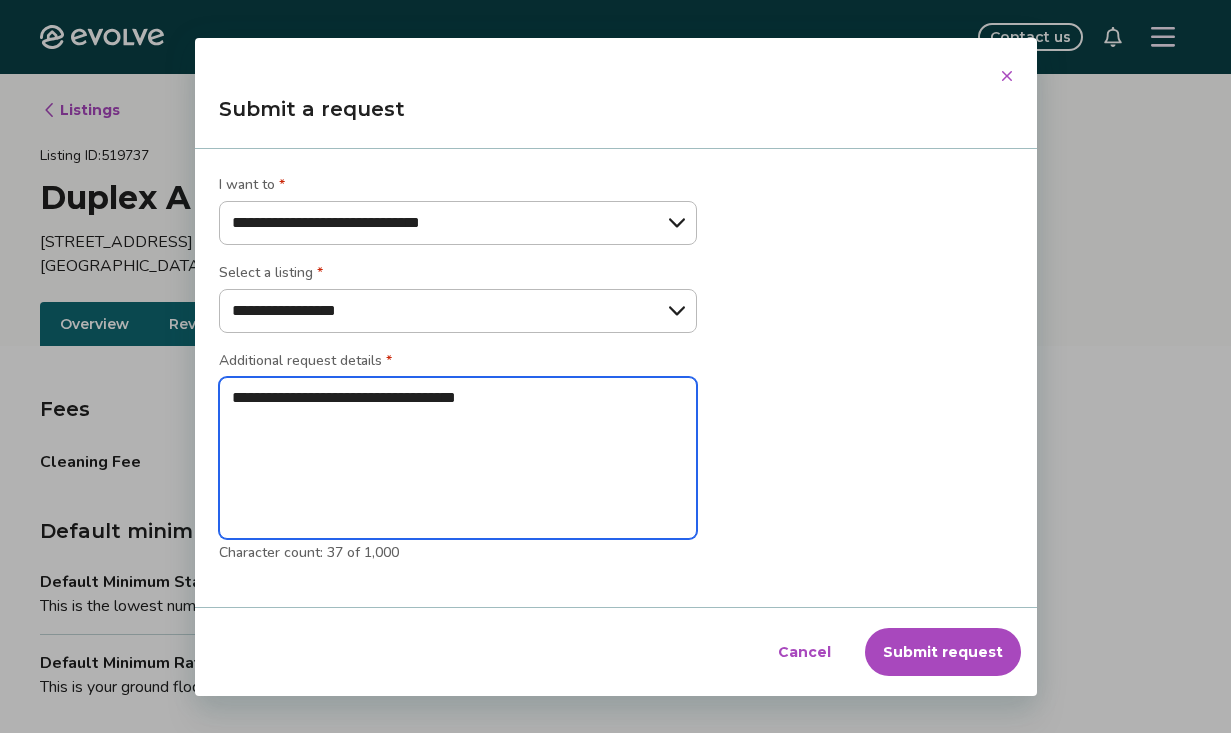 type on "**********" 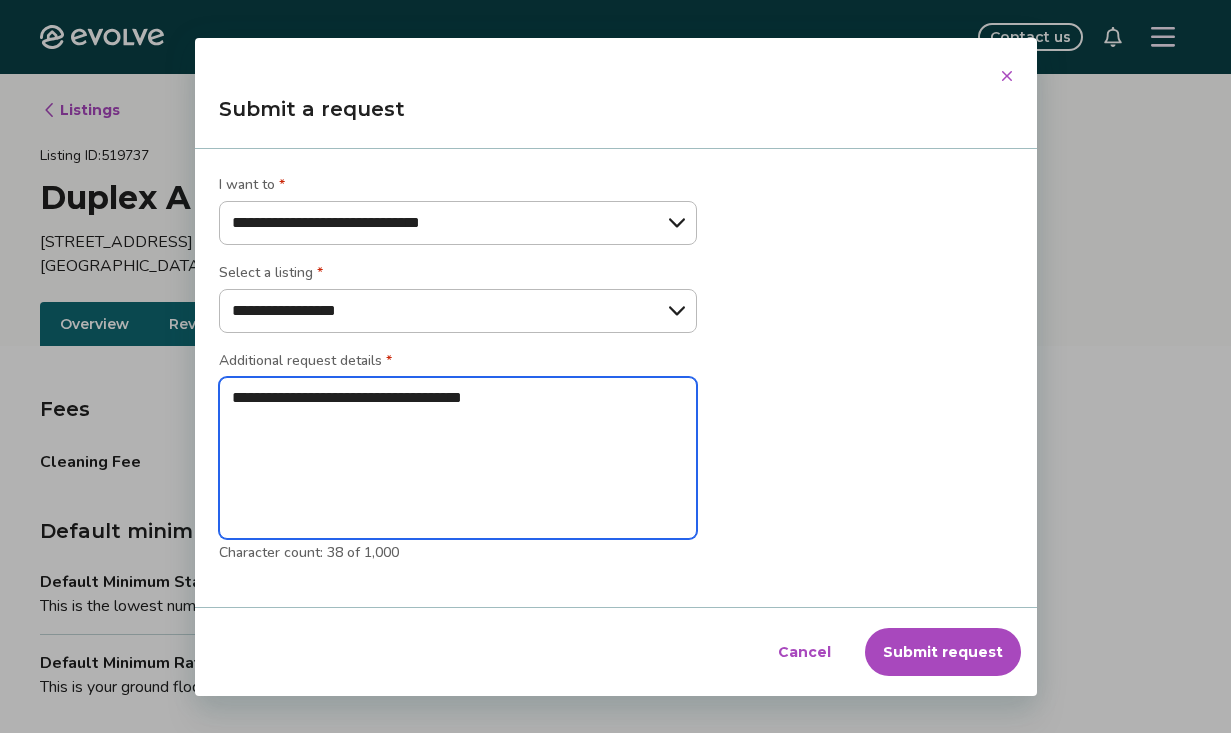 type on "**********" 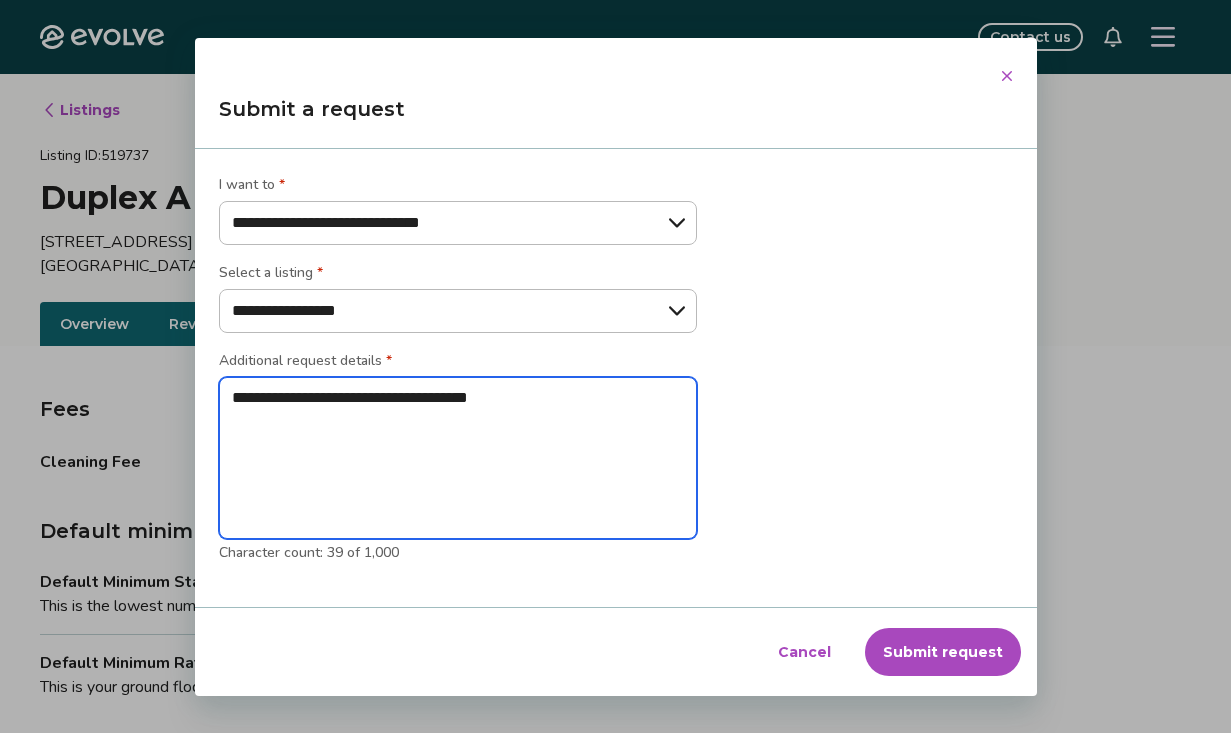 type on "**********" 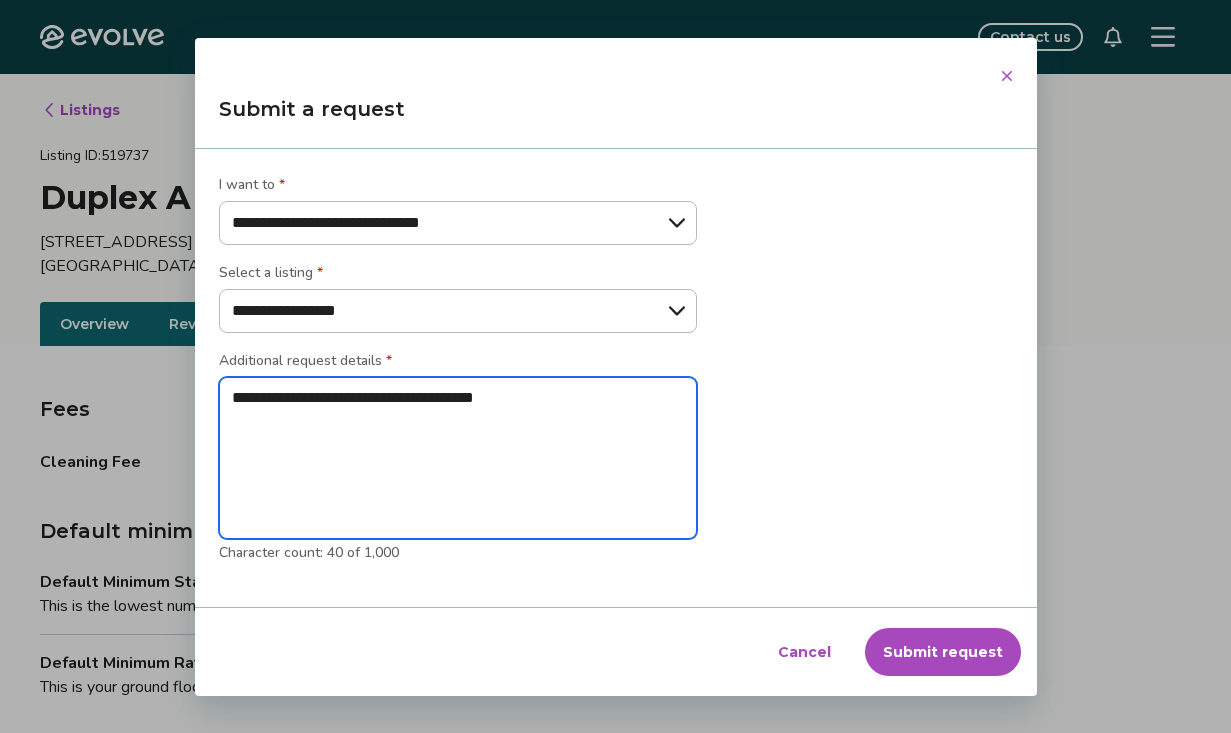 type on "**********" 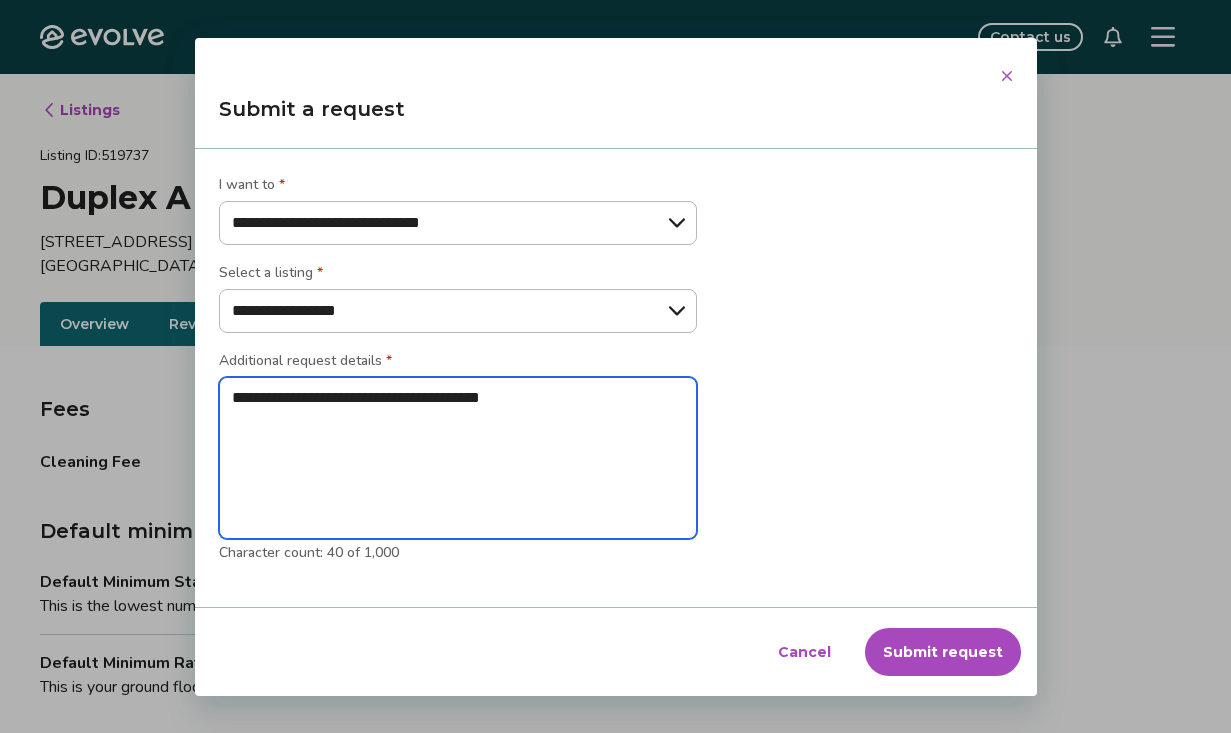 type on "**********" 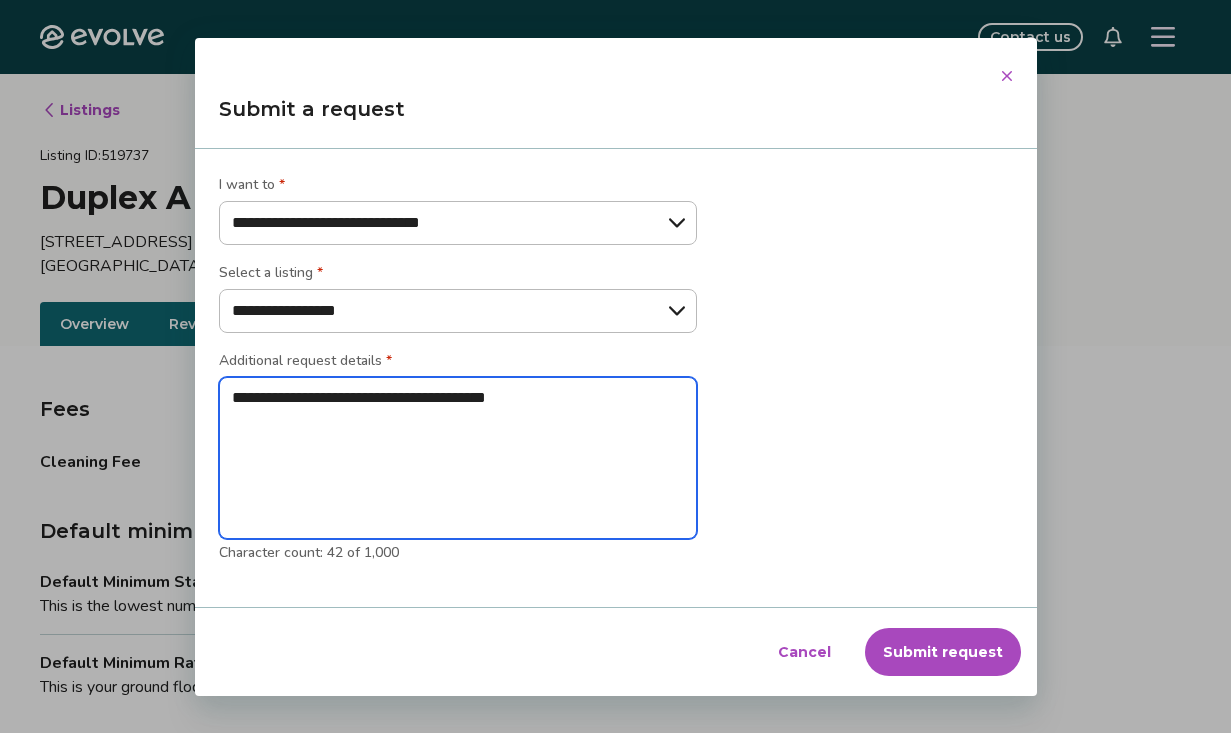 type on "**********" 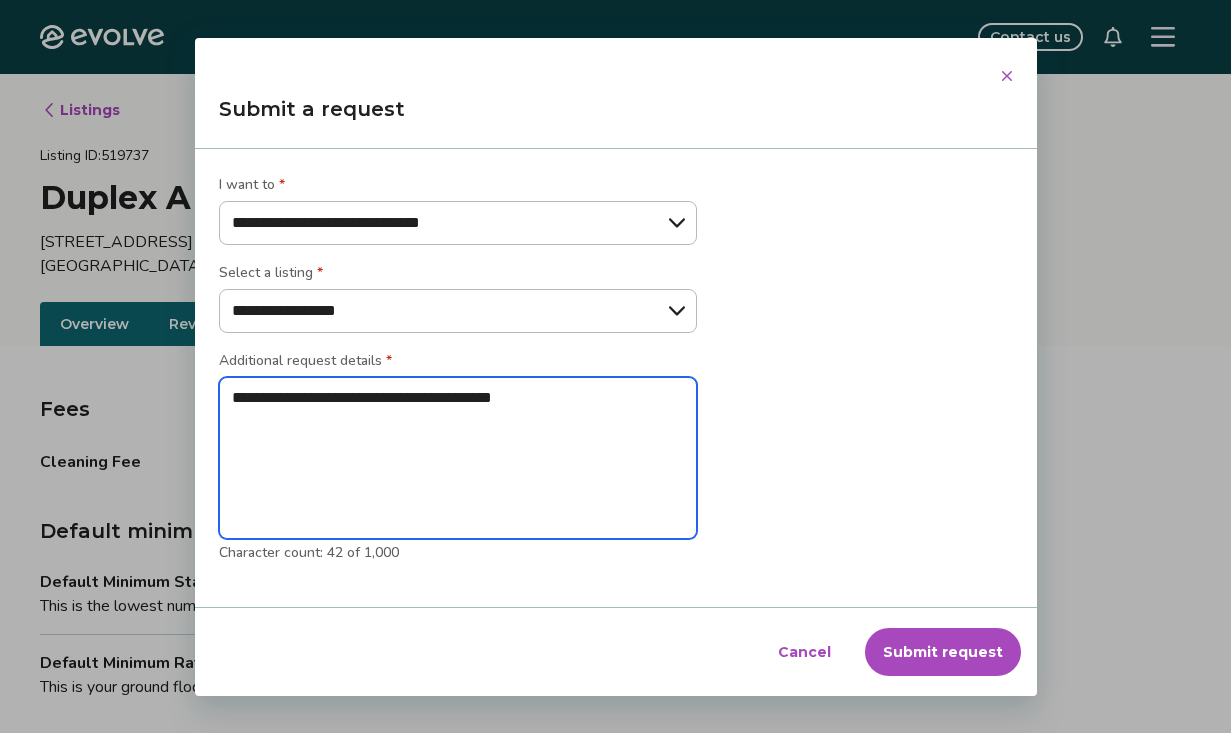 type on "**********" 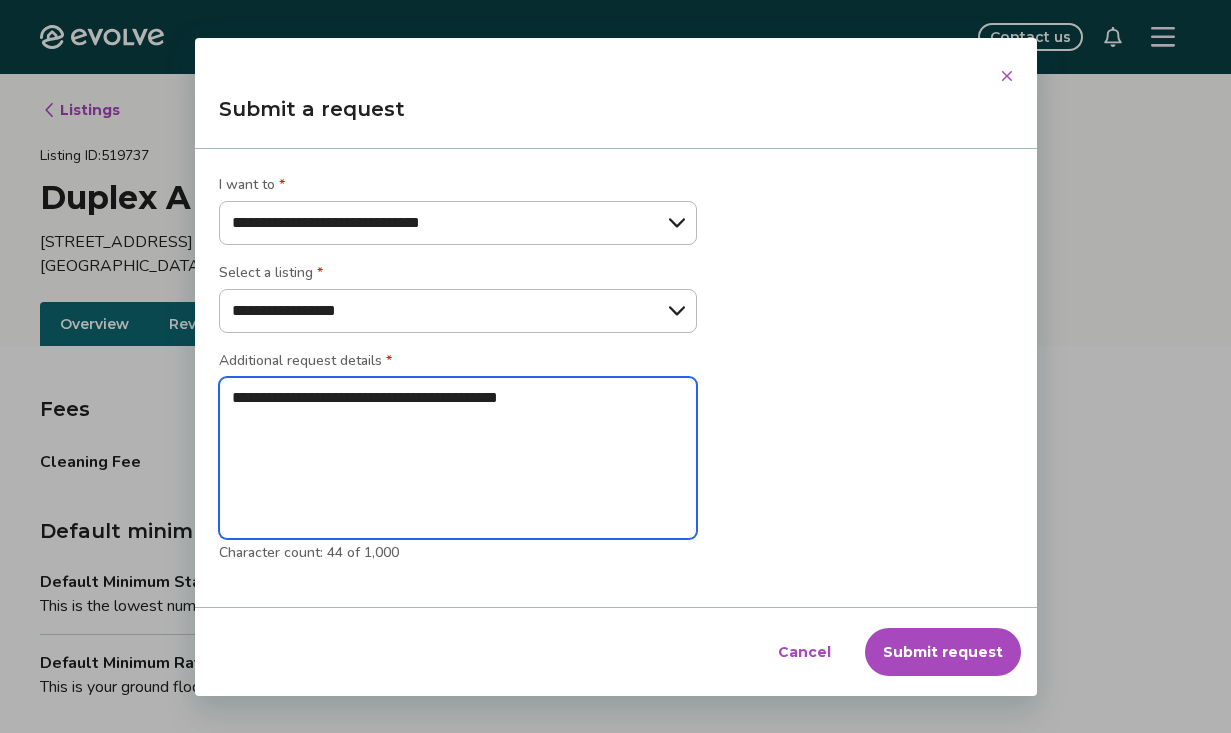 type on "**********" 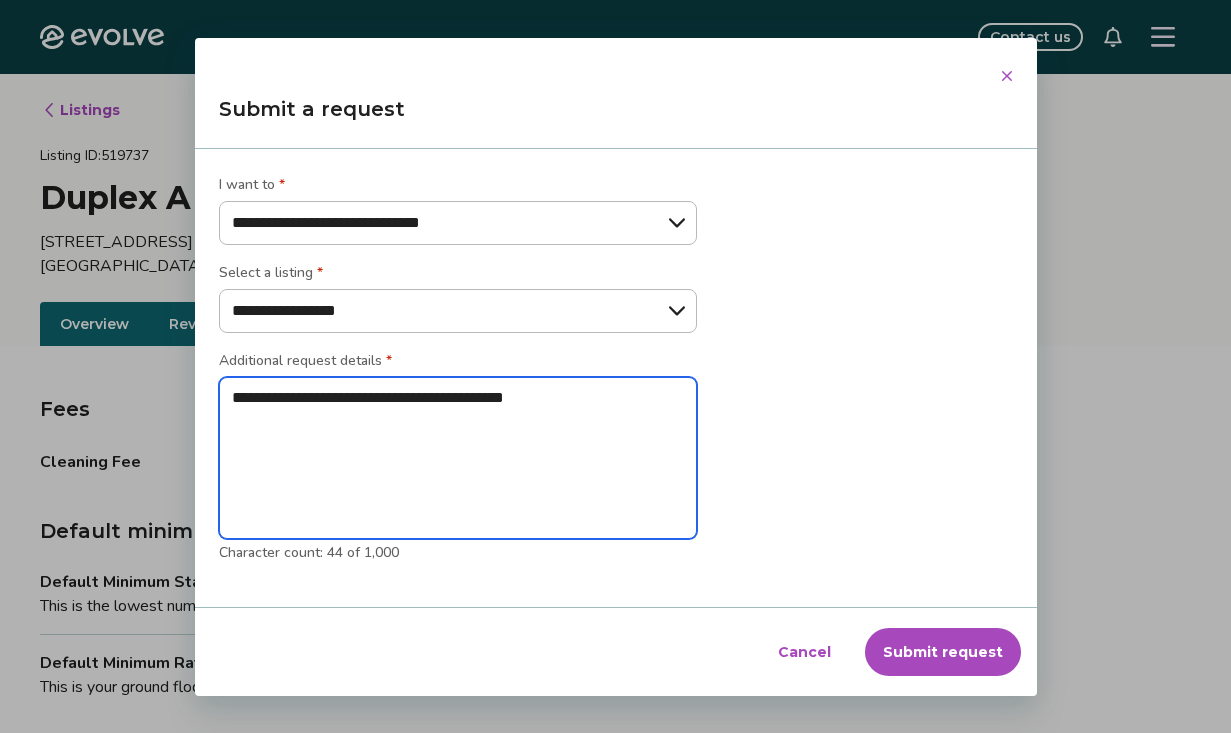 type on "**********" 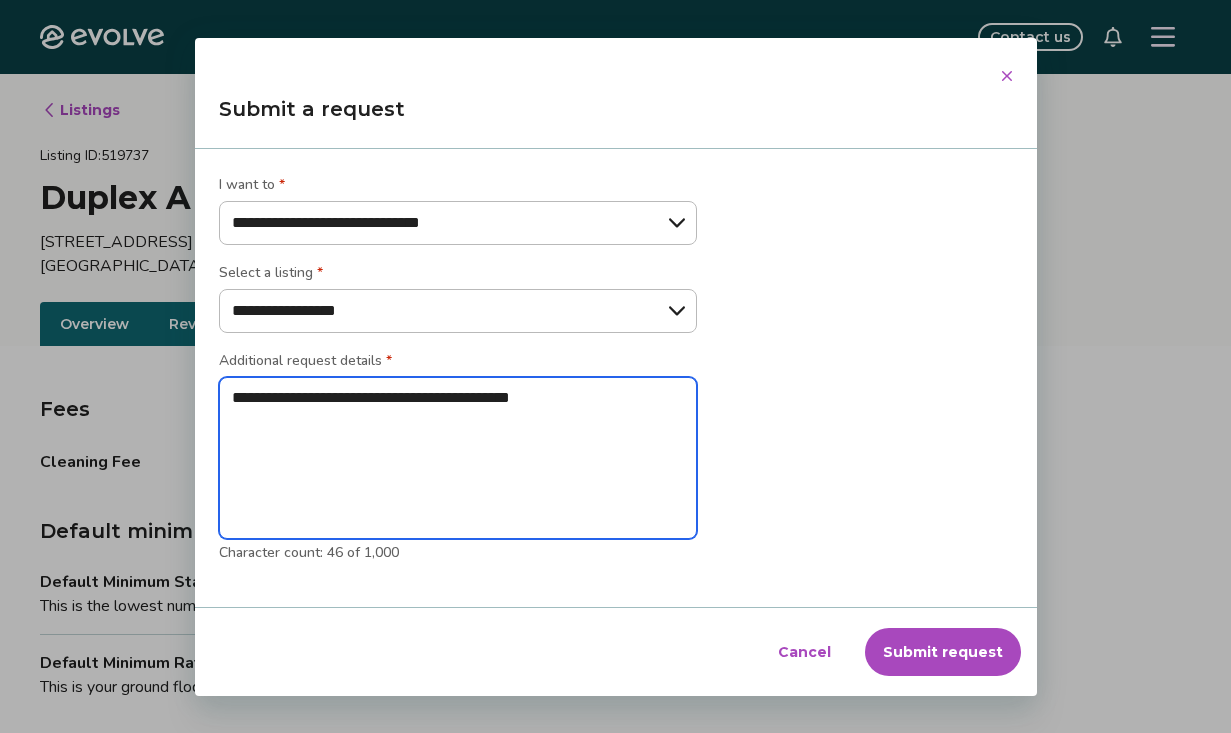 type on "**********" 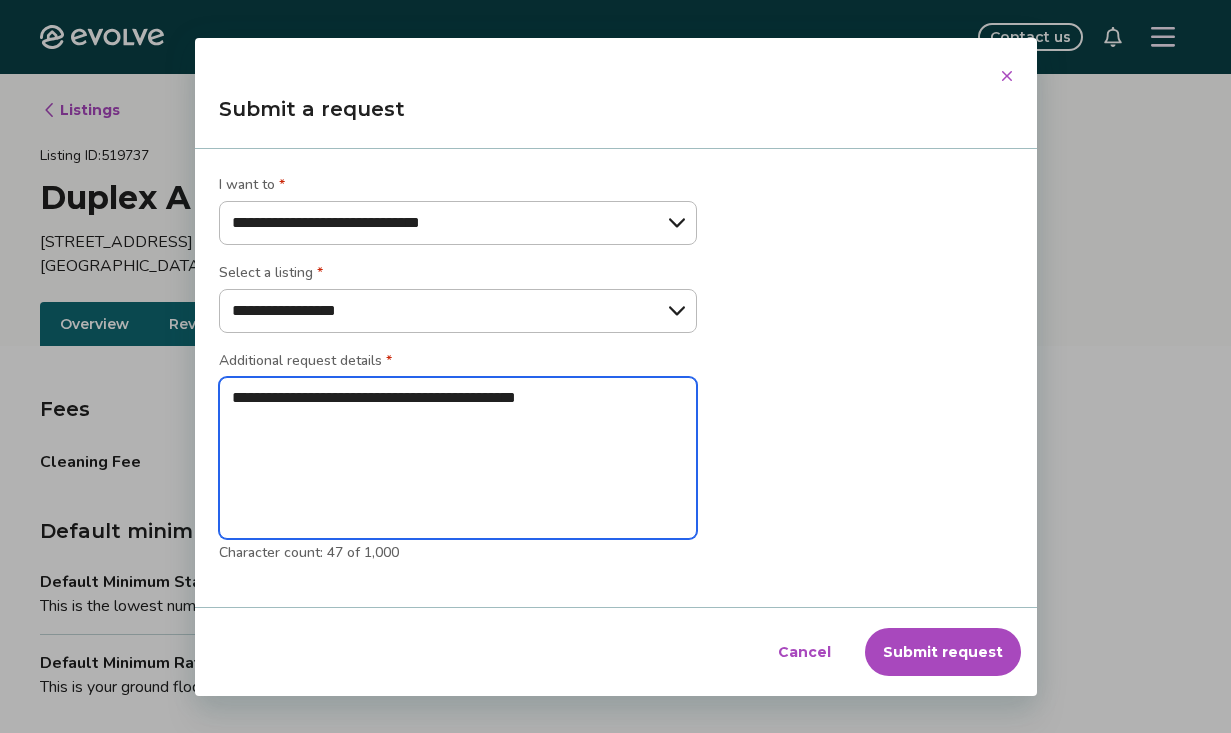 type on "**********" 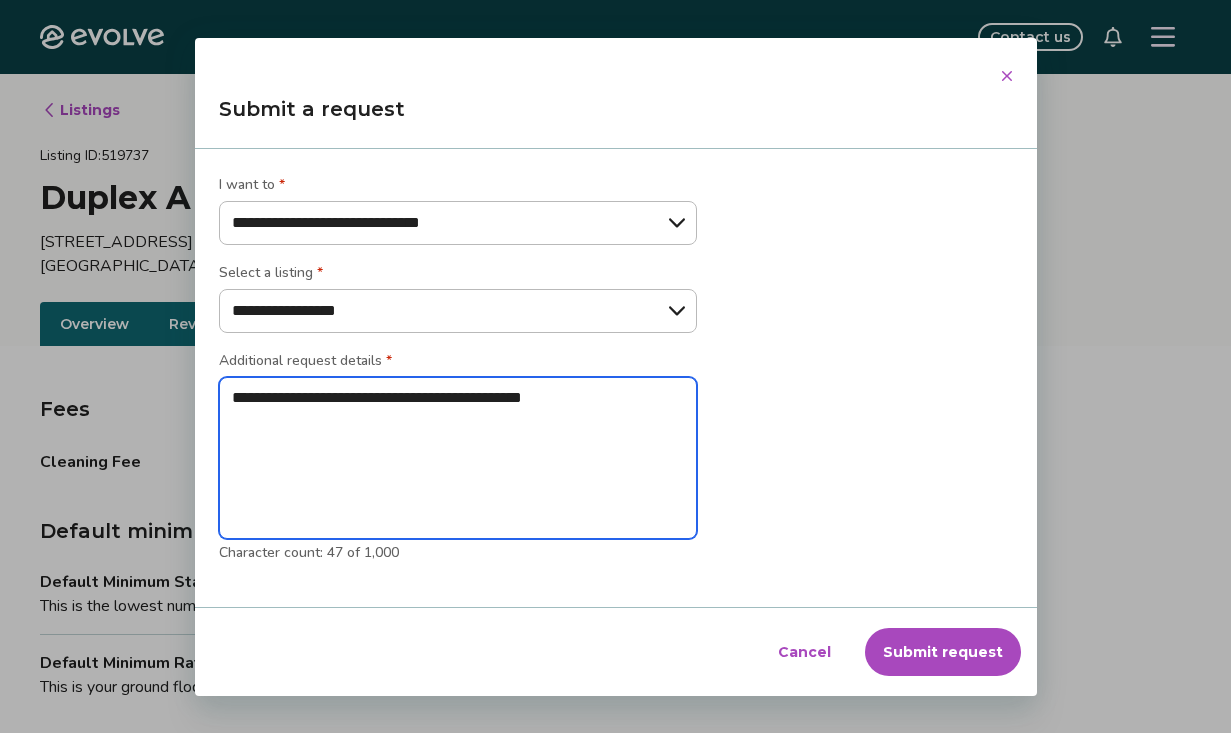 type on "**********" 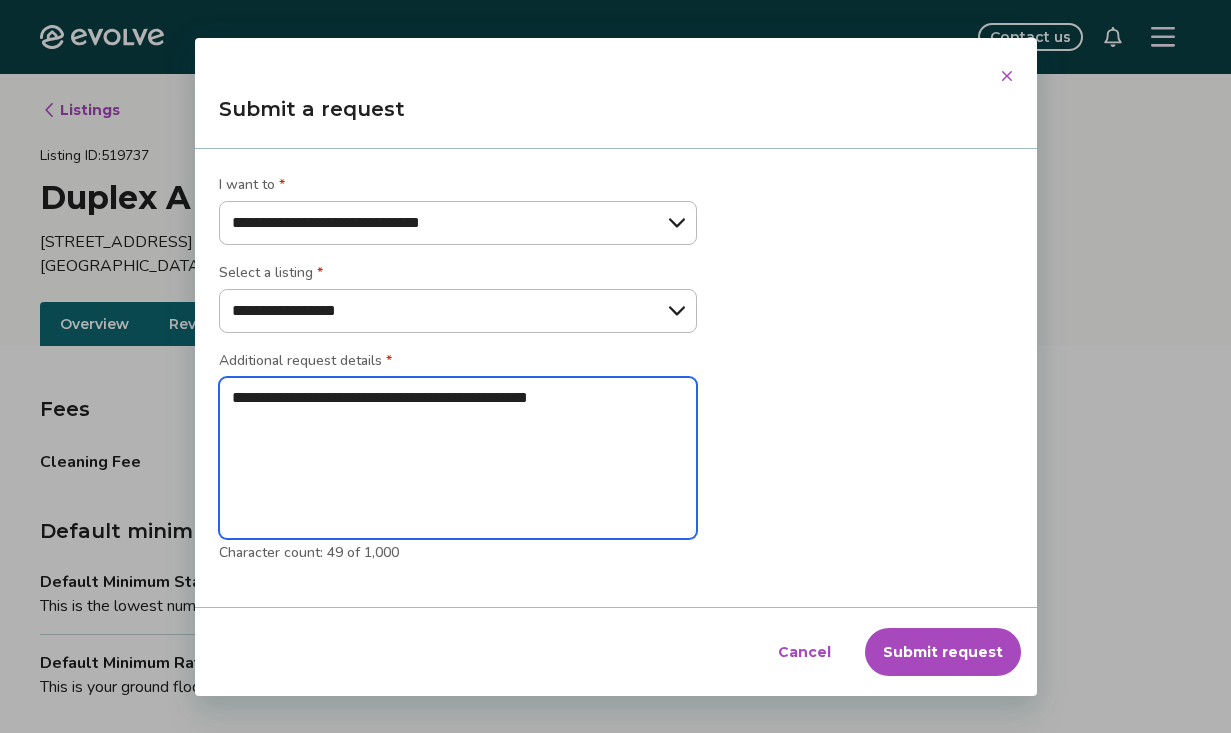 type on "**********" 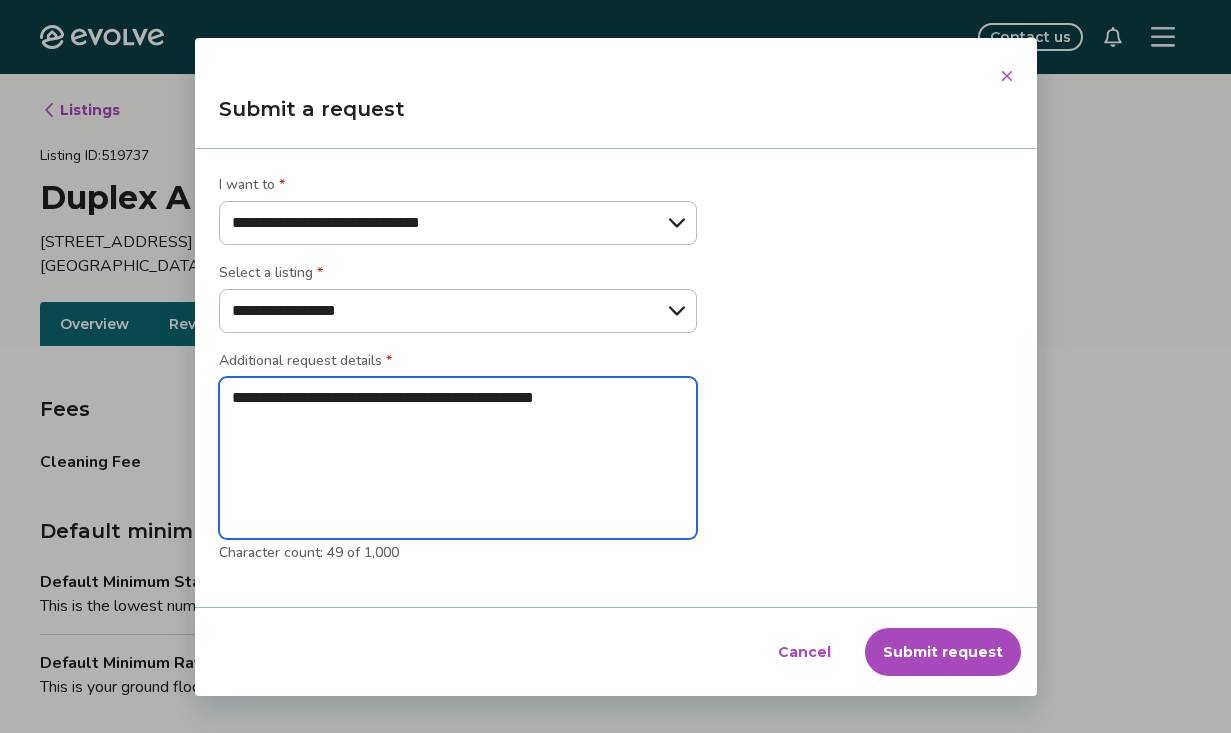 type on "**********" 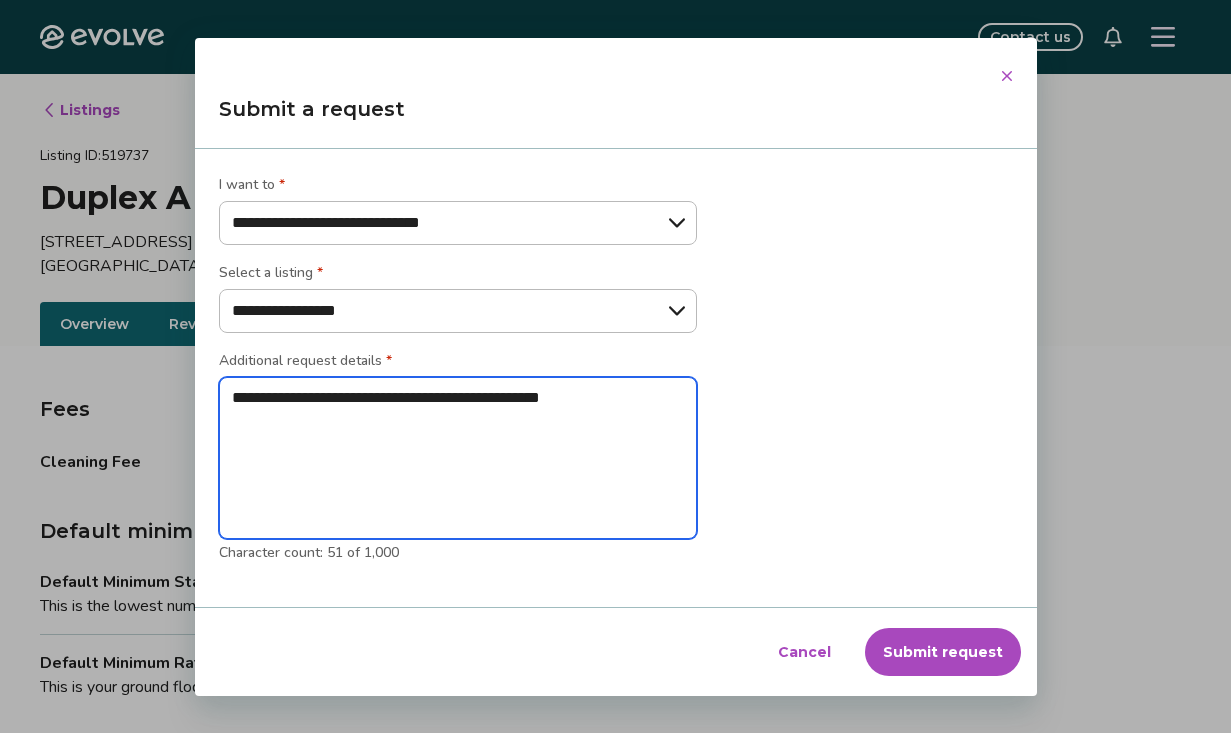 type on "**********" 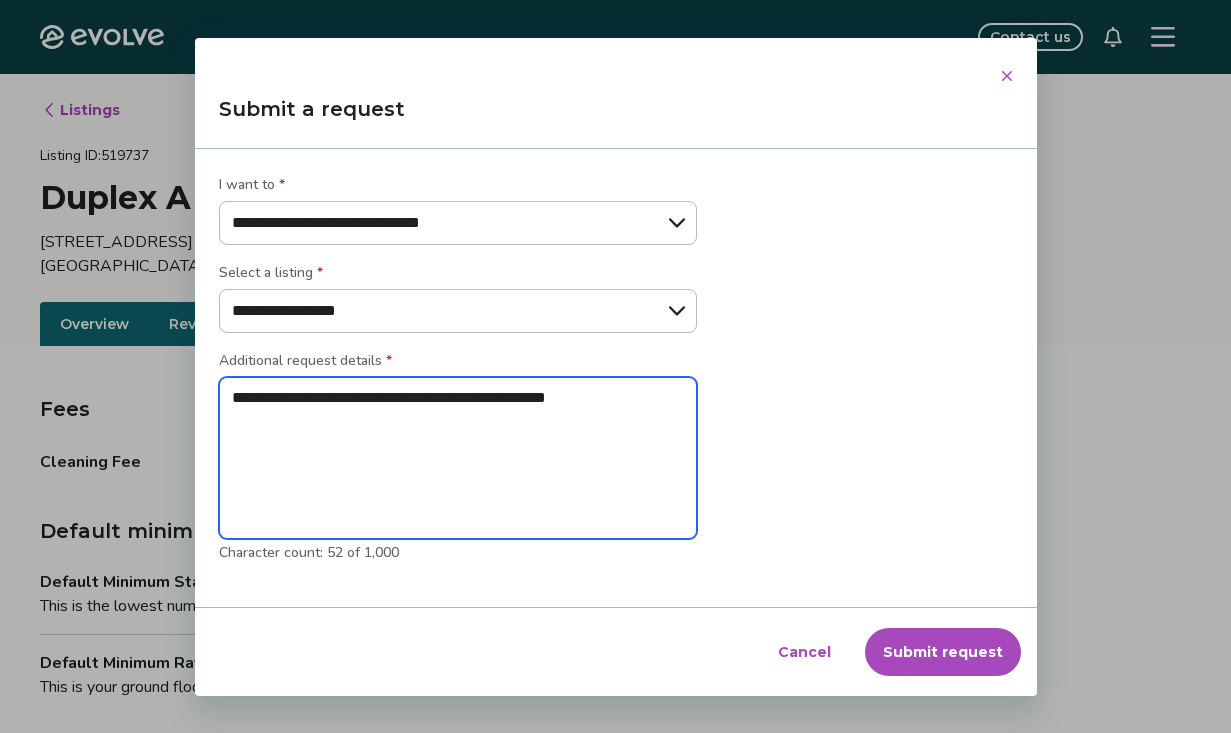 type on "**********" 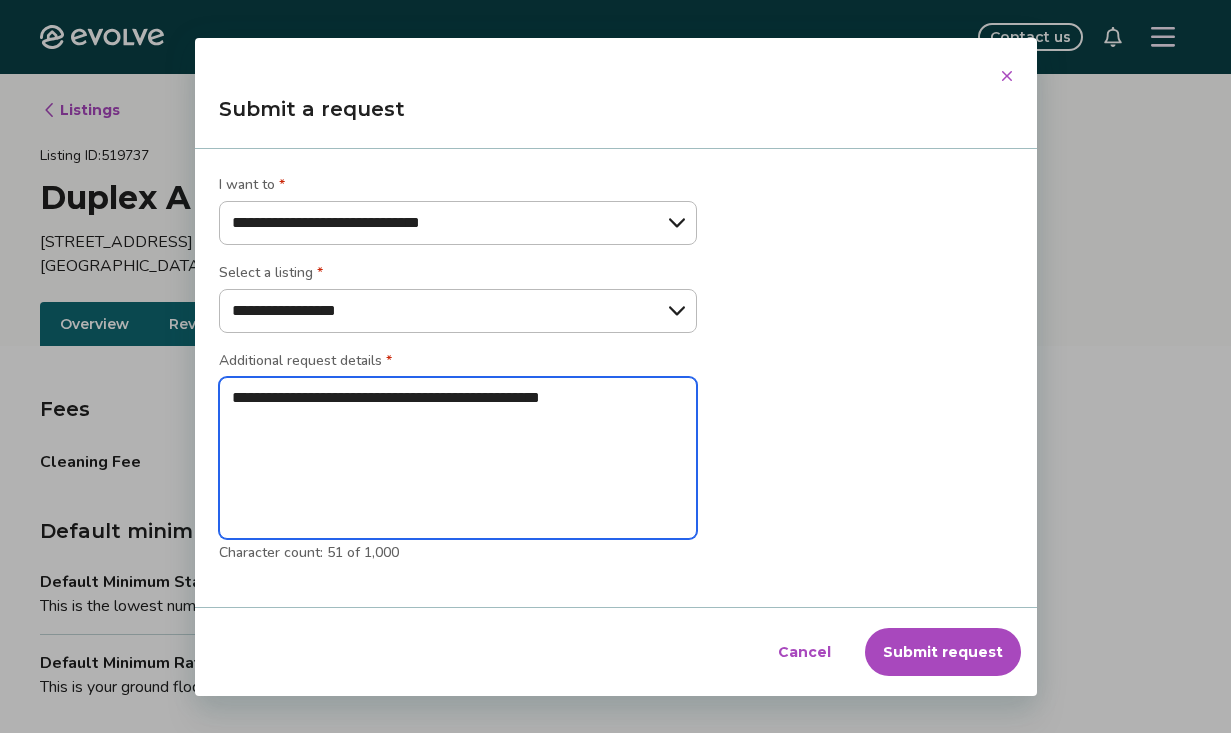 type on "**********" 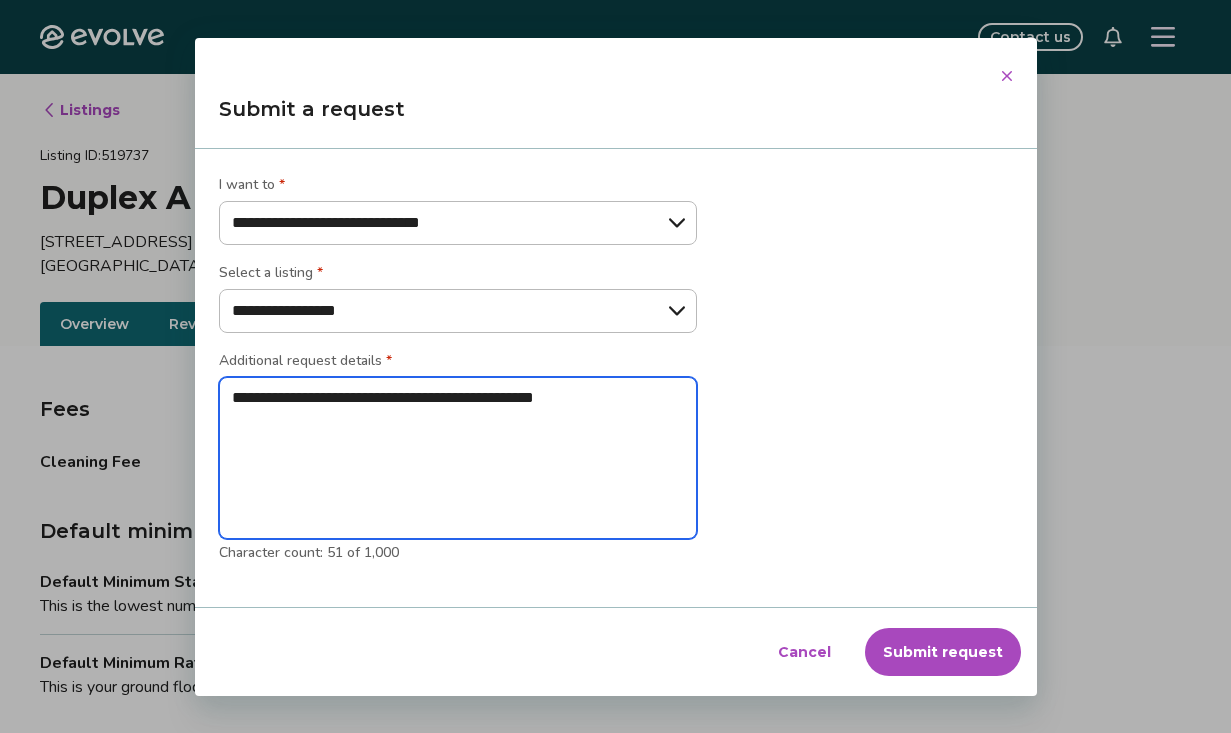 type on "**********" 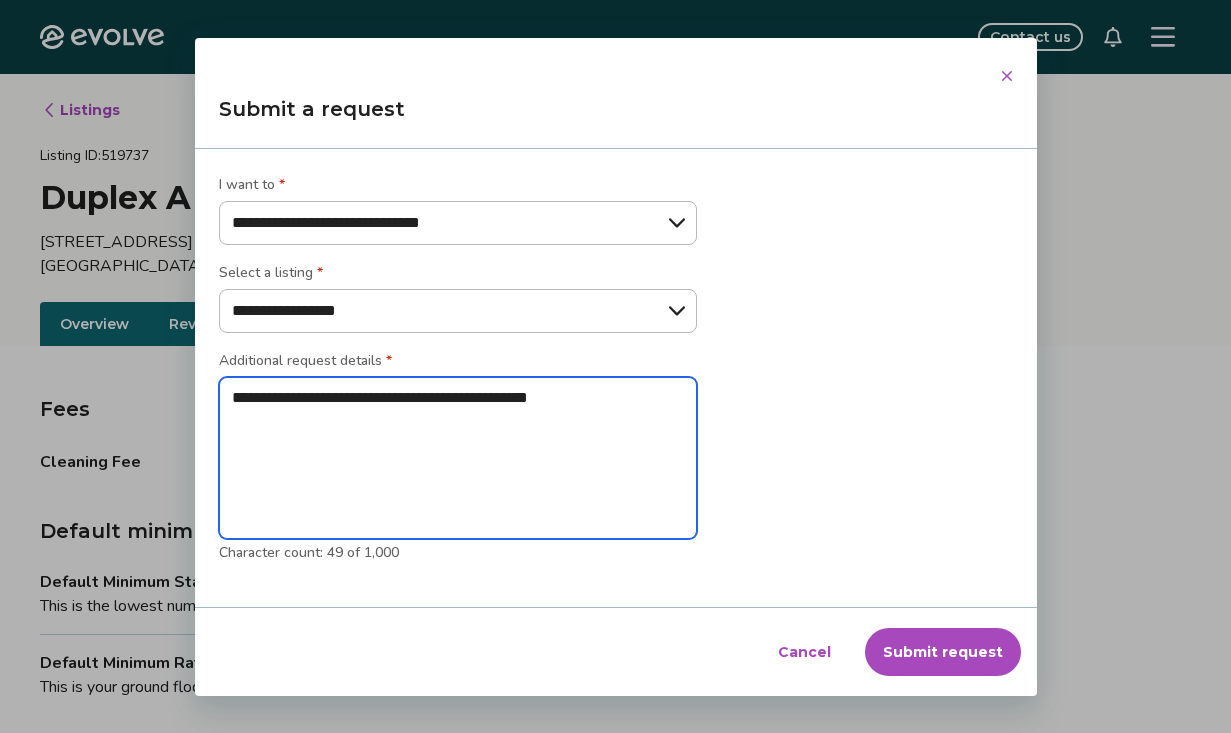 type on "**********" 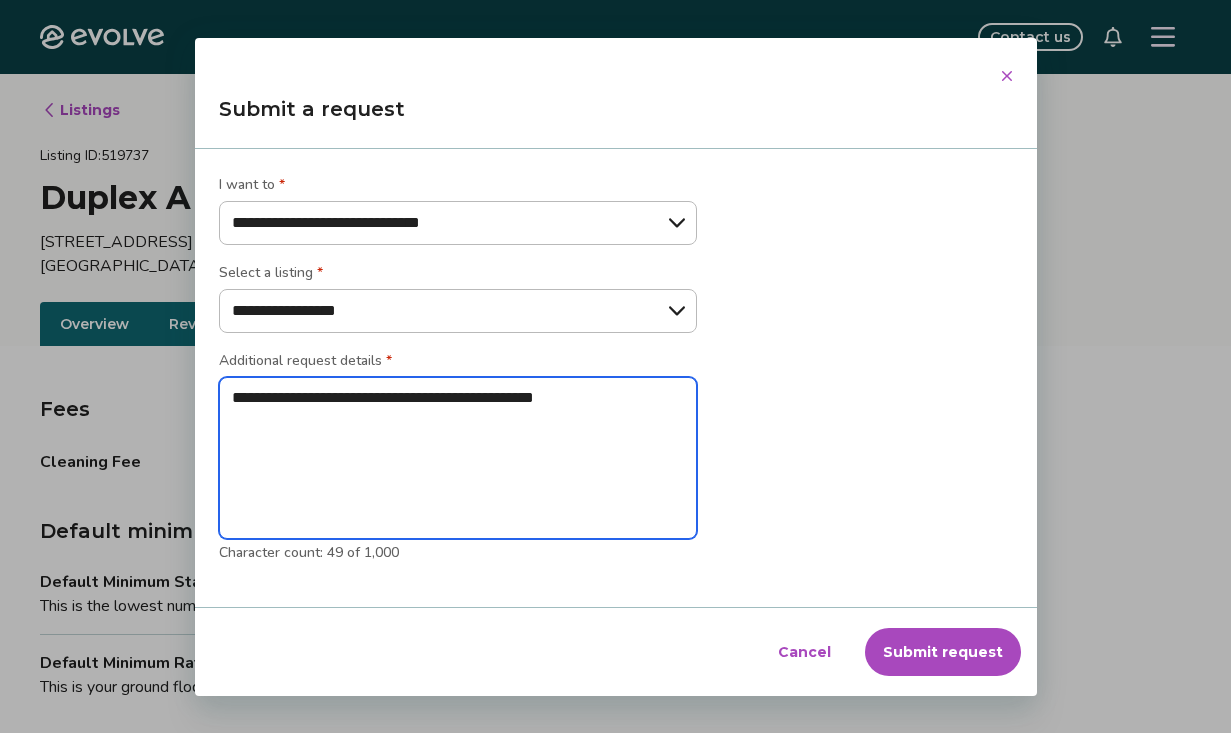 type on "**********" 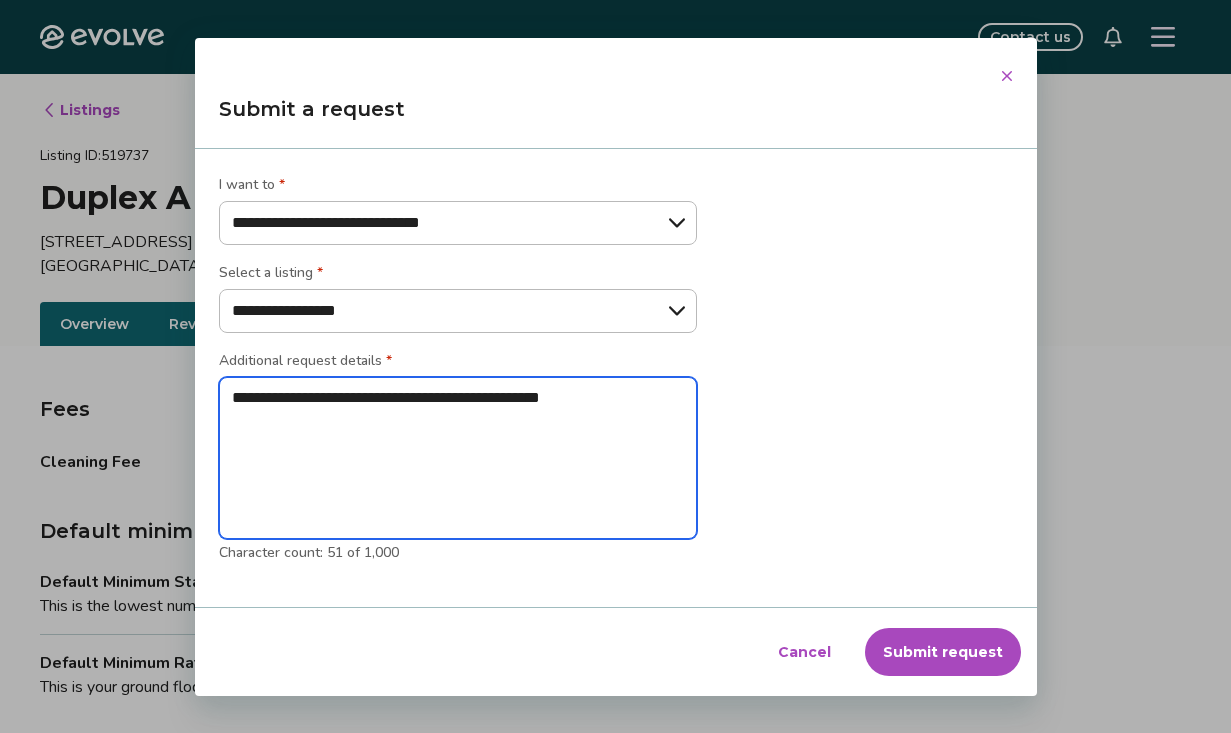 type on "**********" 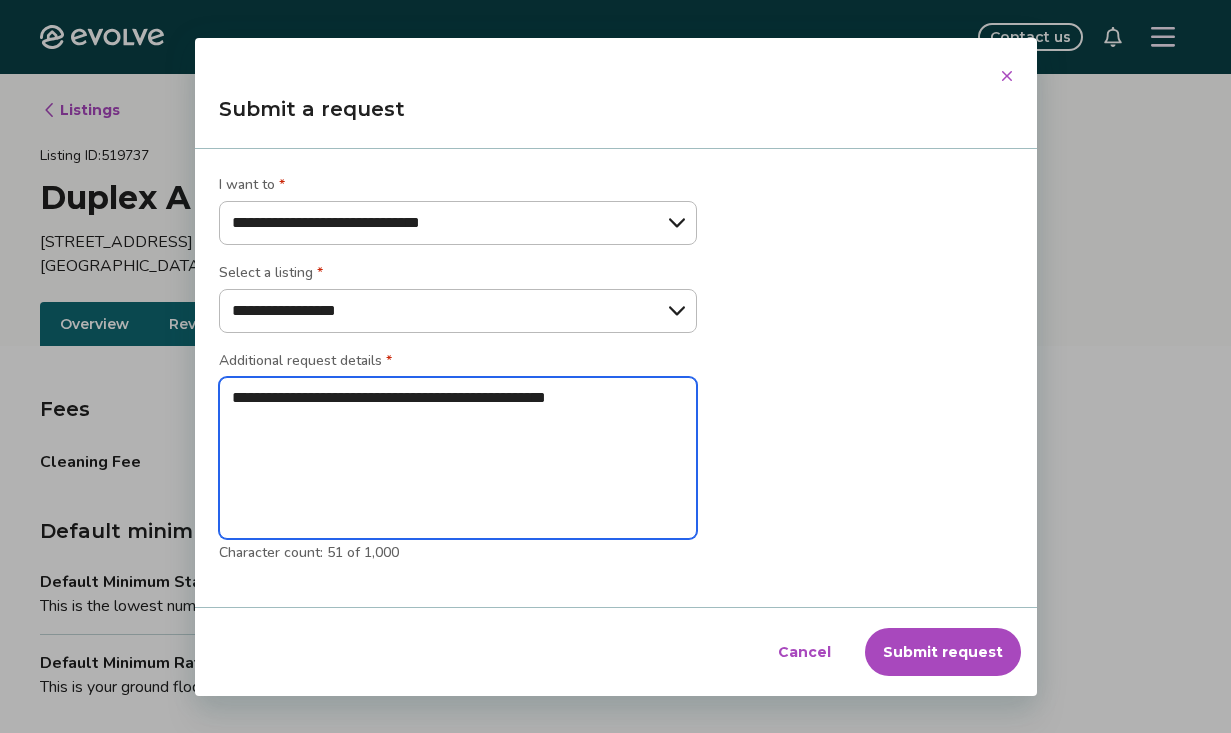 type on "**********" 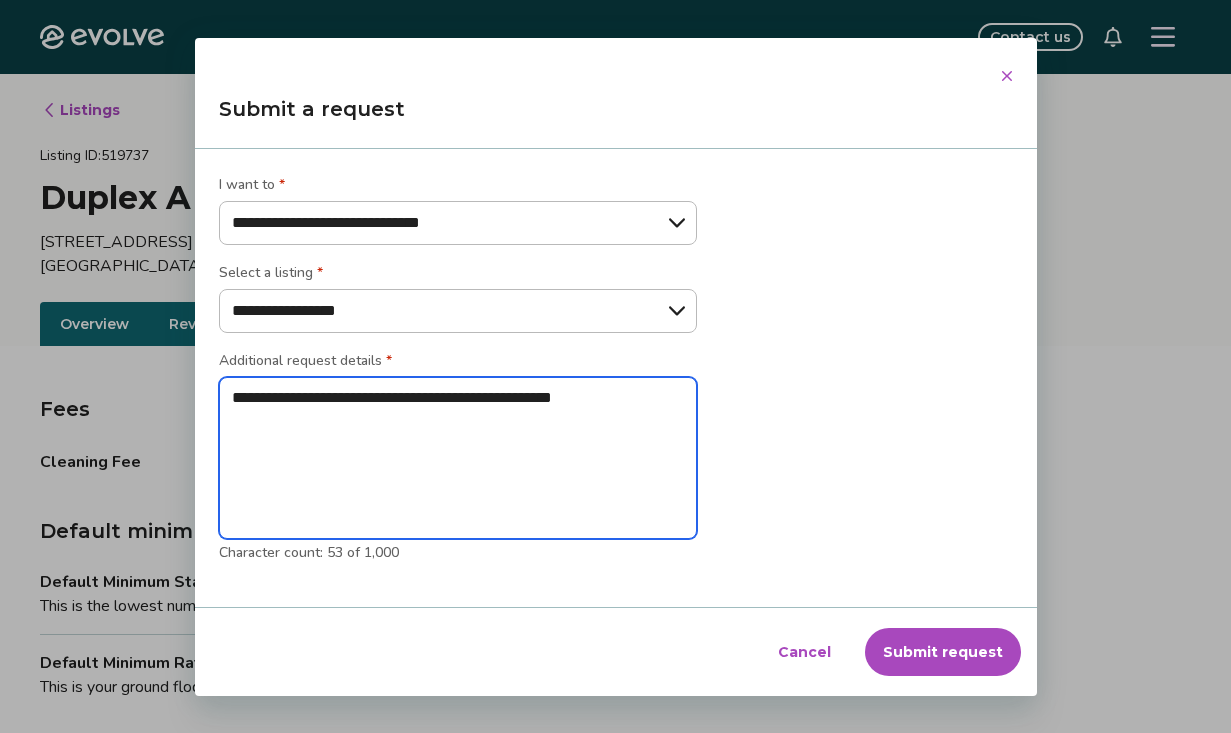 type on "**********" 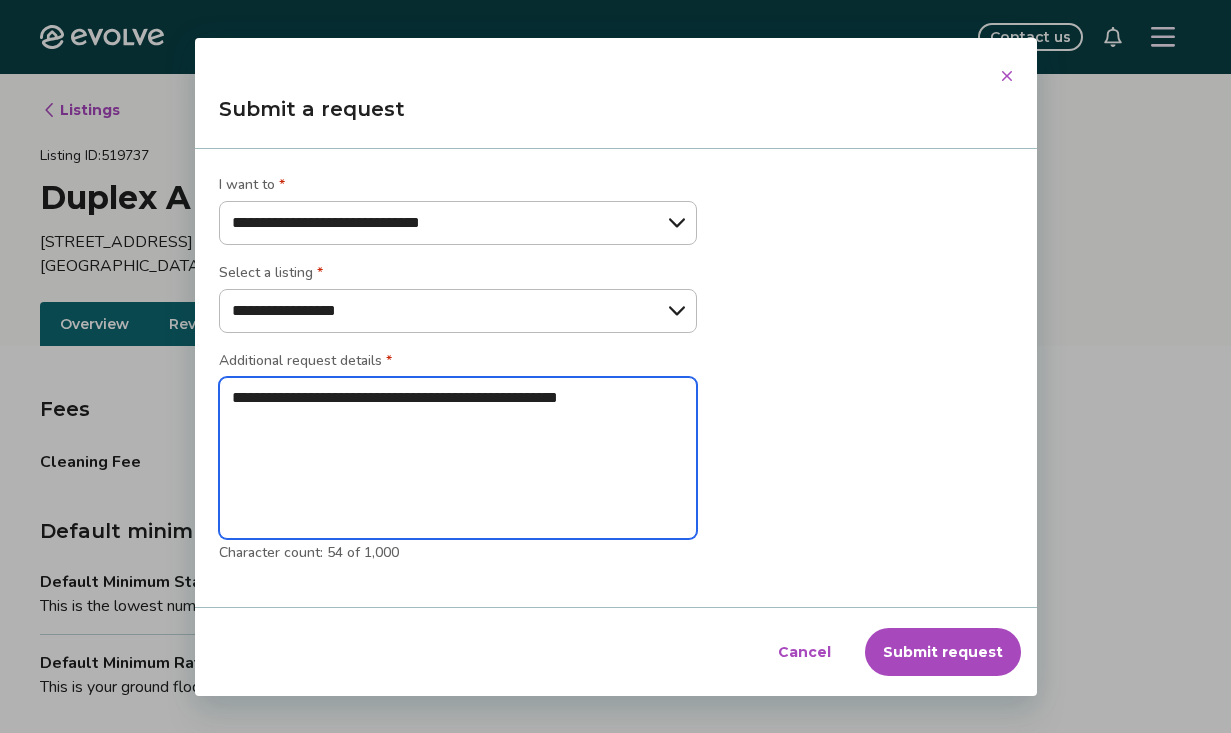 type on "**********" 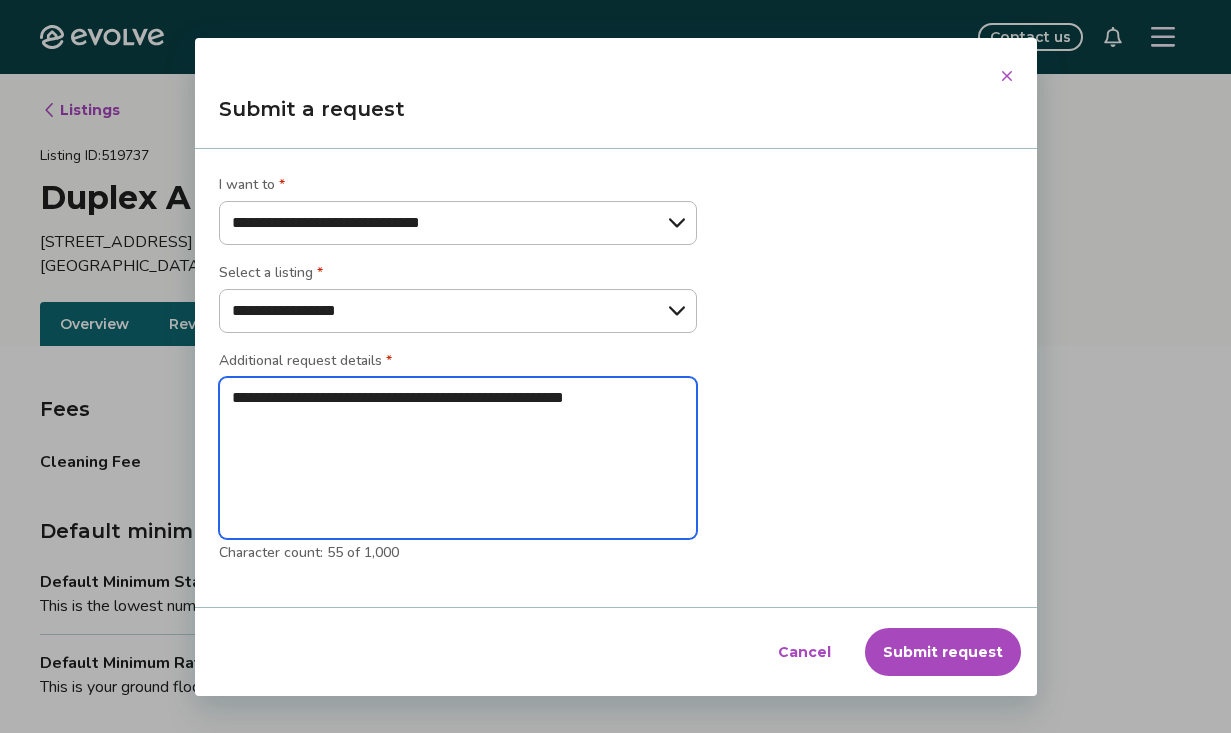type on "**********" 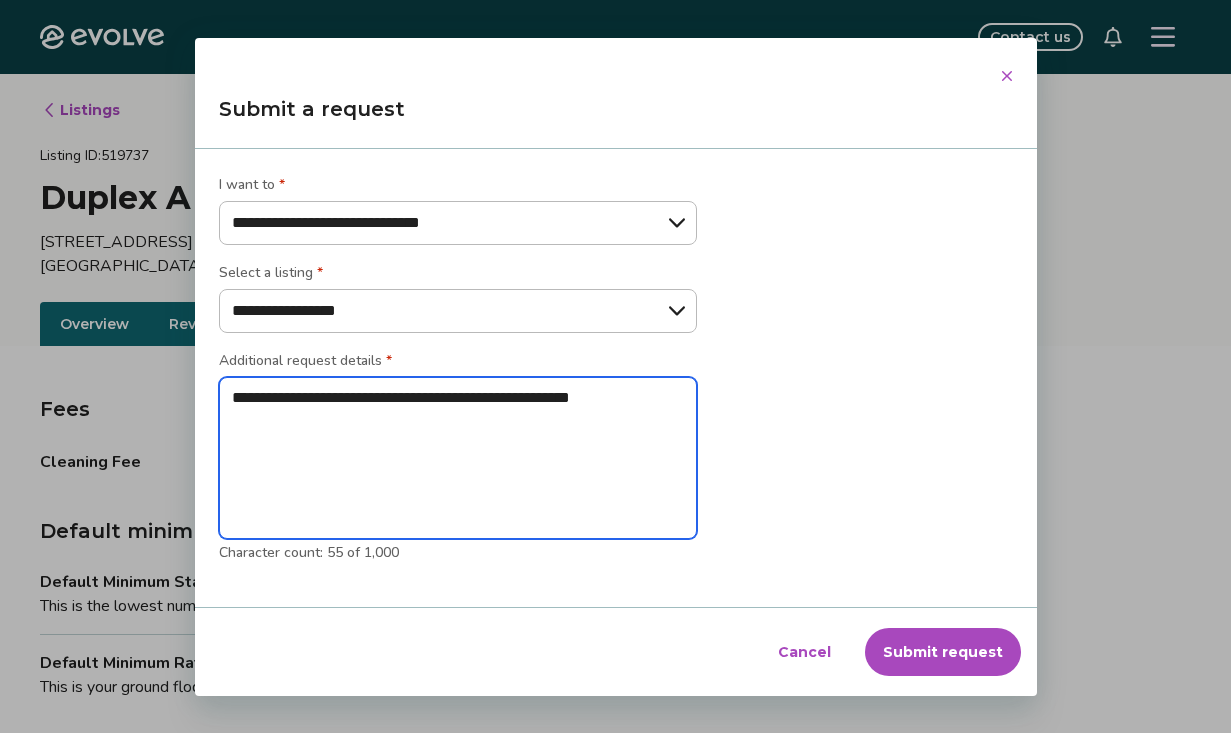 type on "**********" 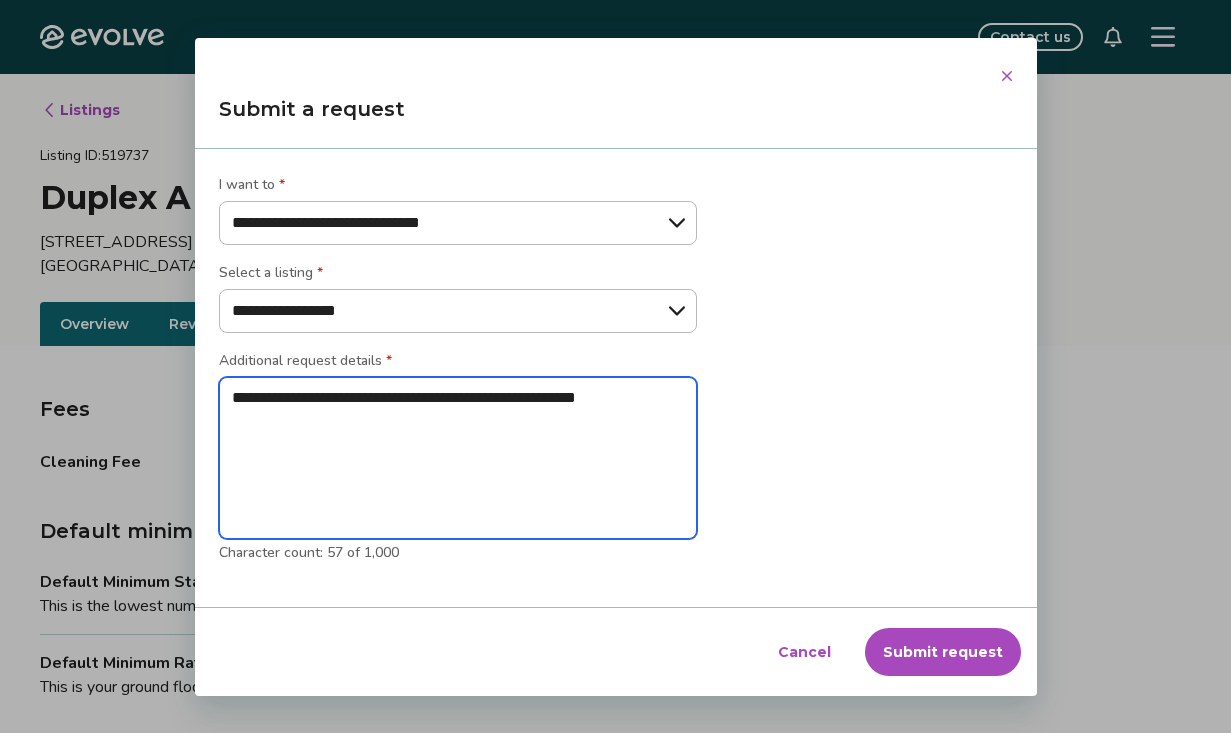type on "**********" 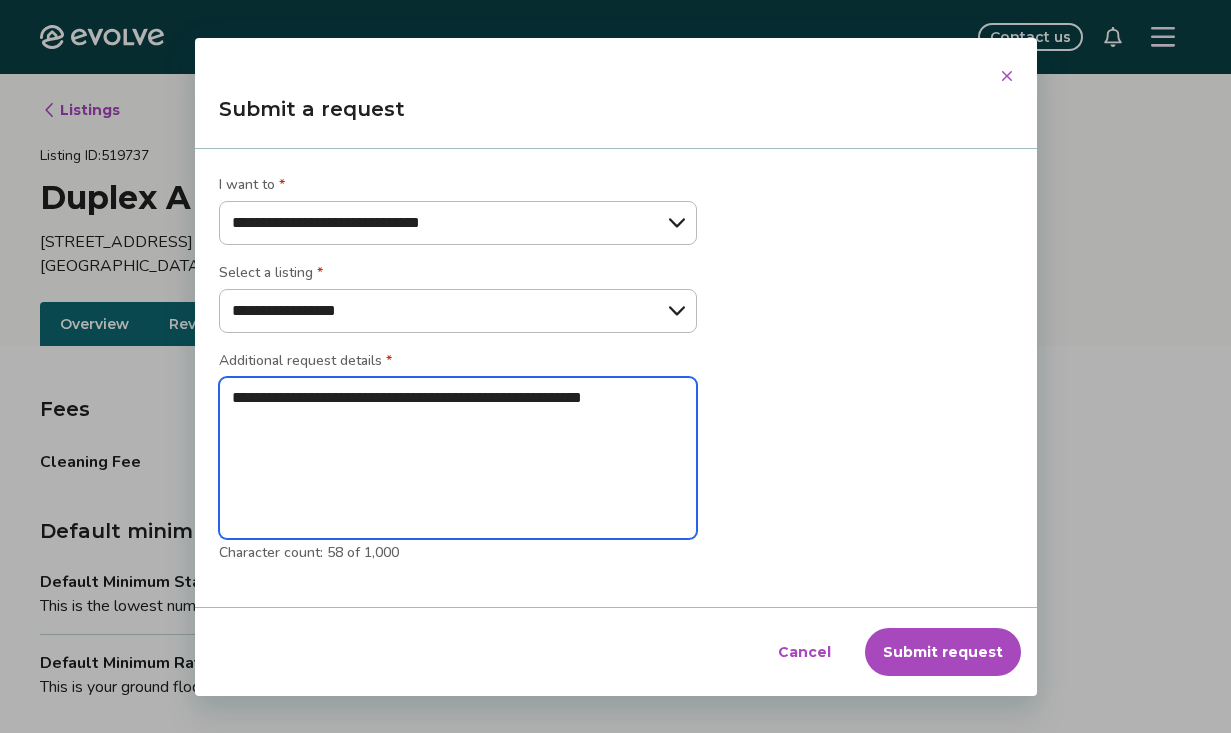 type on "**********" 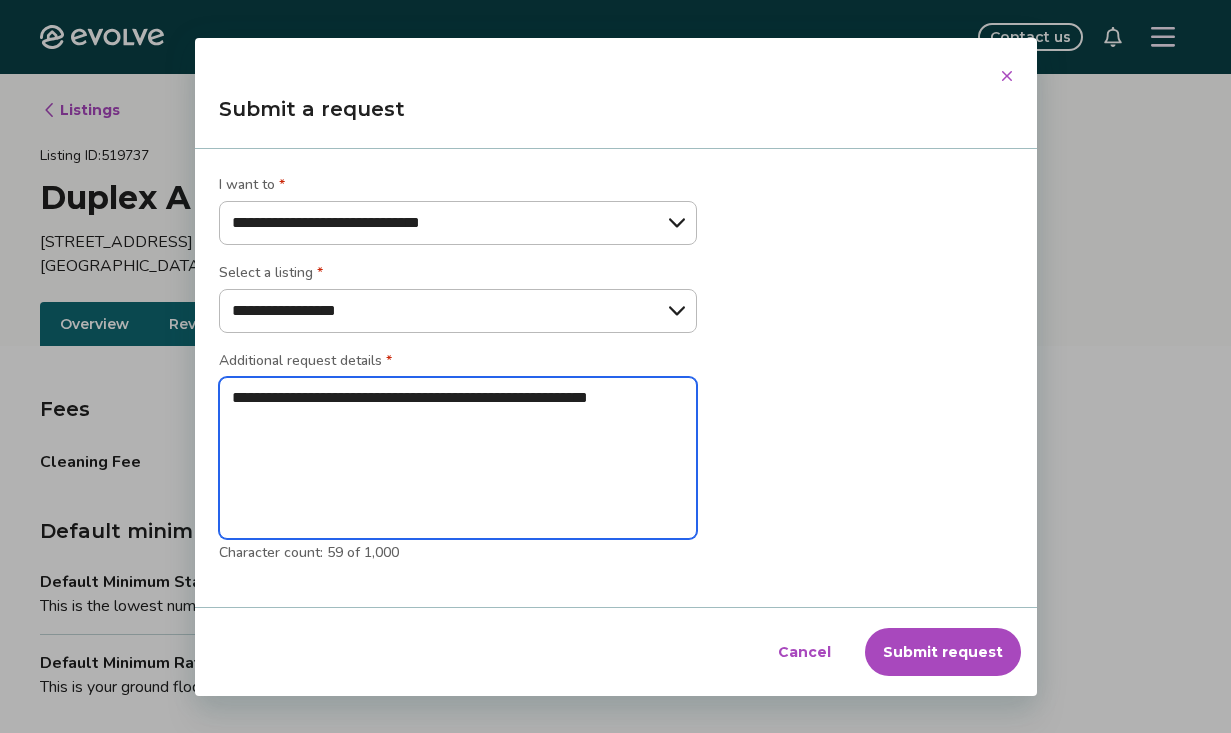 type on "**********" 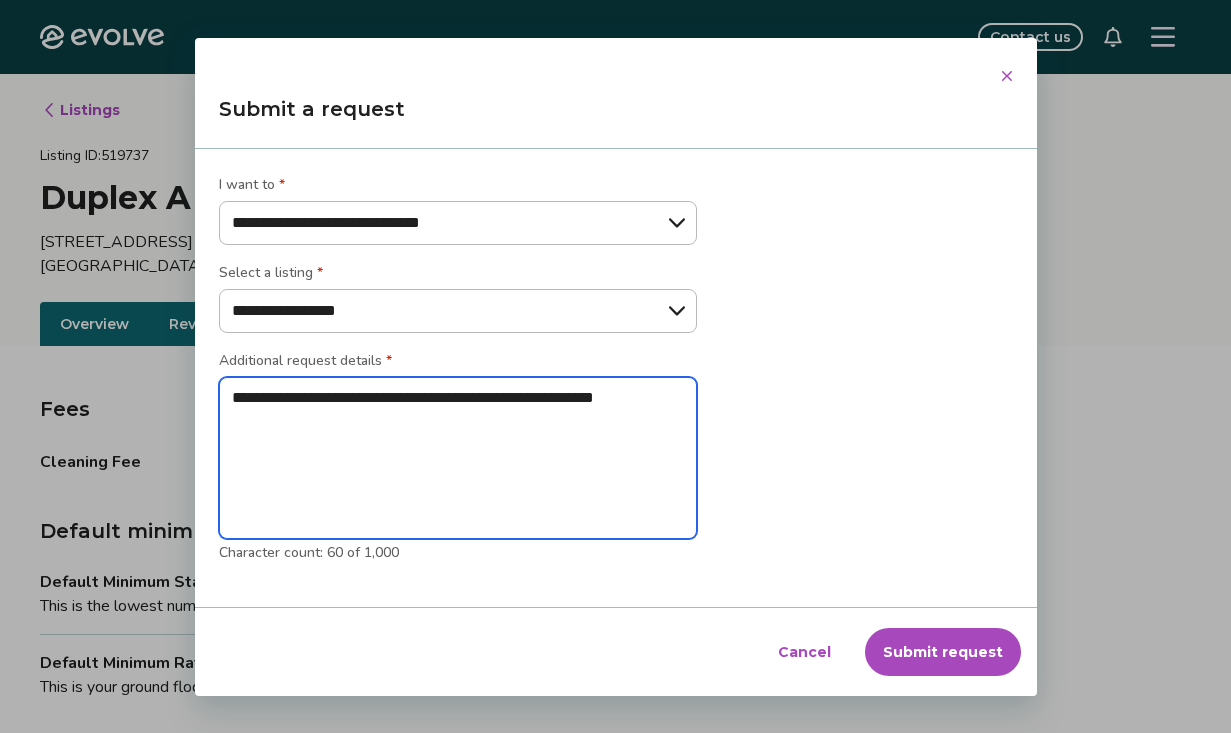type on "**********" 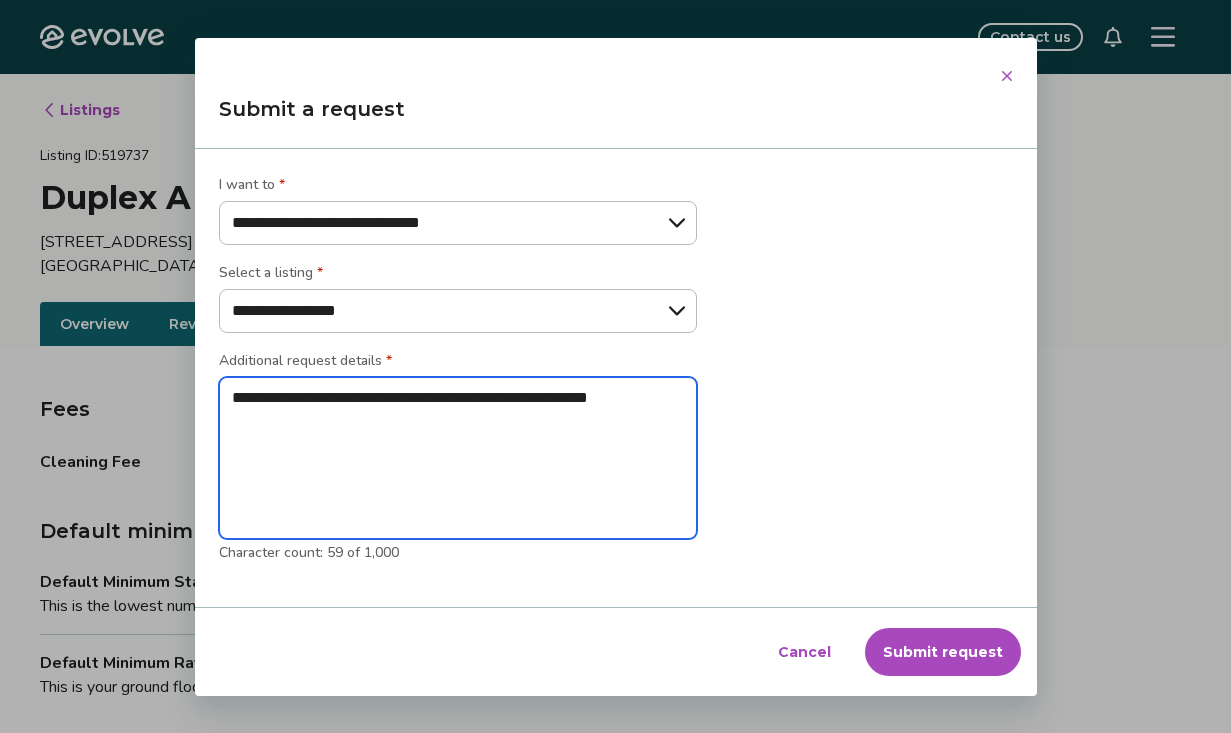 type on "**********" 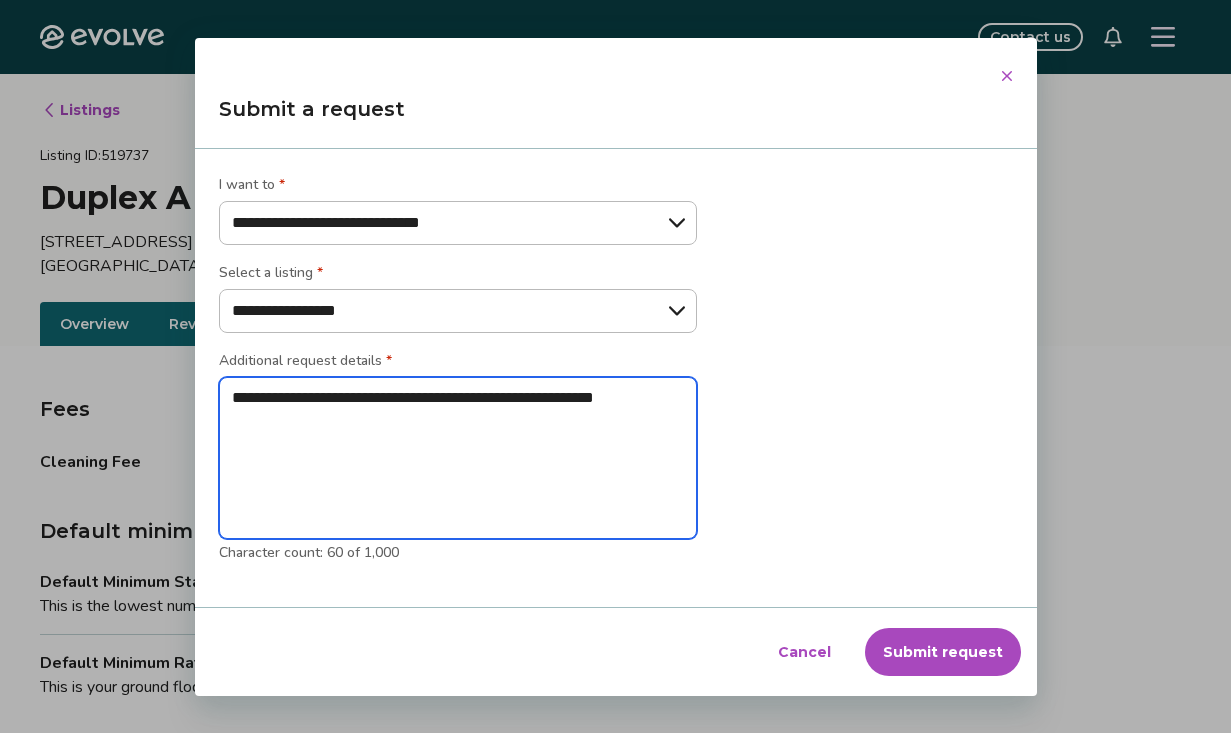 type on "**********" 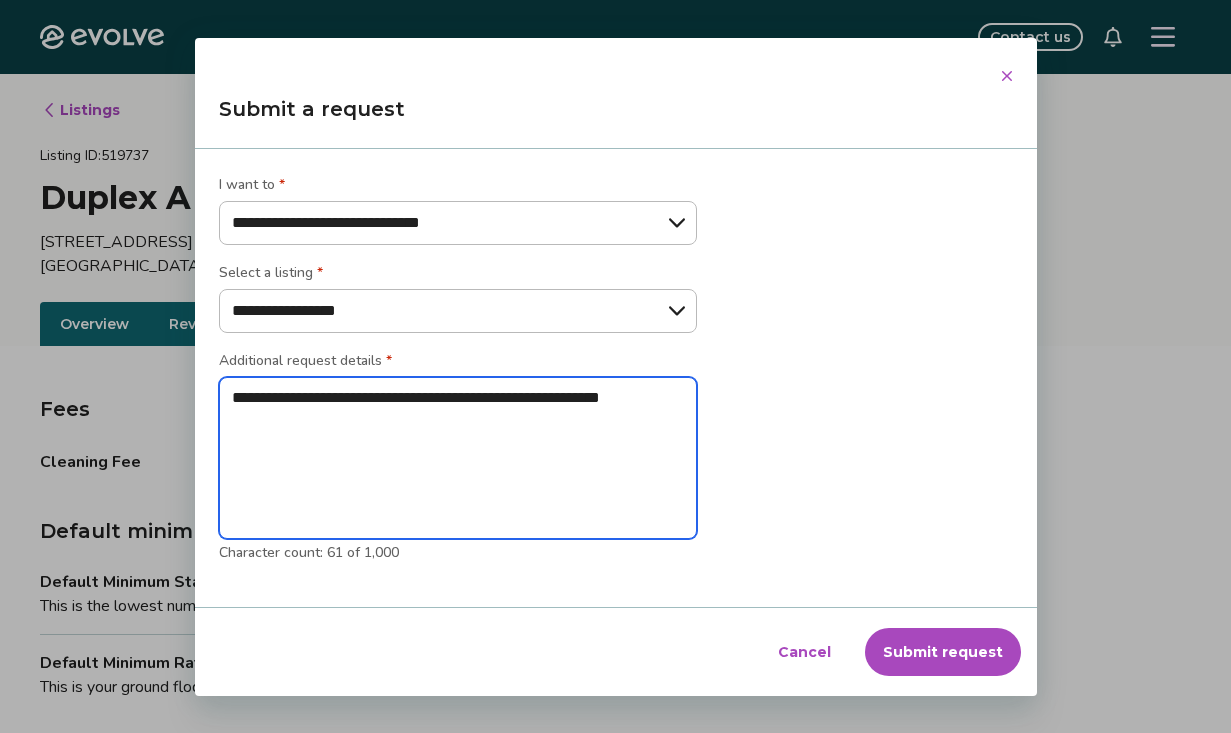 type on "**********" 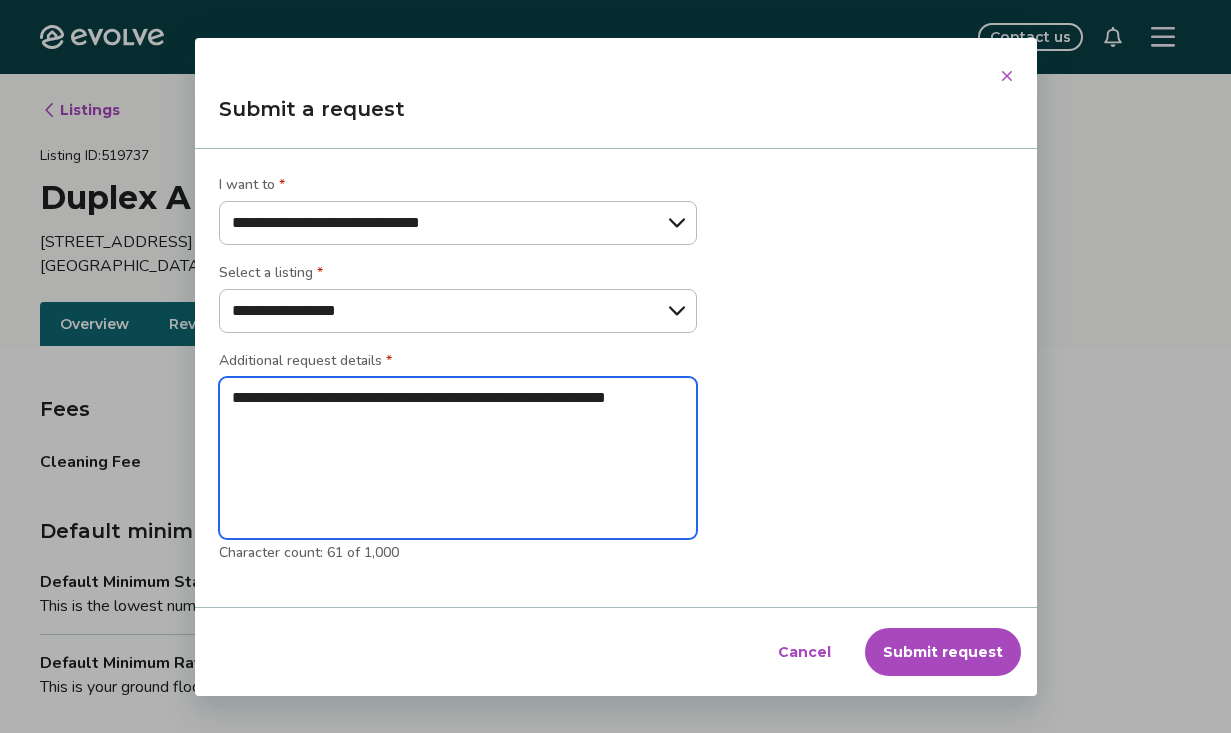 type on "**********" 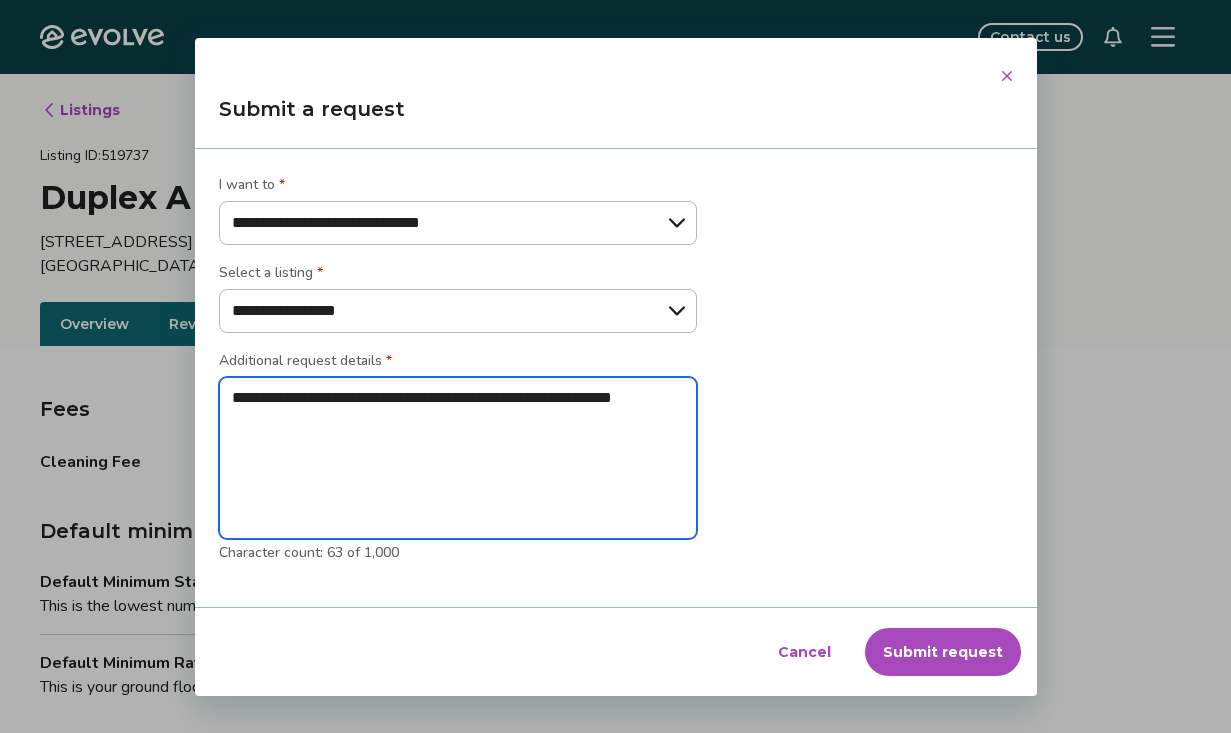 type on "**********" 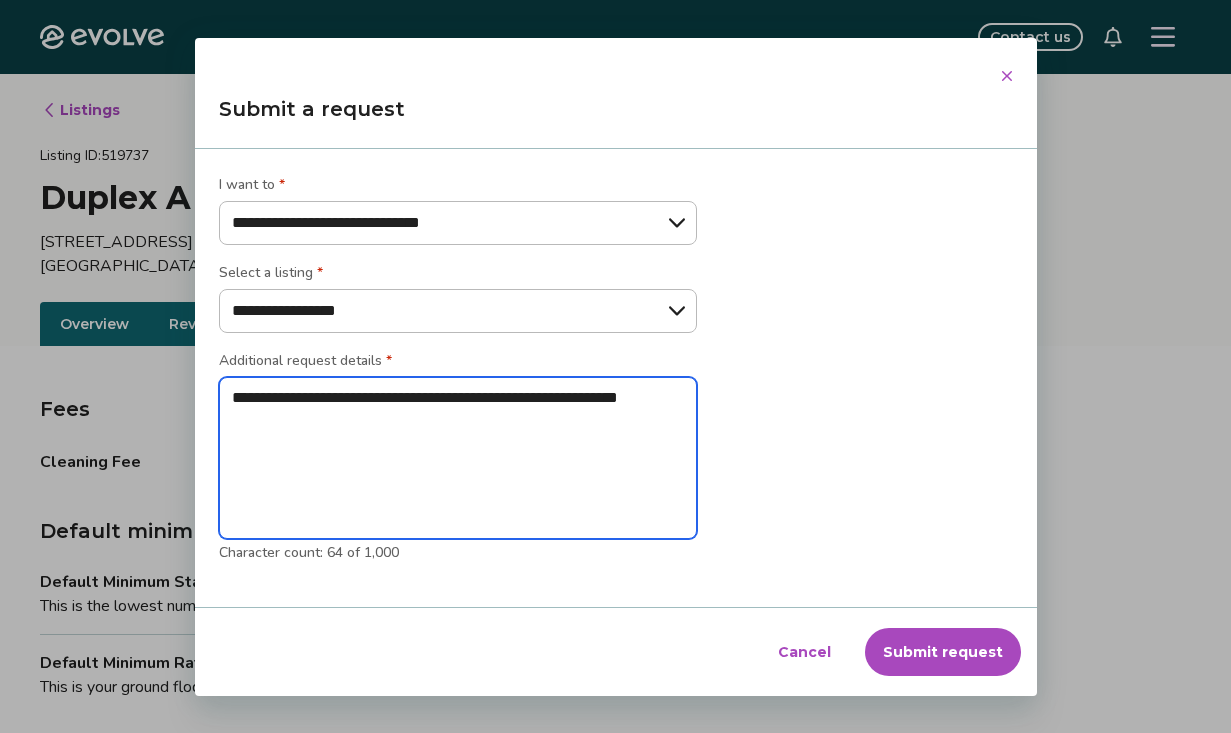type on "**********" 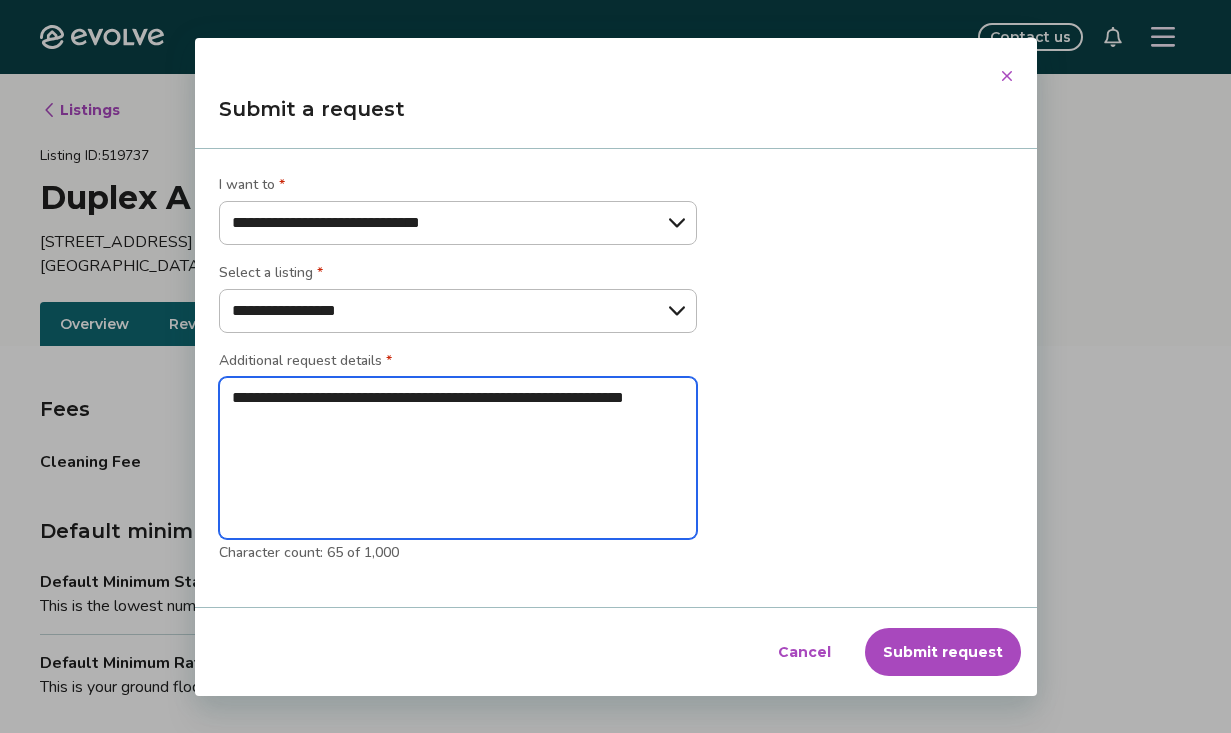 type on "**********" 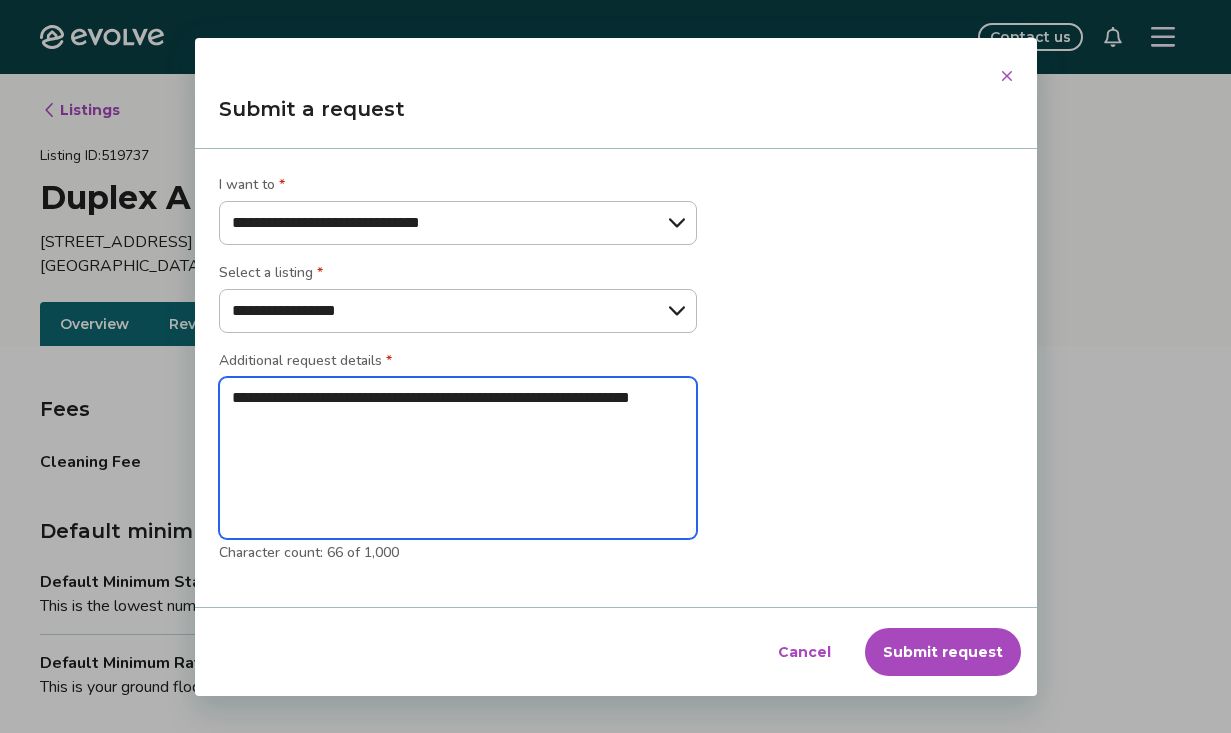 type on "**********" 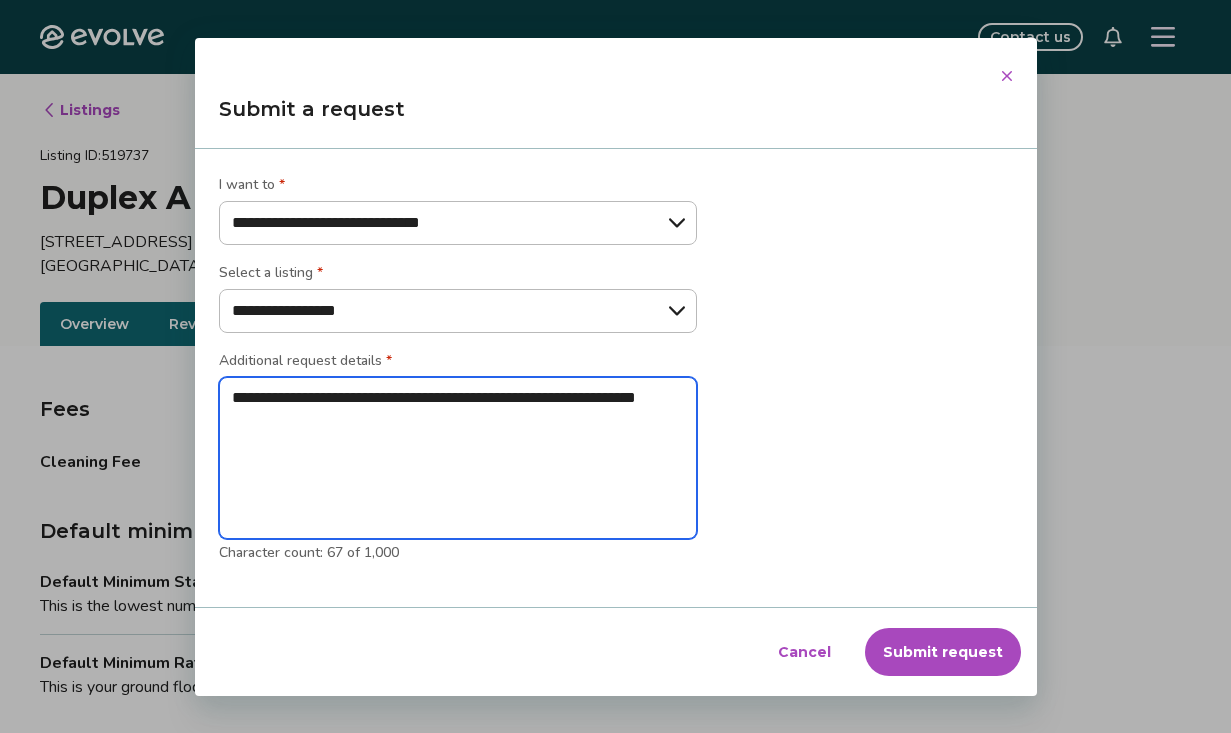 type 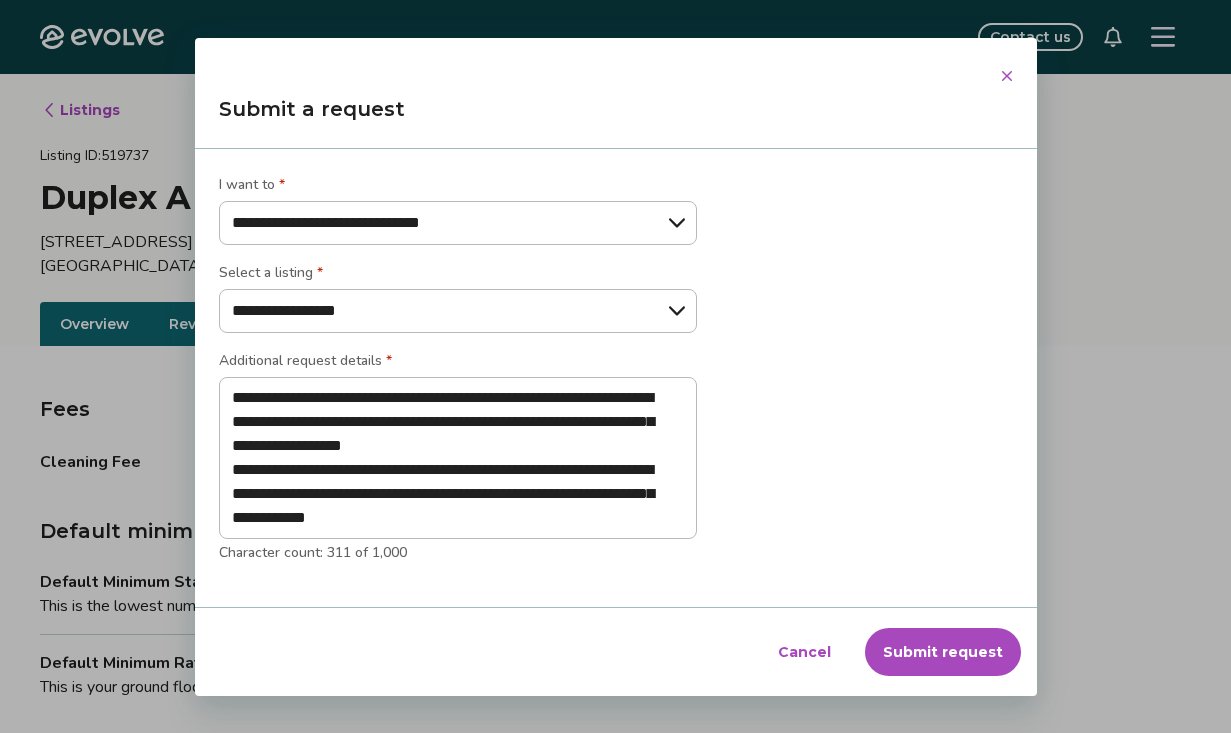 click on "Submit request" at bounding box center (943, 652) 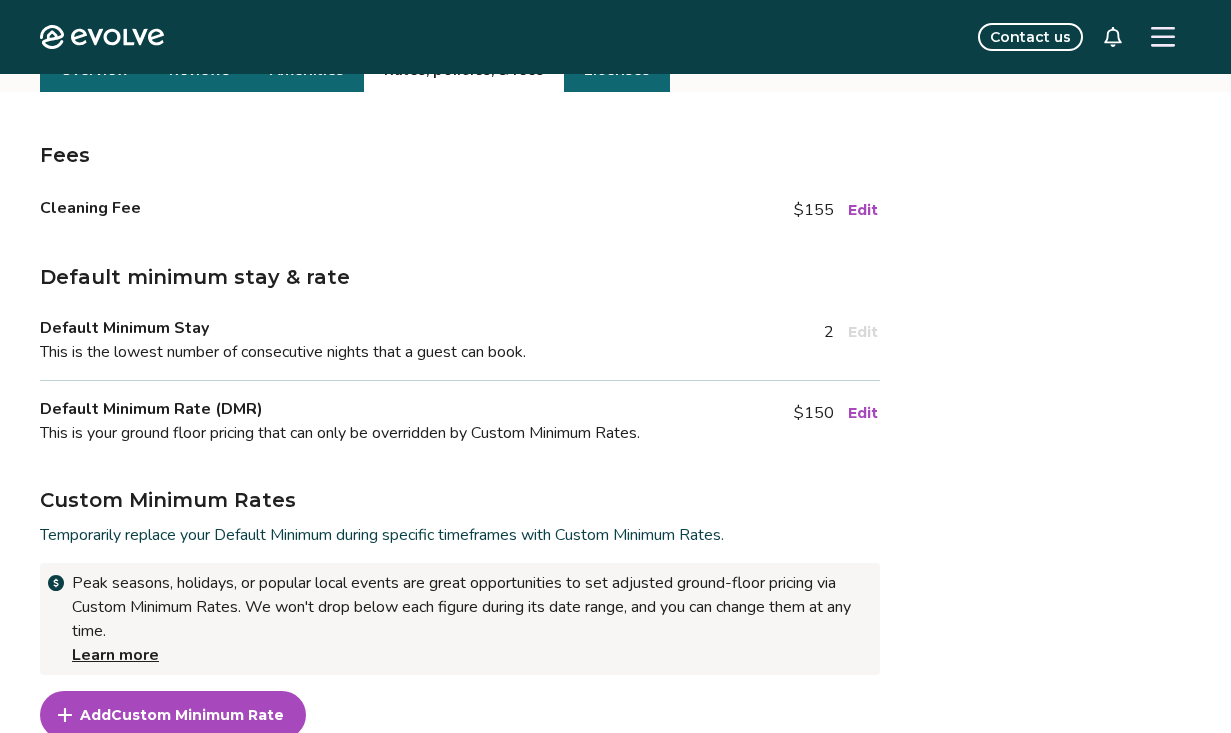 scroll, scrollTop: 0, scrollLeft: 0, axis: both 